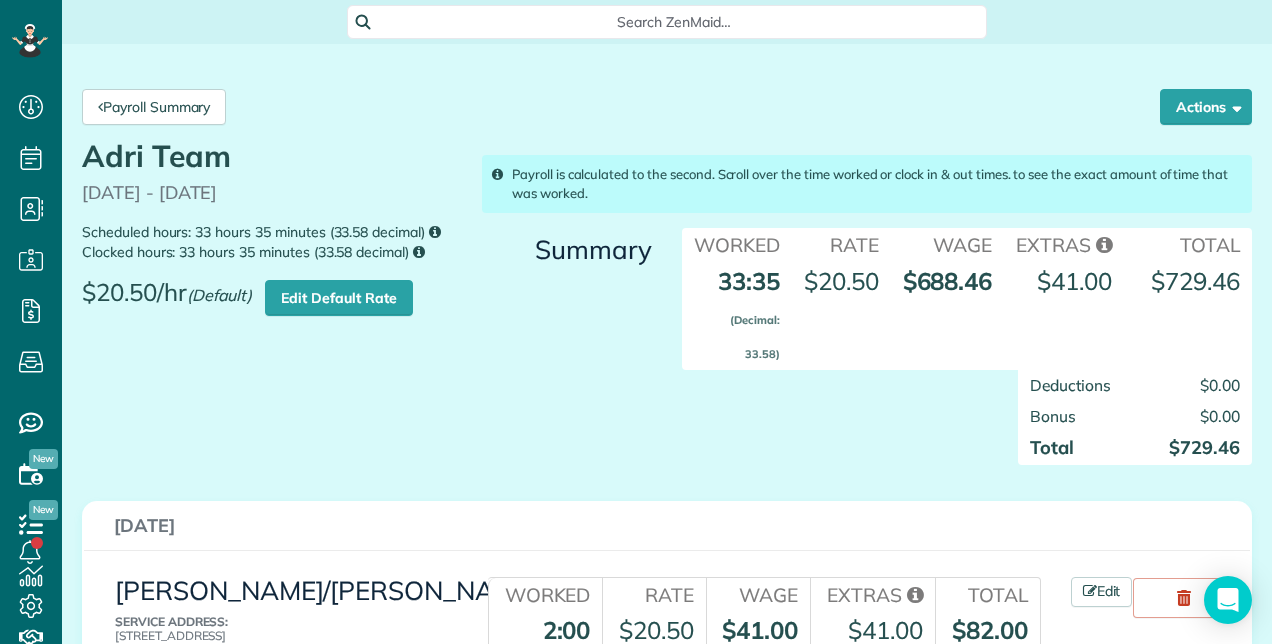 scroll, scrollTop: 0, scrollLeft: 0, axis: both 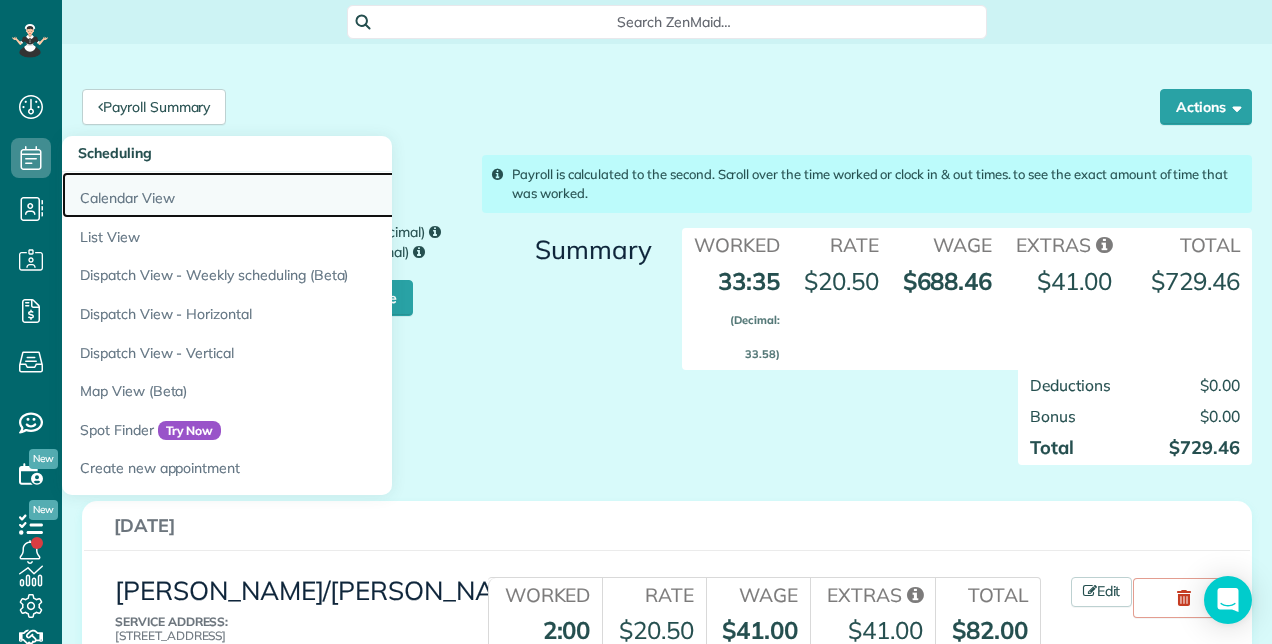 click on "Calendar View" at bounding box center (312, 195) 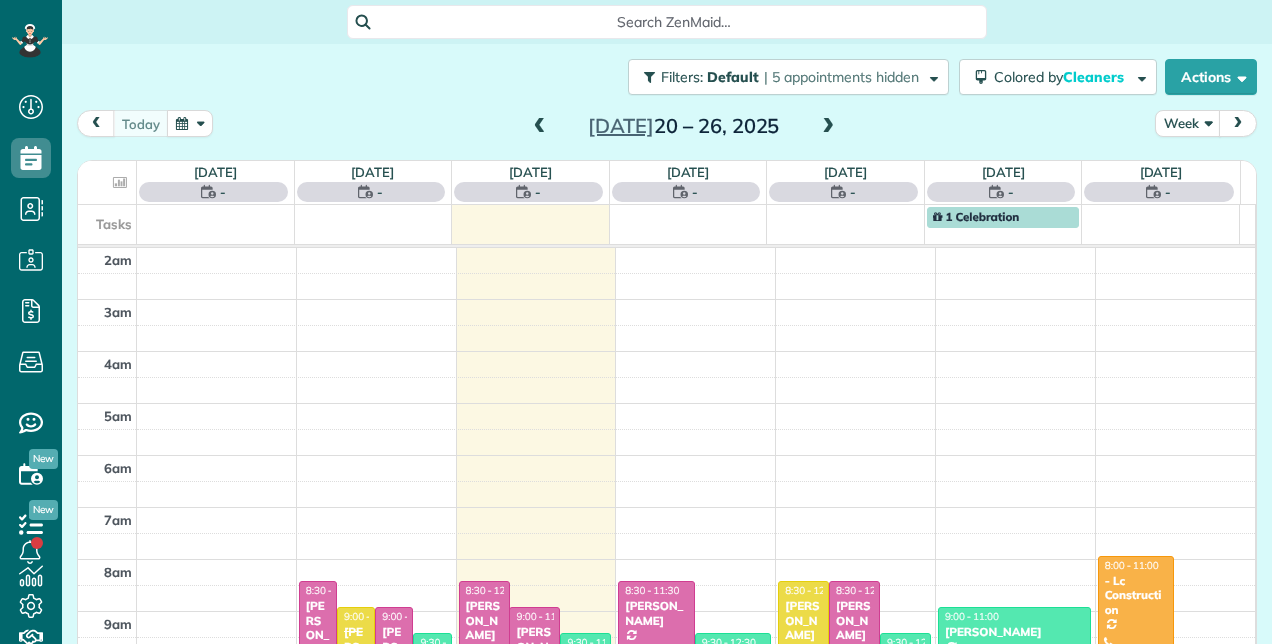 scroll, scrollTop: 0, scrollLeft: 0, axis: both 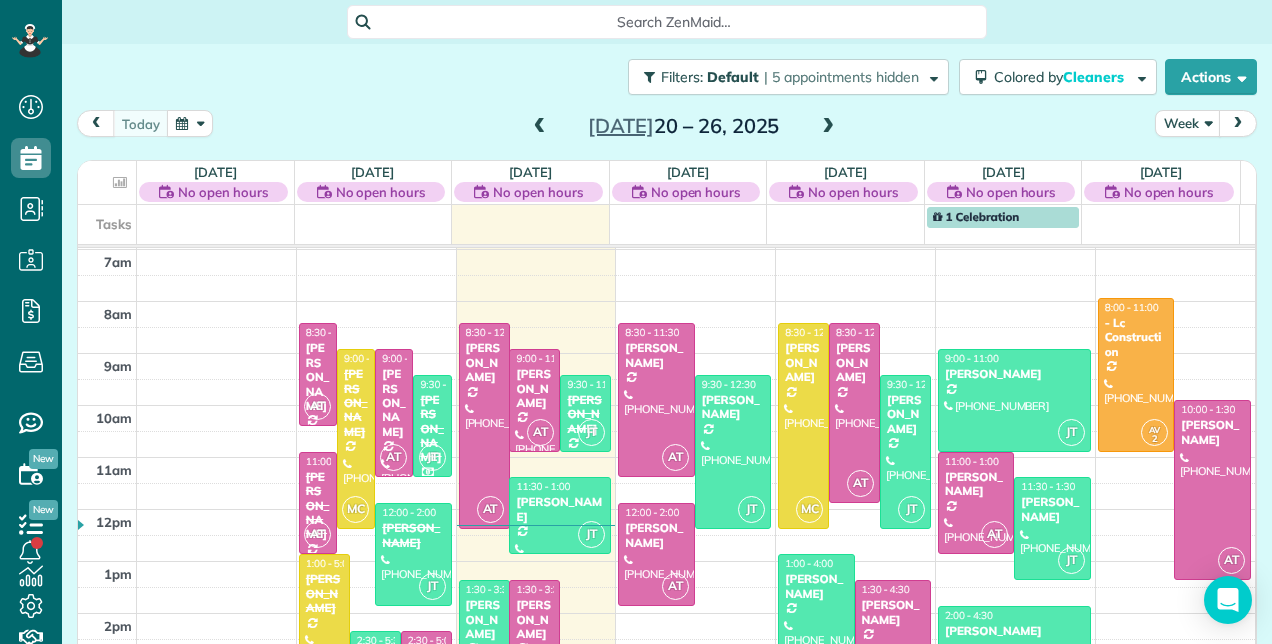 click at bounding box center [828, 127] 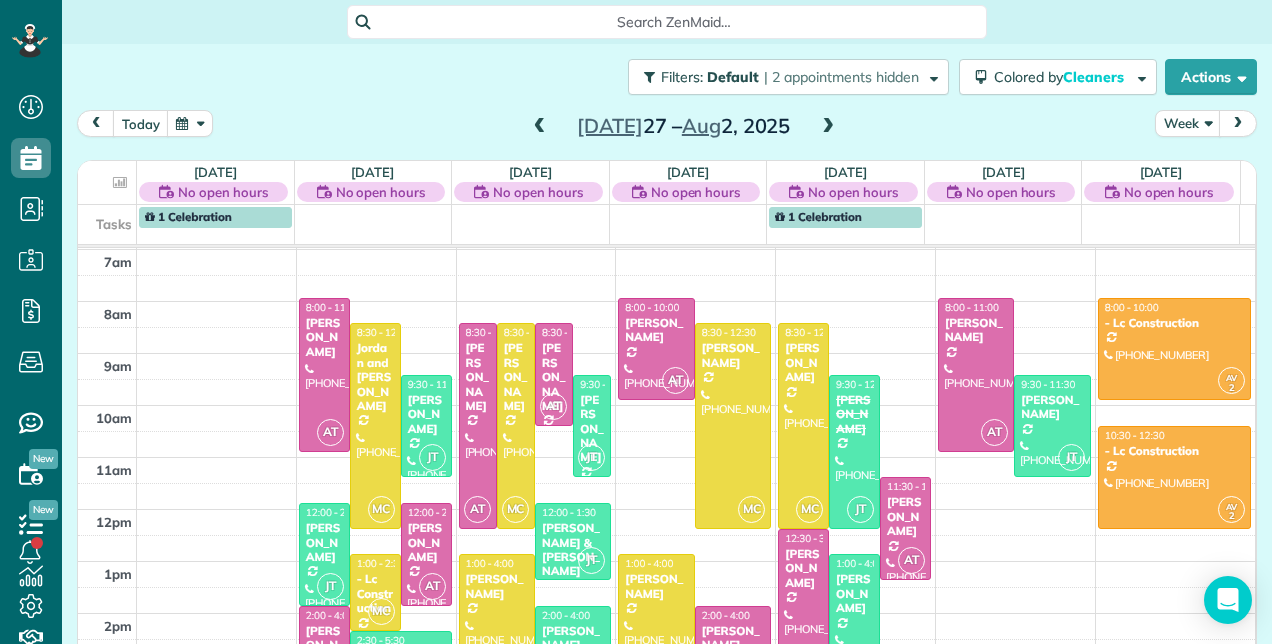 click at bounding box center [540, 127] 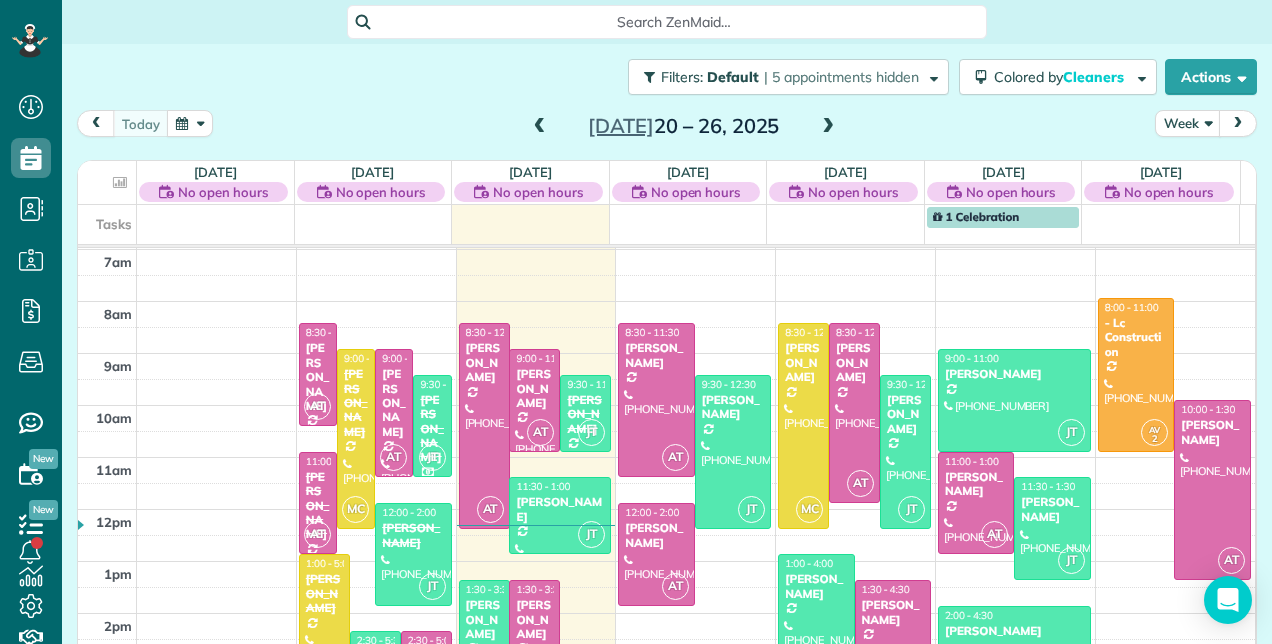 click at bounding box center [828, 127] 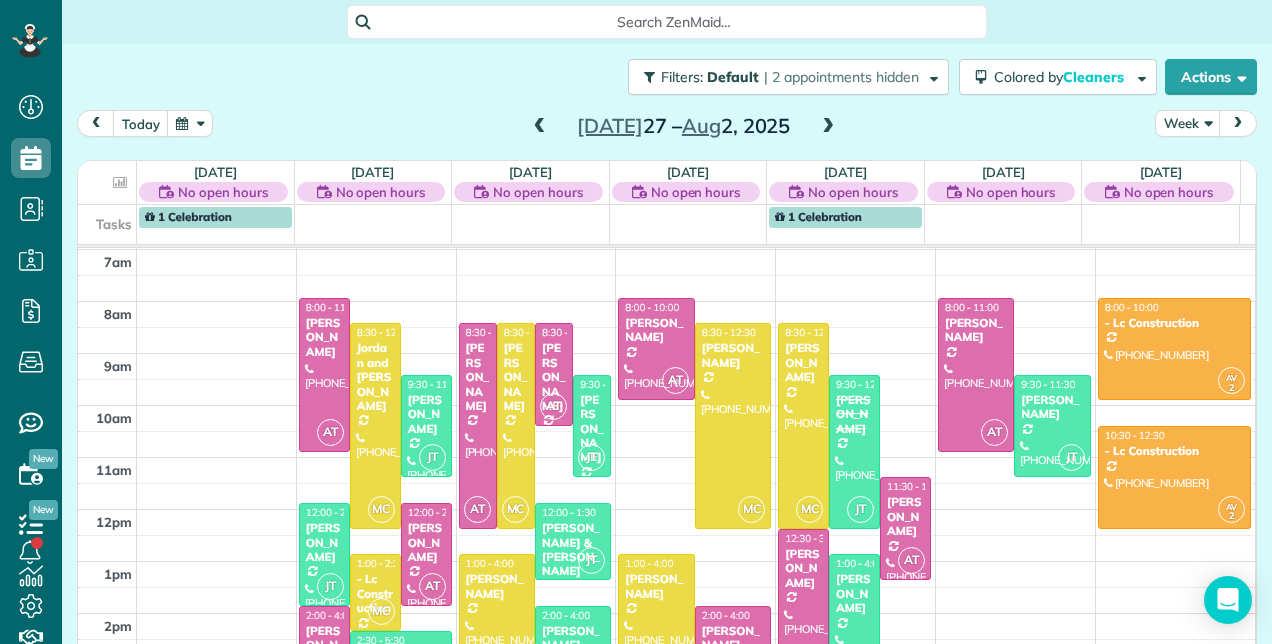 scroll, scrollTop: 293, scrollLeft: 0, axis: vertical 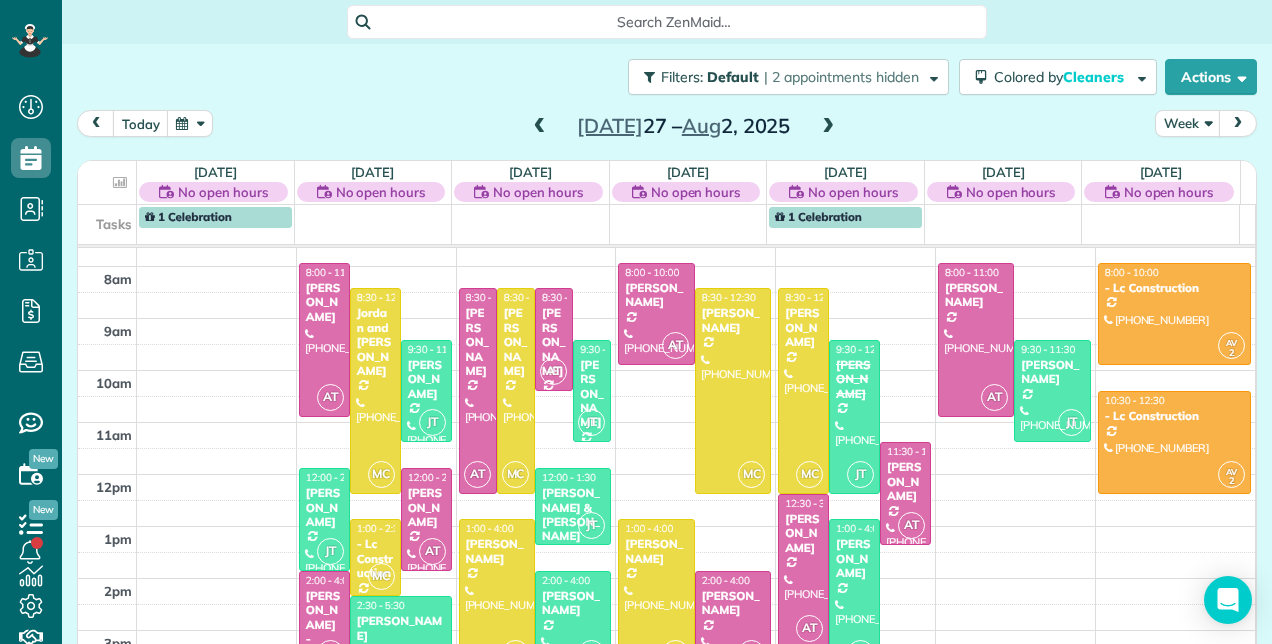 click at bounding box center (540, 127) 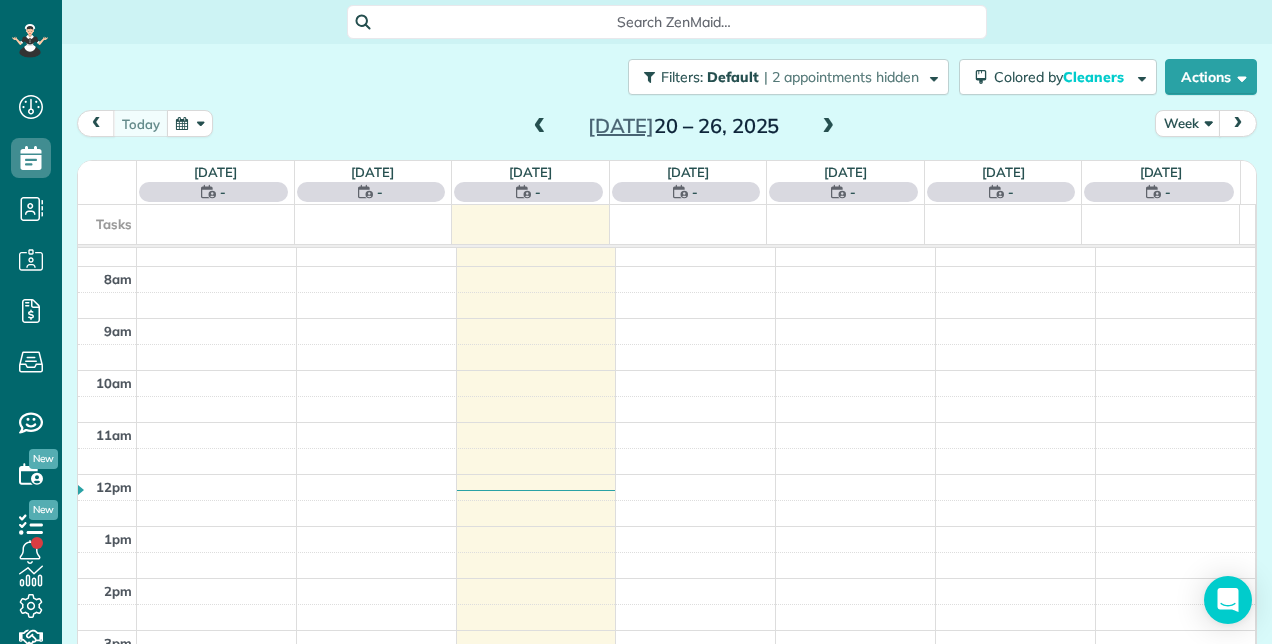 scroll, scrollTop: 258, scrollLeft: 0, axis: vertical 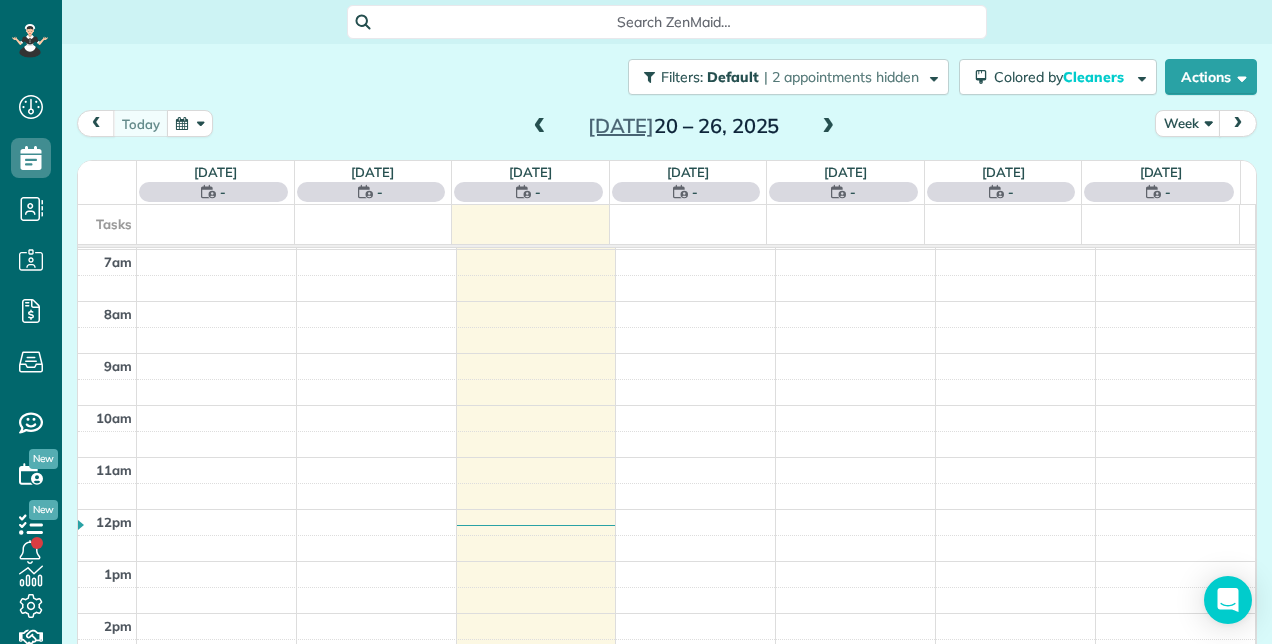 click at bounding box center [828, 127] 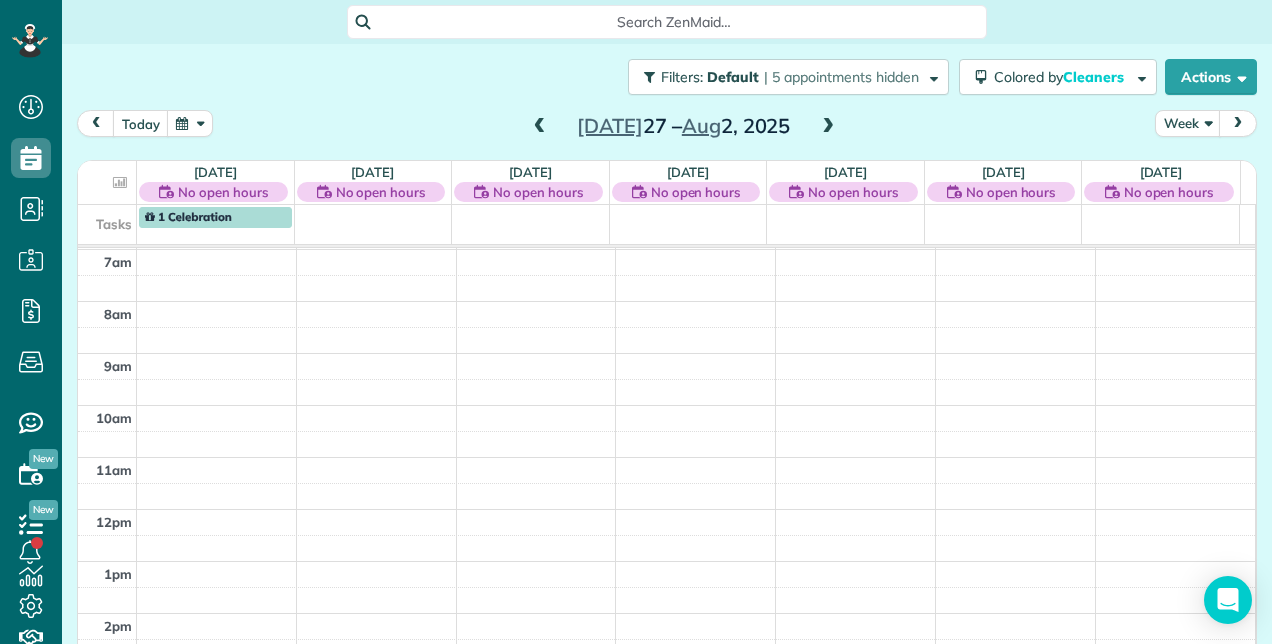 click at bounding box center (540, 127) 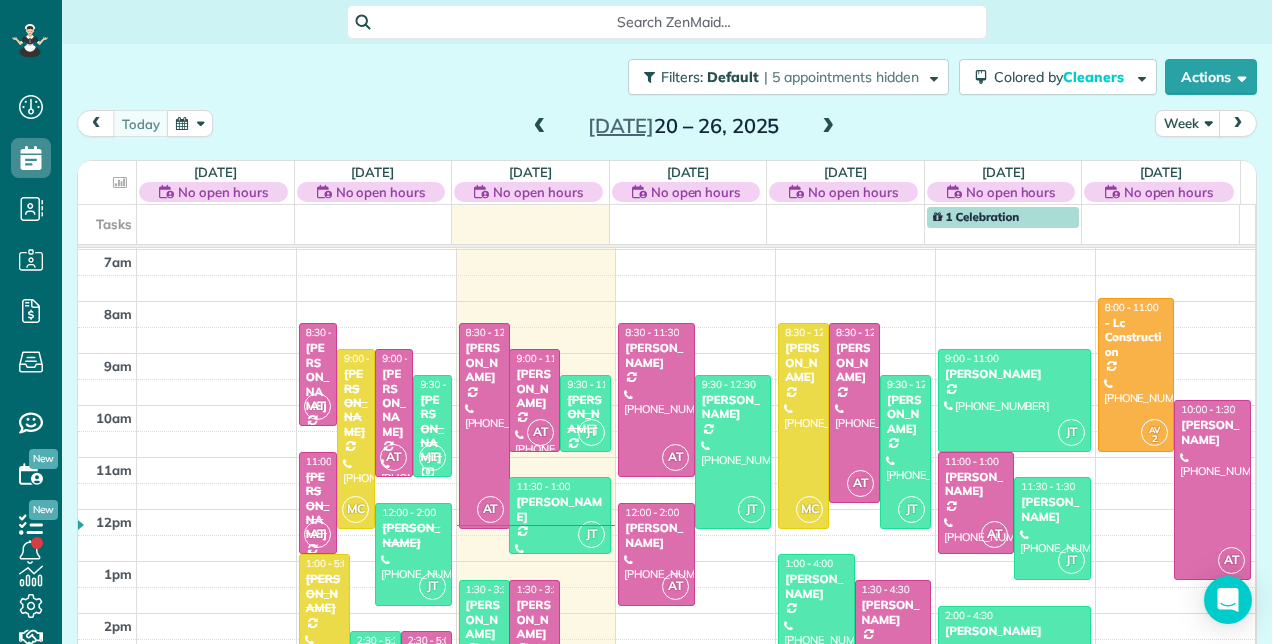 click at bounding box center (828, 127) 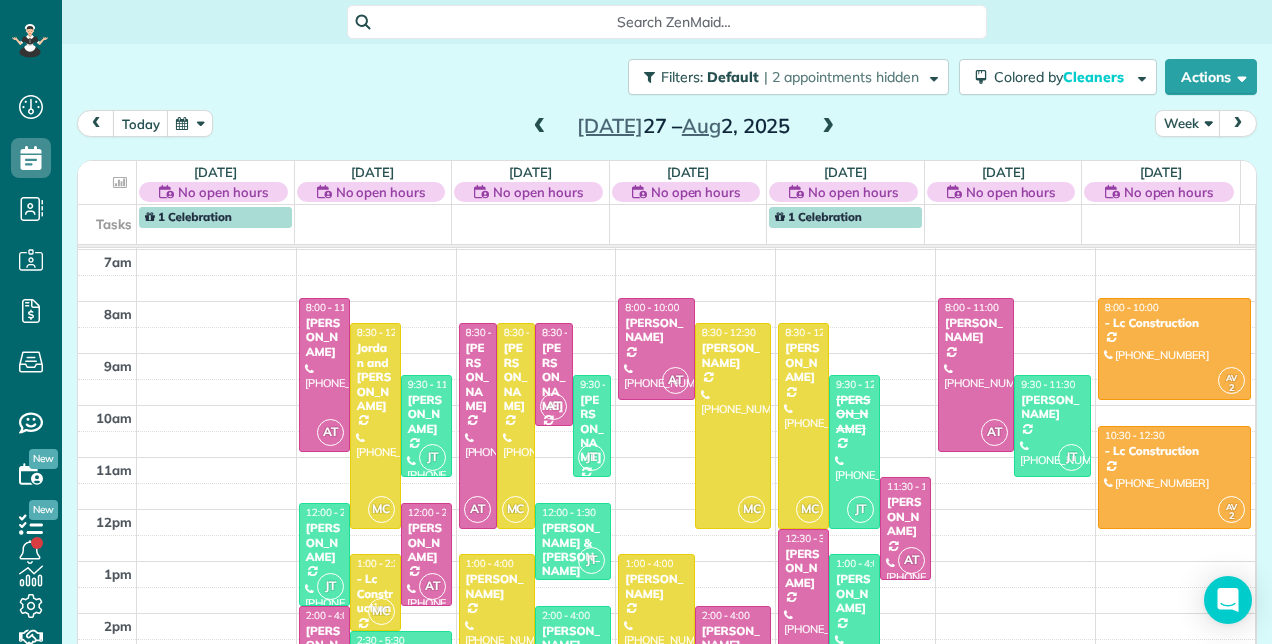 click at bounding box center (540, 127) 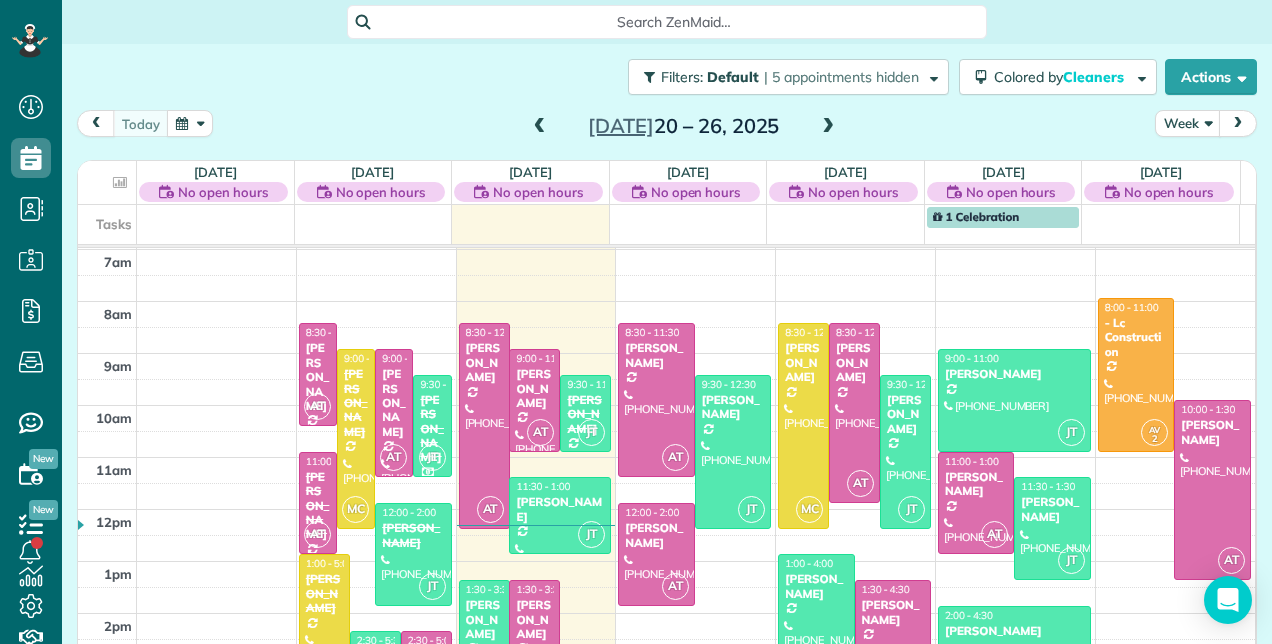 click at bounding box center [828, 127] 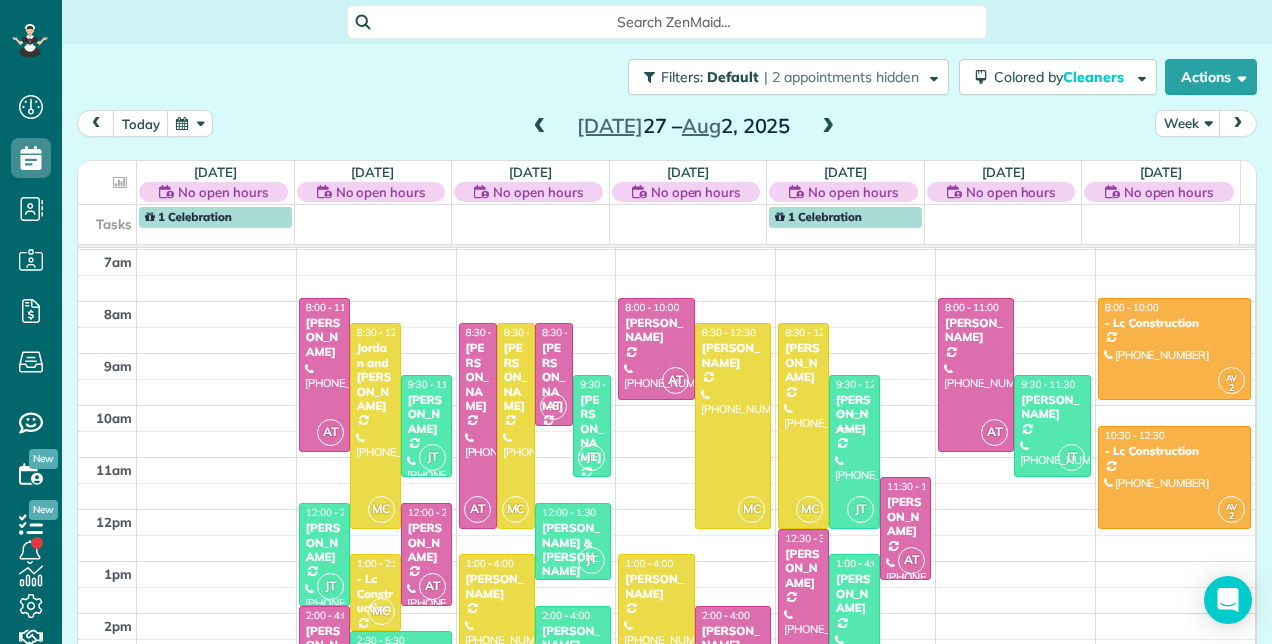 click on "2am 3am 4am 5am 6am 7am 8am 9am 10am 11am 12pm 1pm 2pm 3pm 4pm 5pm 6pm AT 8:00 - 11:00 Peggy Turner (704) 996-7323 7117 Treviso Lane Boynton Beach, FL 33472 MC 8:30 - 12:30 Jordan and Shelly Rosner (310) 733-7052 9222 Greenspire Lane Wellington, FL 33467 JT 9:30 - 11:30 Elyse Glick (516) 319-3613 6840 Lismore Avenue Boynton Beach, FL 33437 JT 12:00 - 2:00 Diane Clemmons (561) 676-0781 1000 Southwest 28th Avenue Boynton Beach, FL 33426 AT 12:00 - 2:00 MARIANNE Broughton (651) 895-7729 2865 Southeast 1st Place Boynton Beach, FL 33435 MC 1:00 - 2:30  - Lc Construction (561) 221-3108 1054 Gateway Boulevard Suite 107 Boynton Beach, FL 33426 AT 2:00 - 4:00 Elizabeth Bergman - Berkshire Hathaway (561) 398-7518 6072 Walnut Hill Drive Lake Worth, ? 33467 JT 2:30 - 5:30 Jean Forney (954) 629-3321 5598 Reynolds Road Wellington, FL 33449 AT 8:30 - 12:30 AnneMarie Sincavage (561) 901-4923 832 Southwest 34th Avenue Boynton Beach, FL 33435 MC 8:30 - 12:30 Joey Asselin (413) 531-0194 8200 Lakeshore Drive #502 AT 8:30 - 10:30" at bounding box center [666, 431] 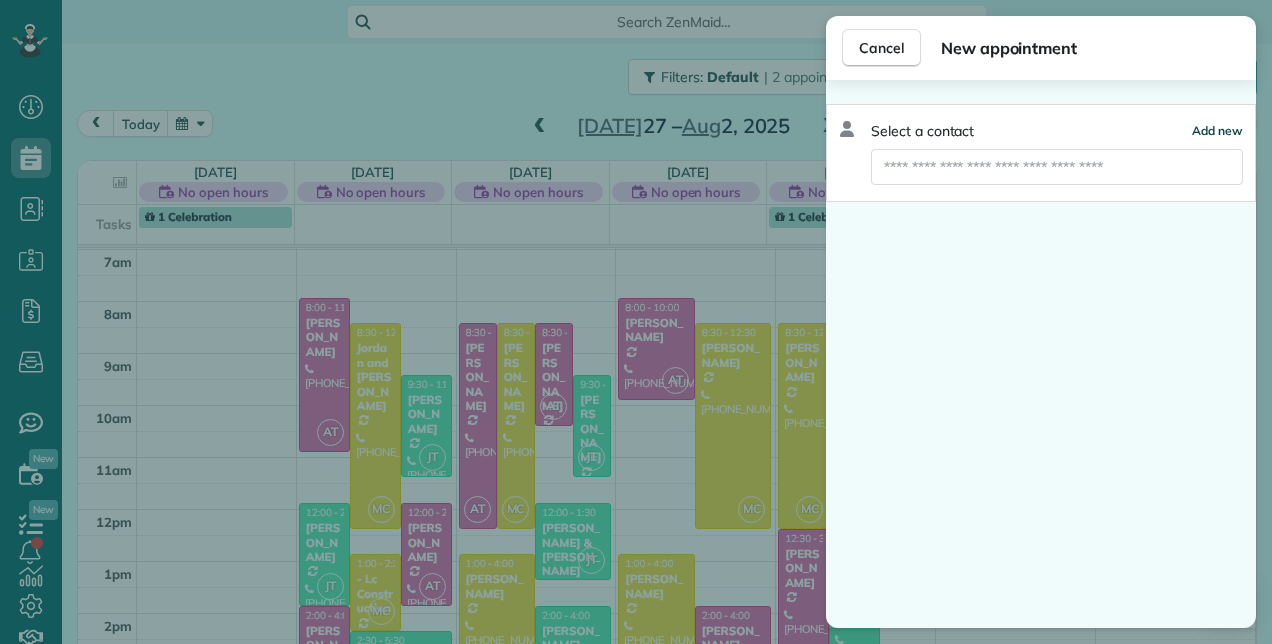 click on "Add new" at bounding box center (1217, 131) 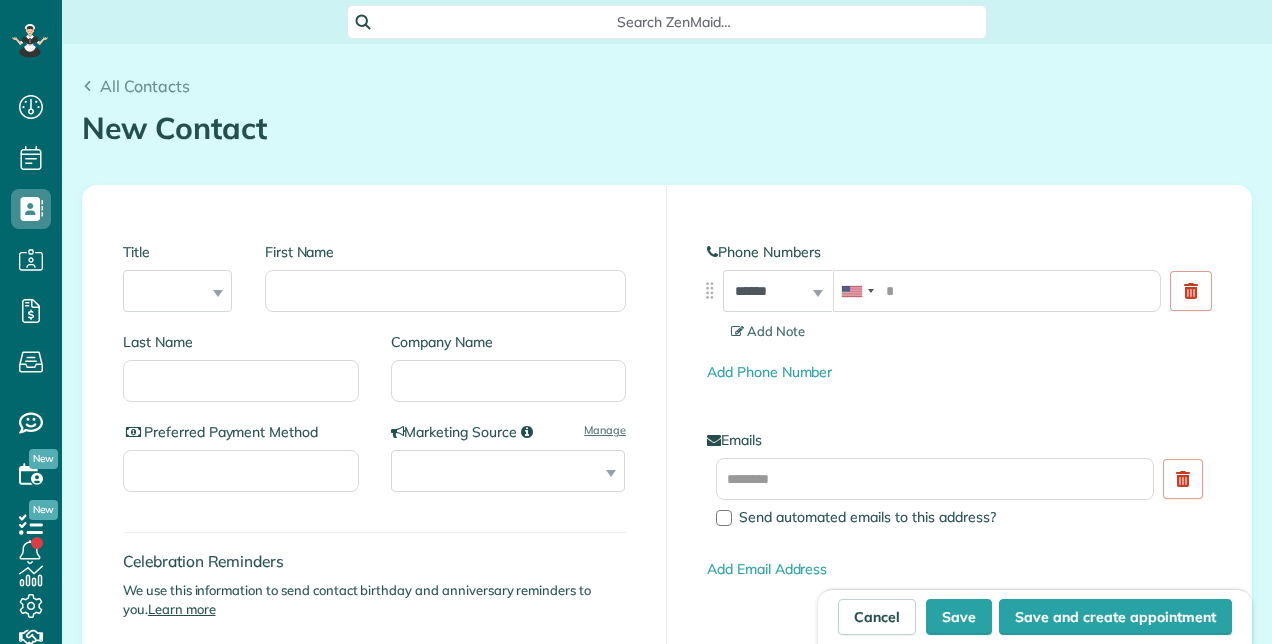 scroll, scrollTop: 0, scrollLeft: 0, axis: both 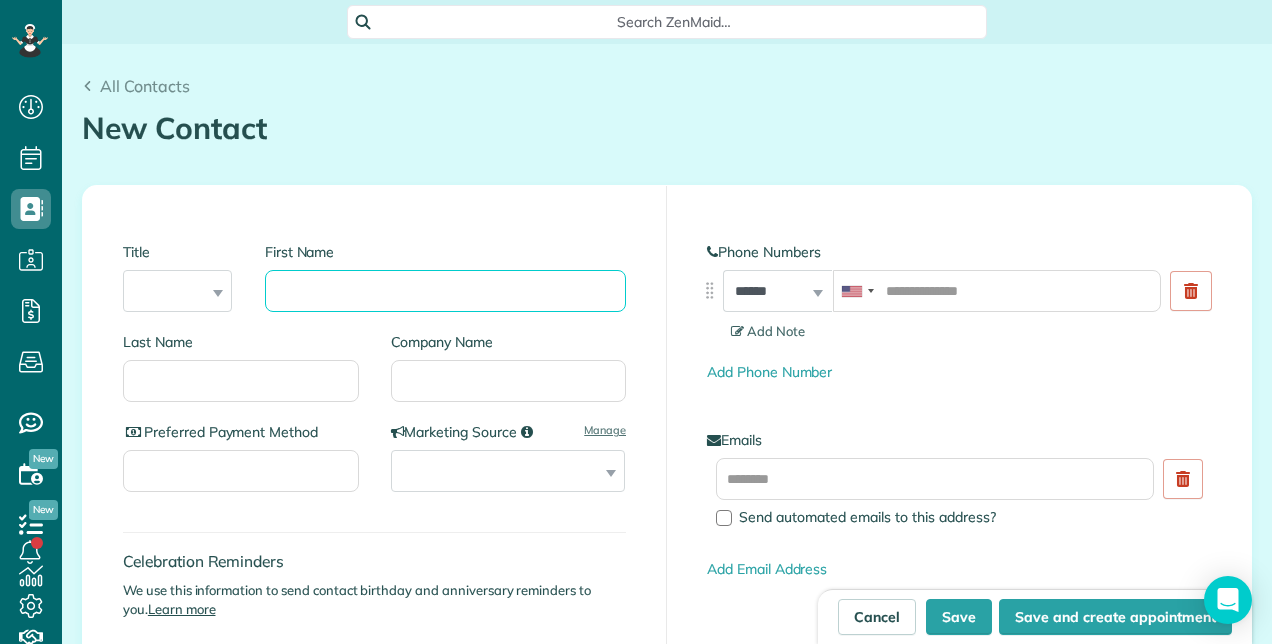 click on "First Name" at bounding box center [445, 291] 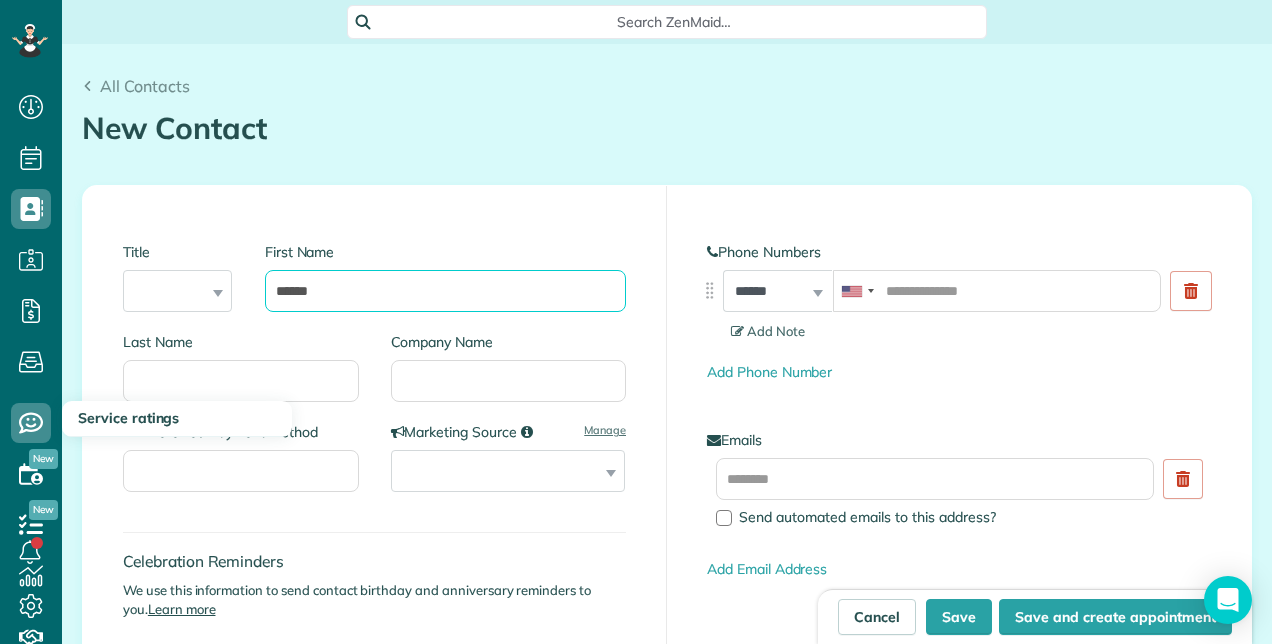 type on "******" 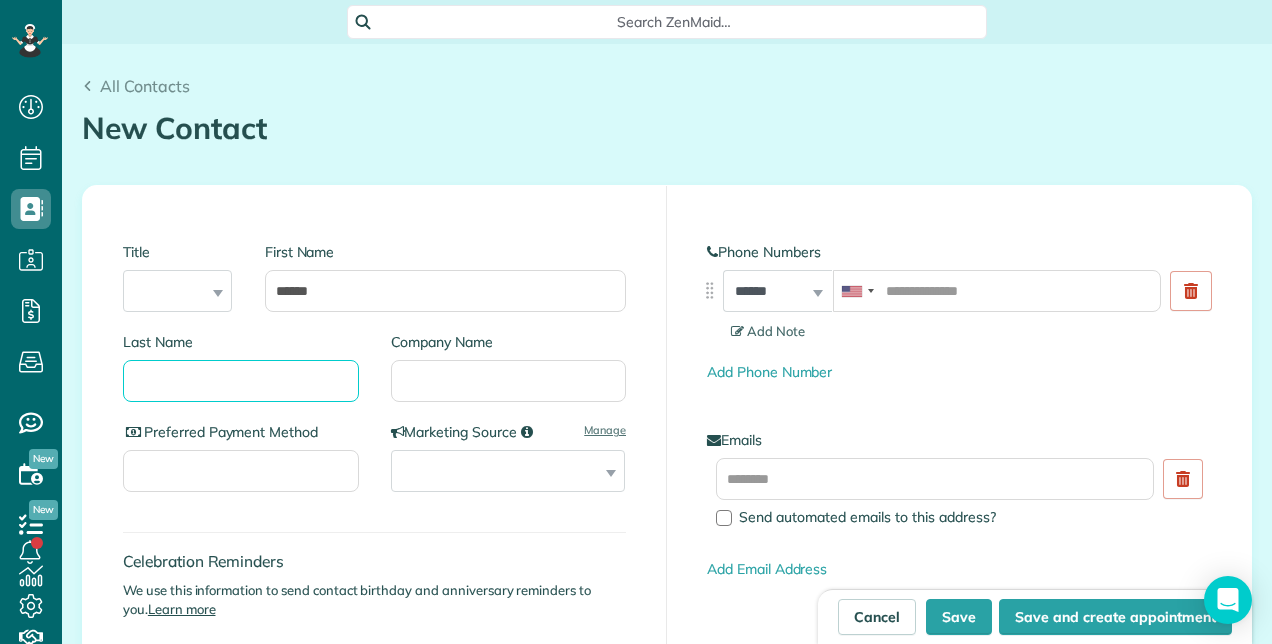 click on "Last Name" at bounding box center [241, 381] 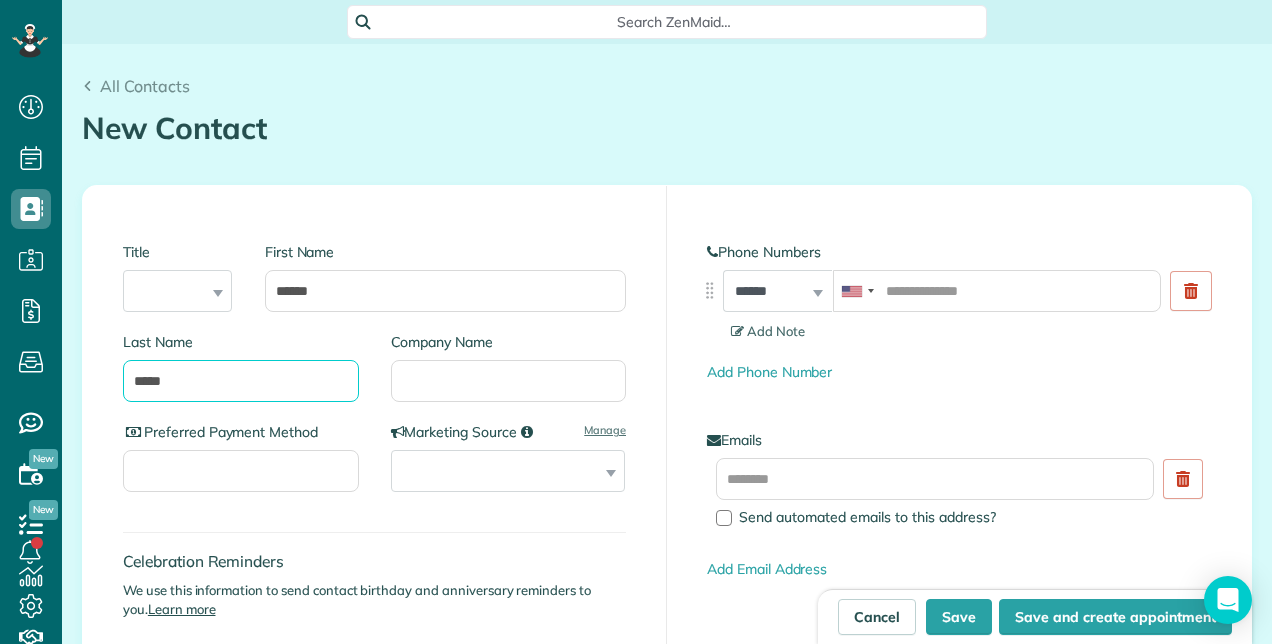 type on "*****" 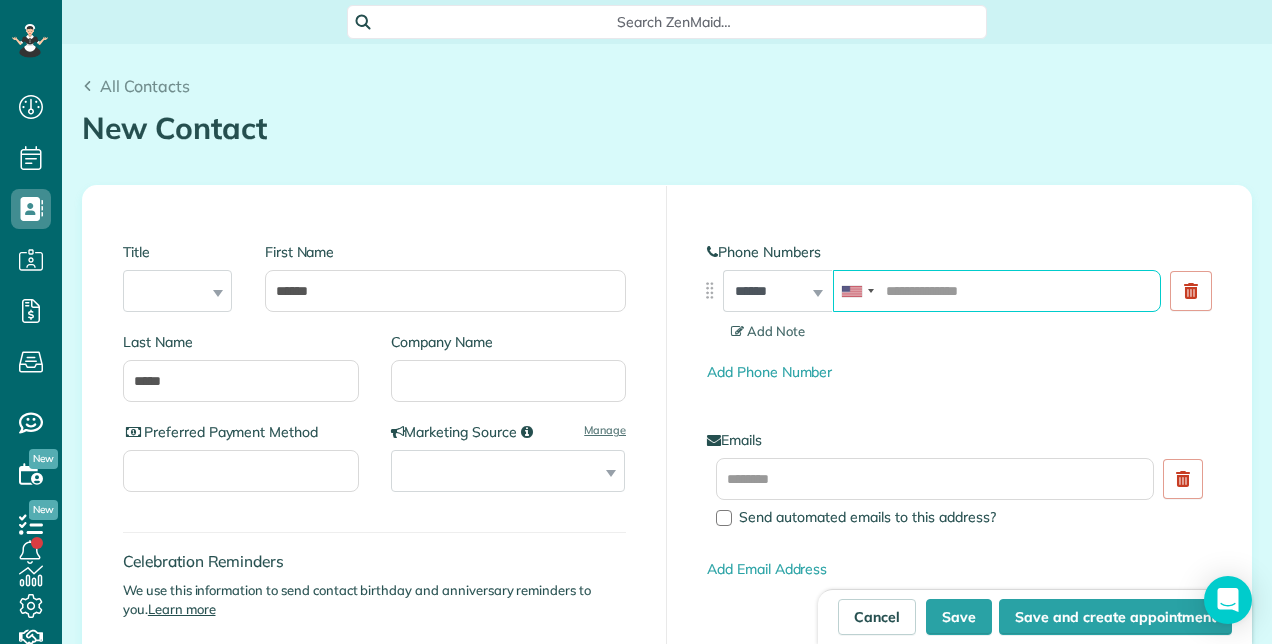 click at bounding box center (997, 291) 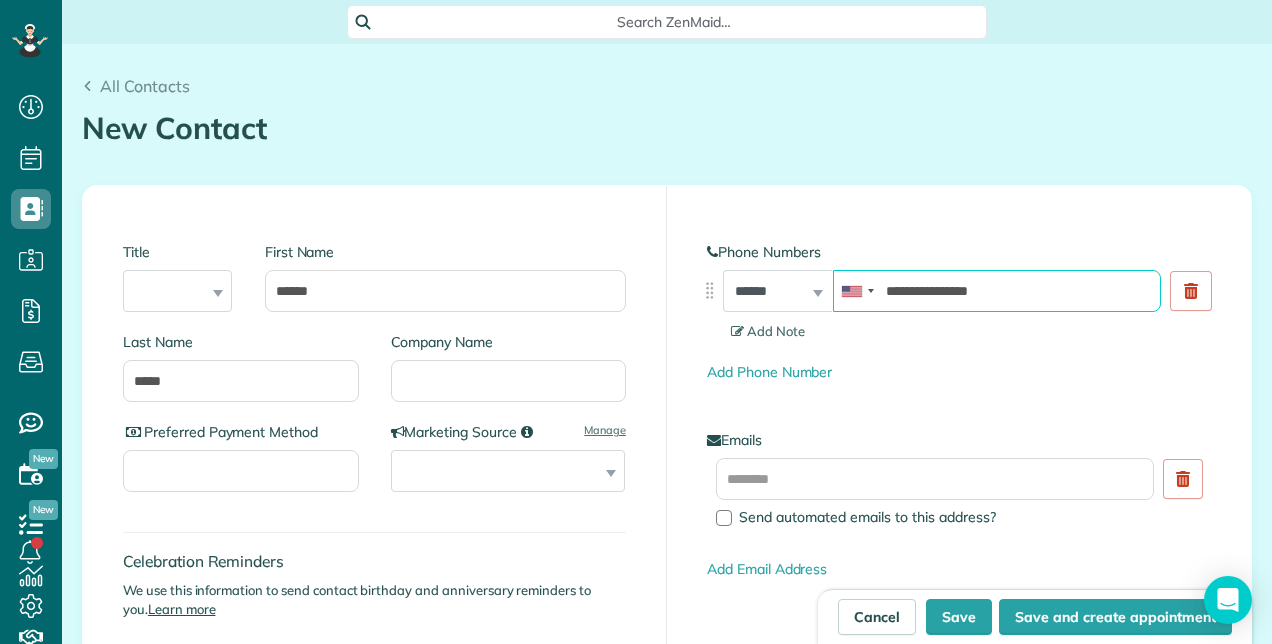 type on "**********" 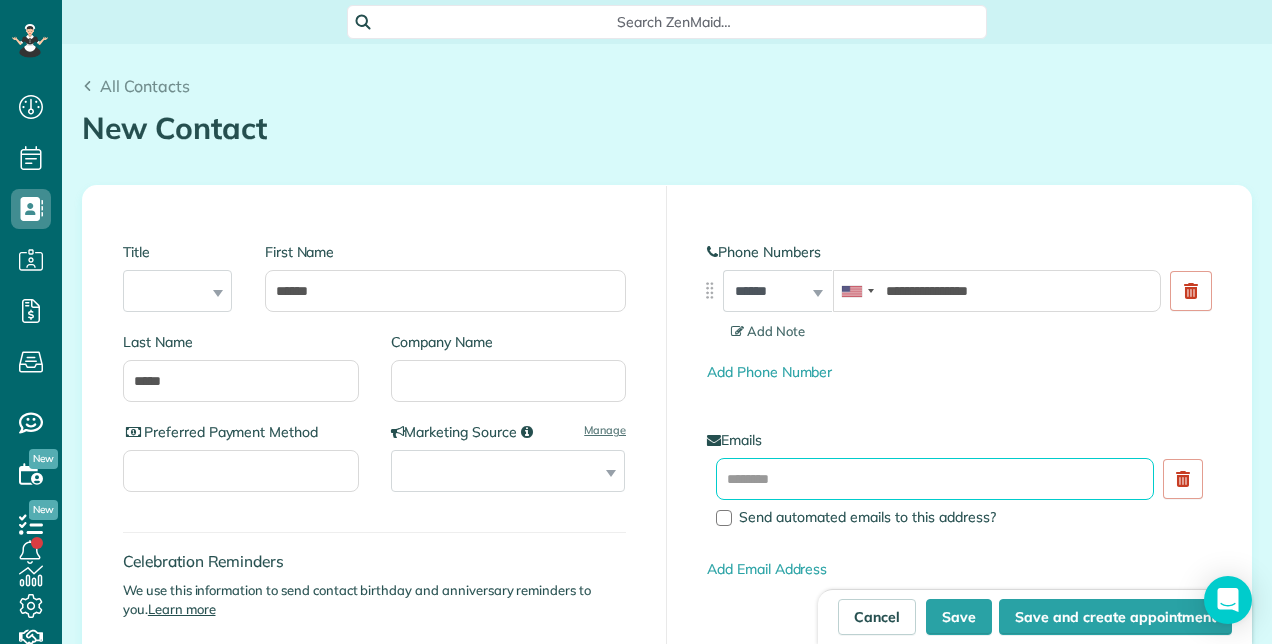 click at bounding box center [935, 479] 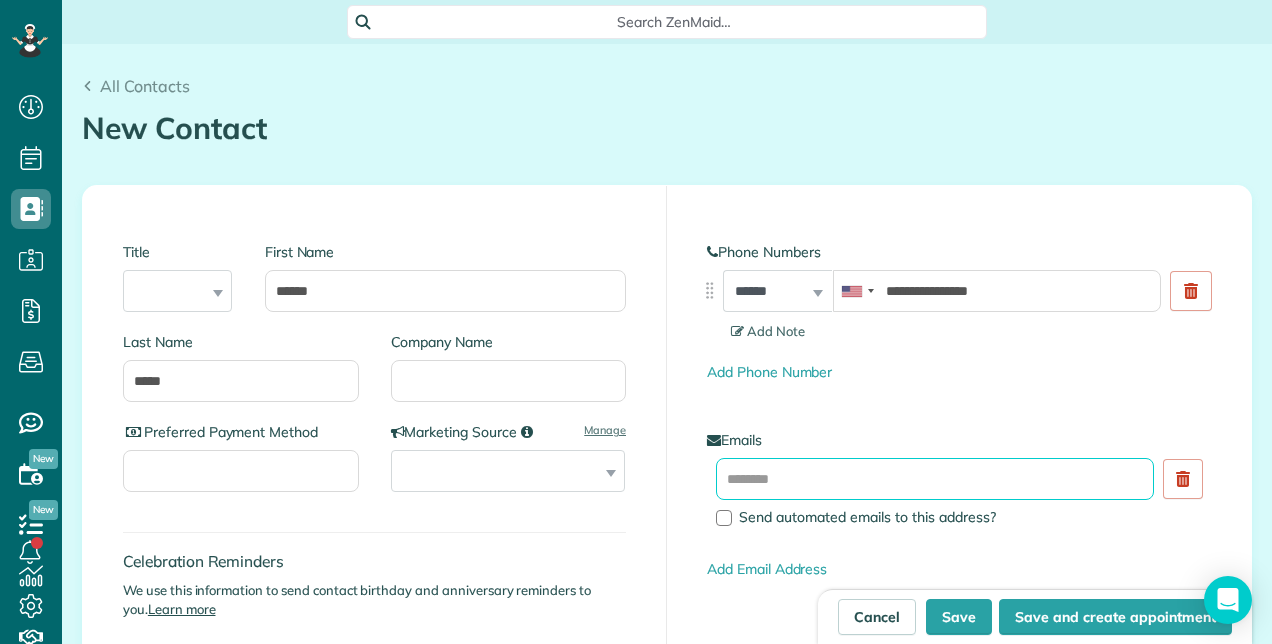 click at bounding box center (935, 479) 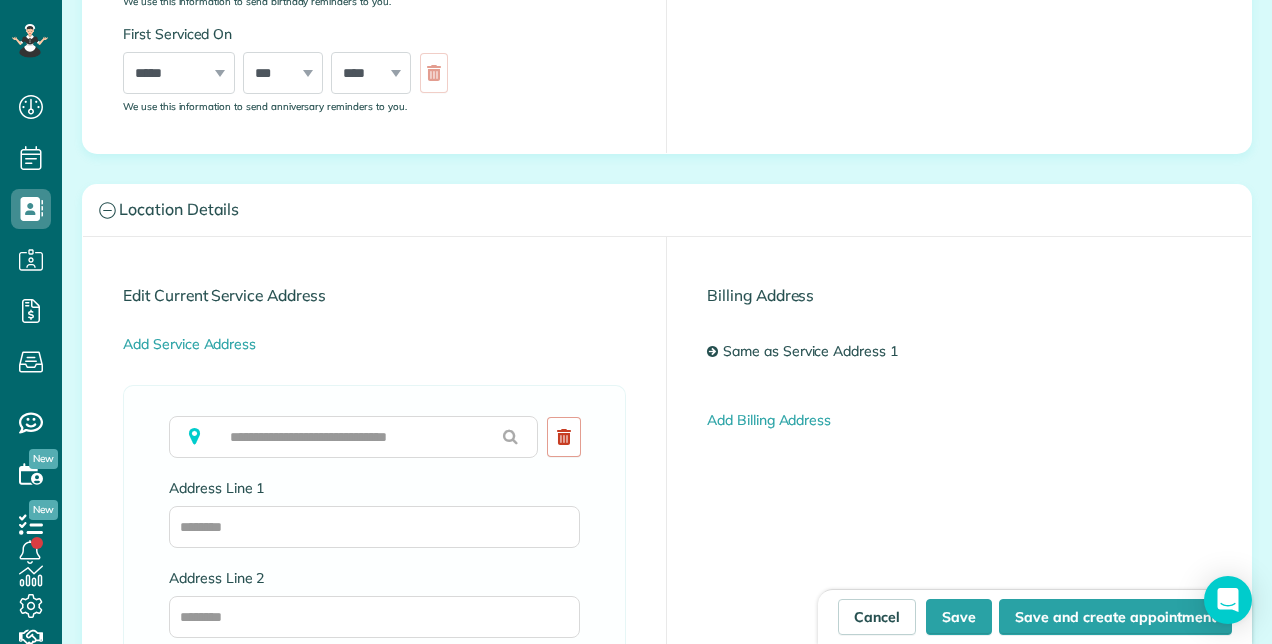 scroll, scrollTop: 732, scrollLeft: 0, axis: vertical 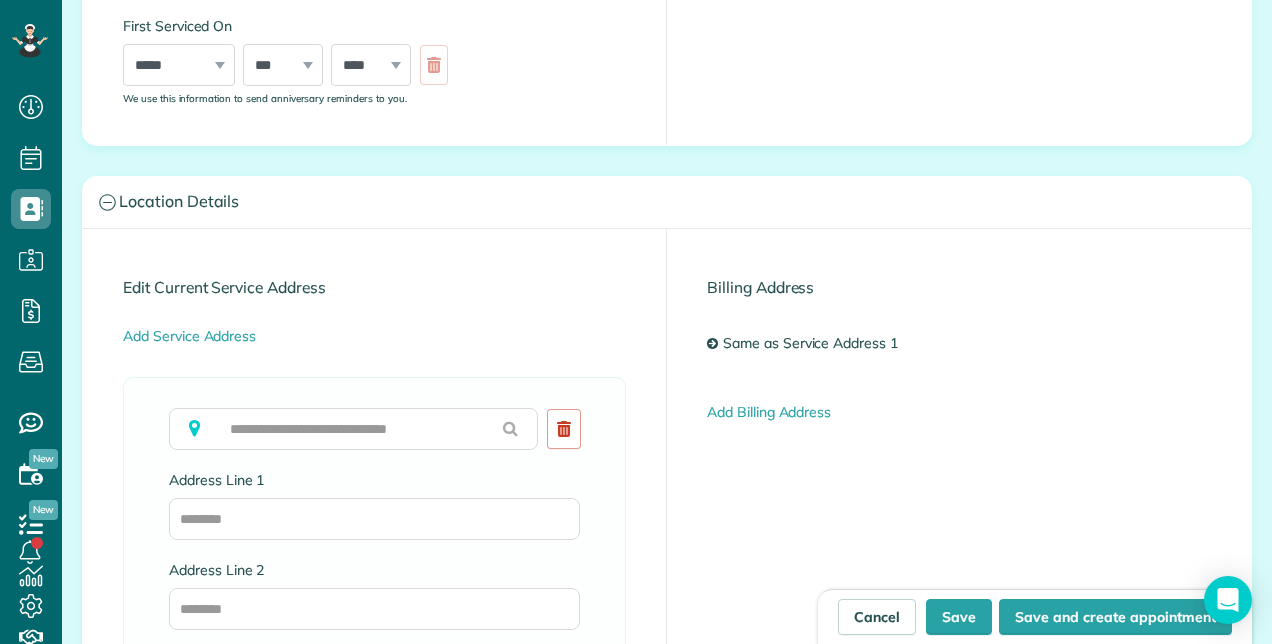 type on "**********" 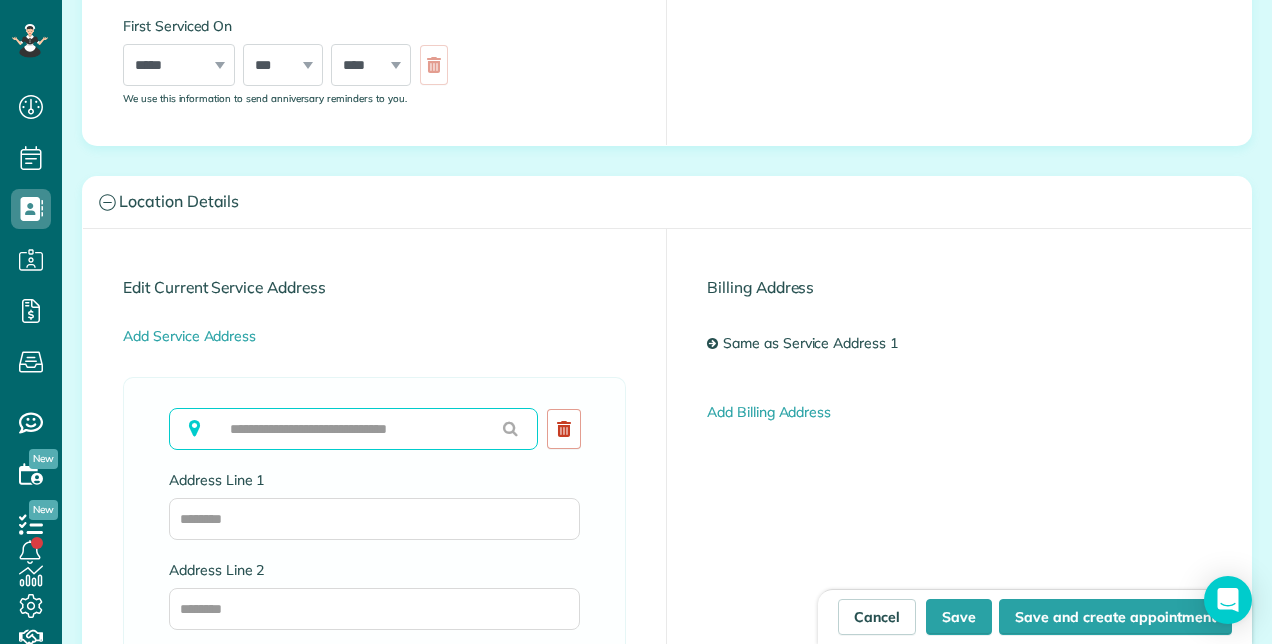 click at bounding box center [353, 429] 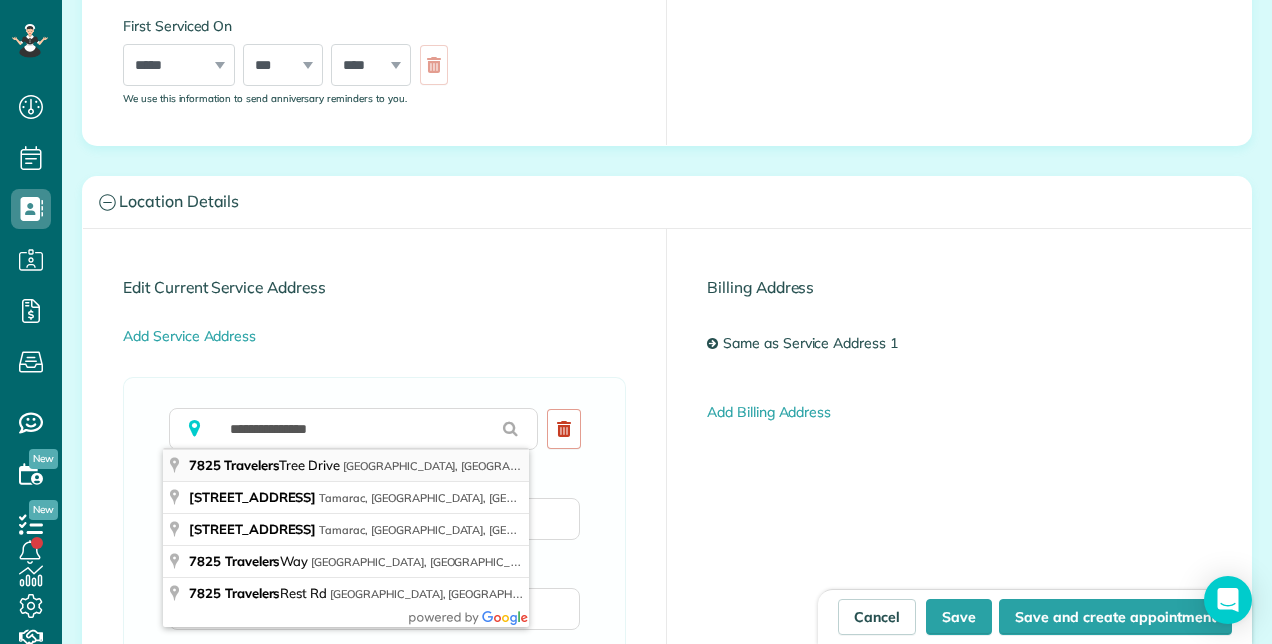 type on "**********" 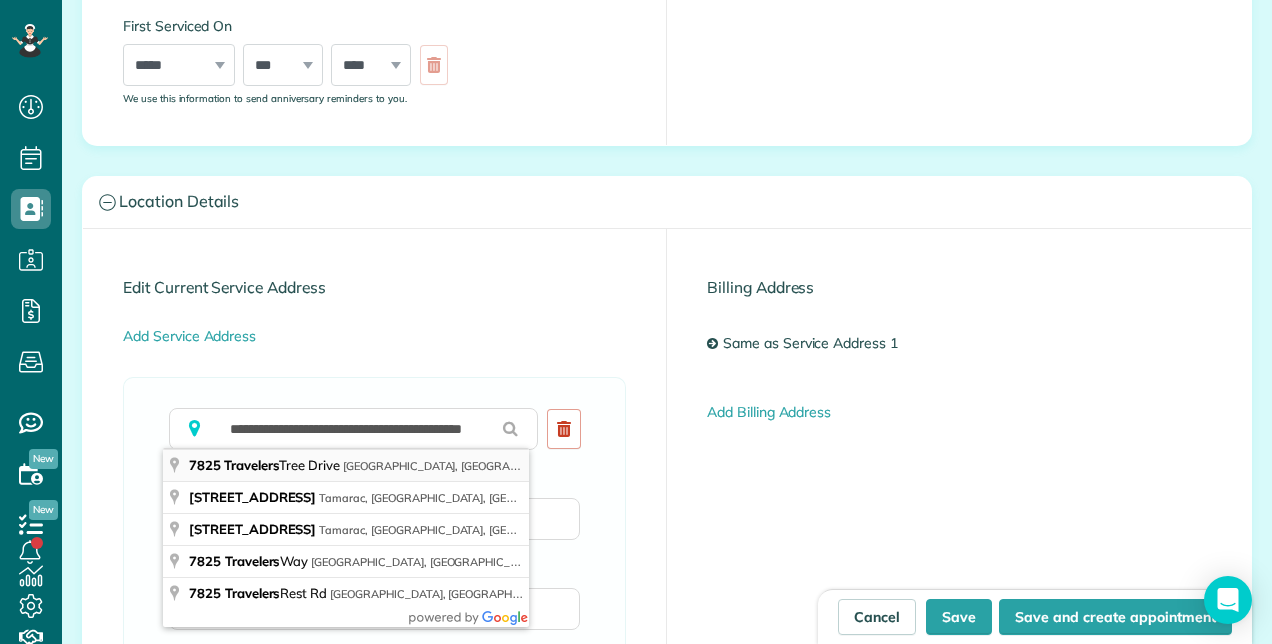 type on "**********" 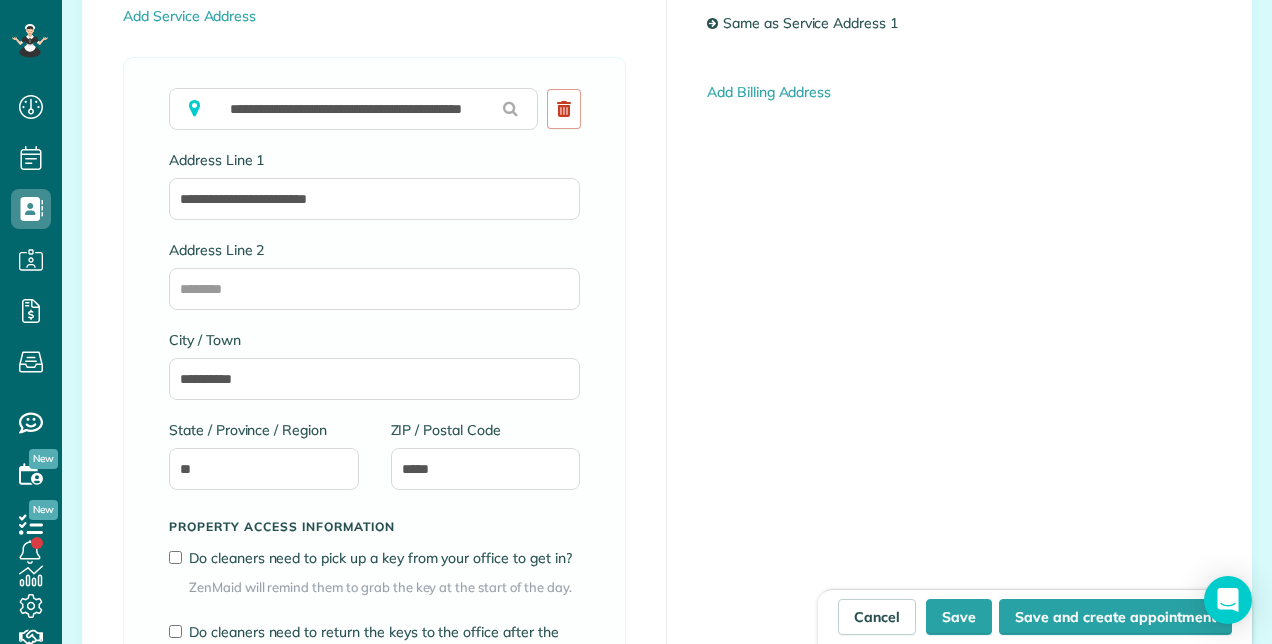 scroll, scrollTop: 1080, scrollLeft: 0, axis: vertical 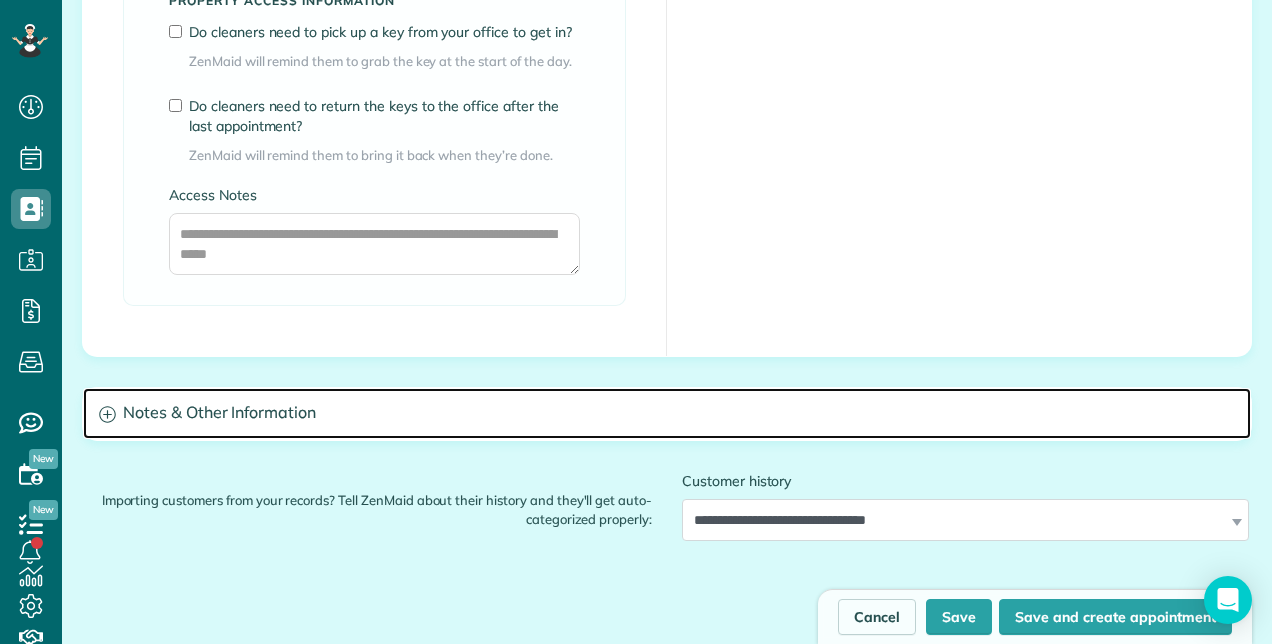 click on "Notes & Other Information" at bounding box center (667, 413) 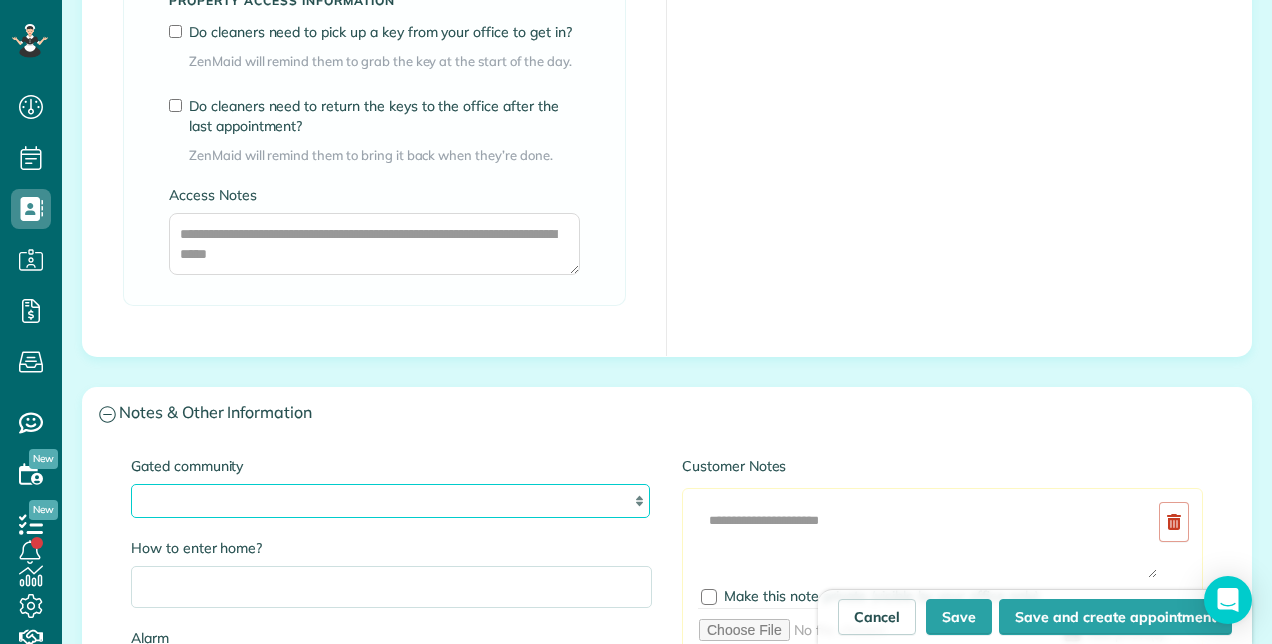 click on "***
**" at bounding box center [390, 501] 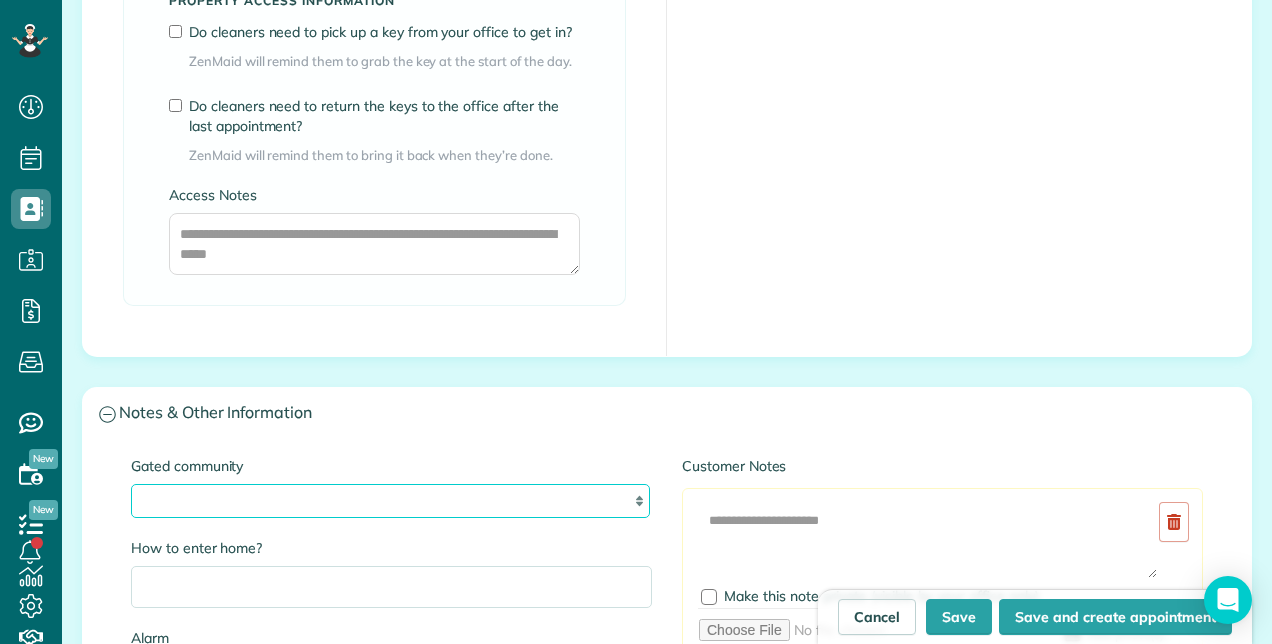 select on "***" 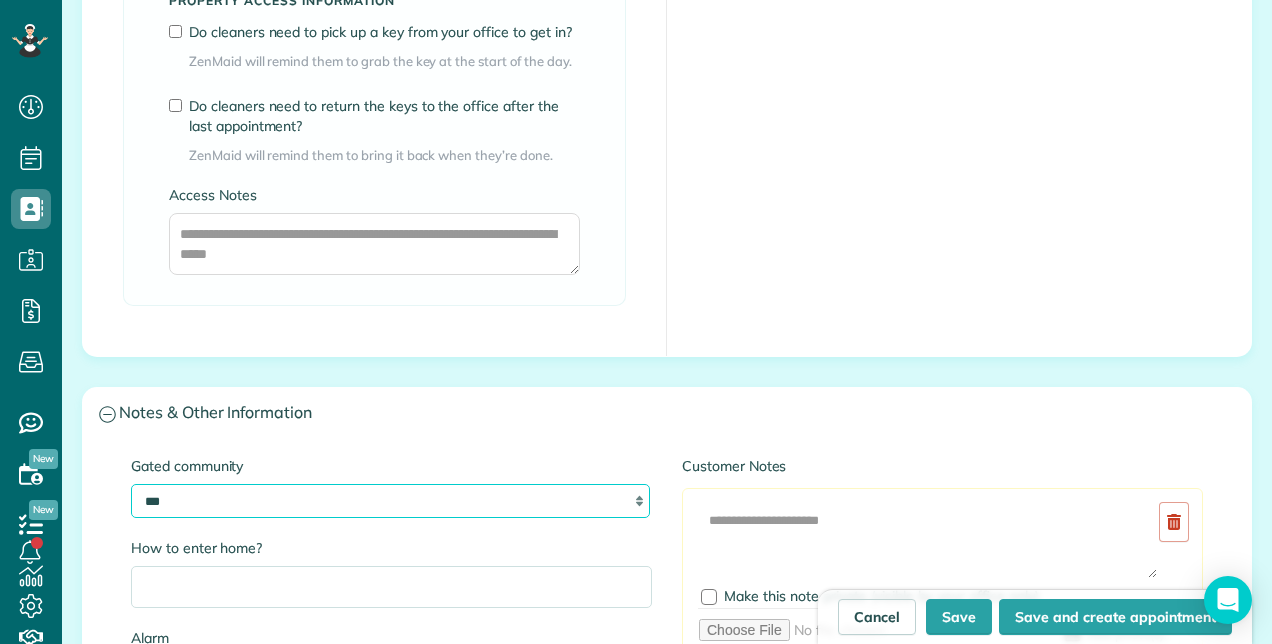 click on "***
**" at bounding box center [390, 501] 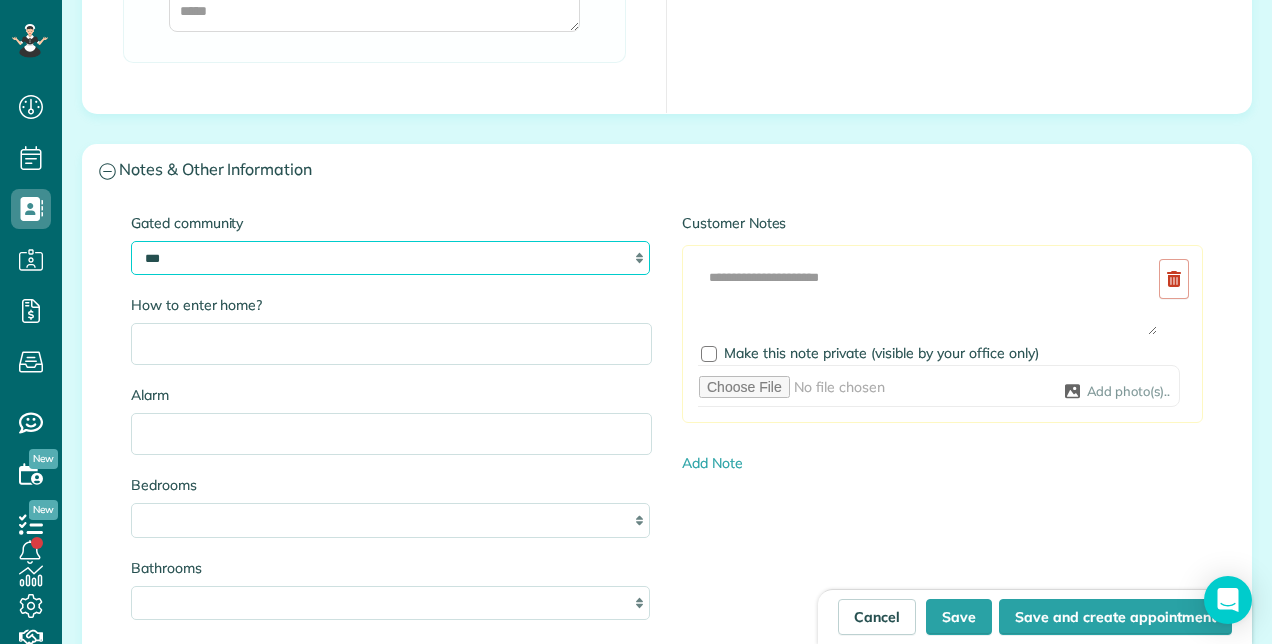 scroll, scrollTop: 1842, scrollLeft: 0, axis: vertical 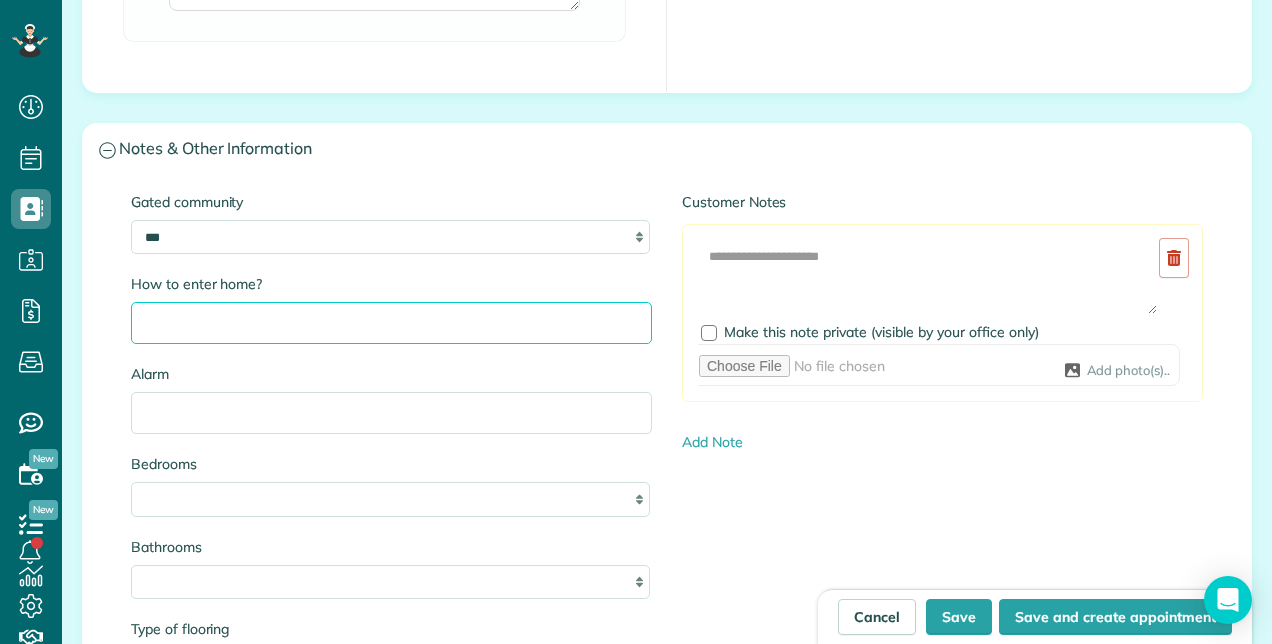 click on "How to enter home?" at bounding box center [391, 323] 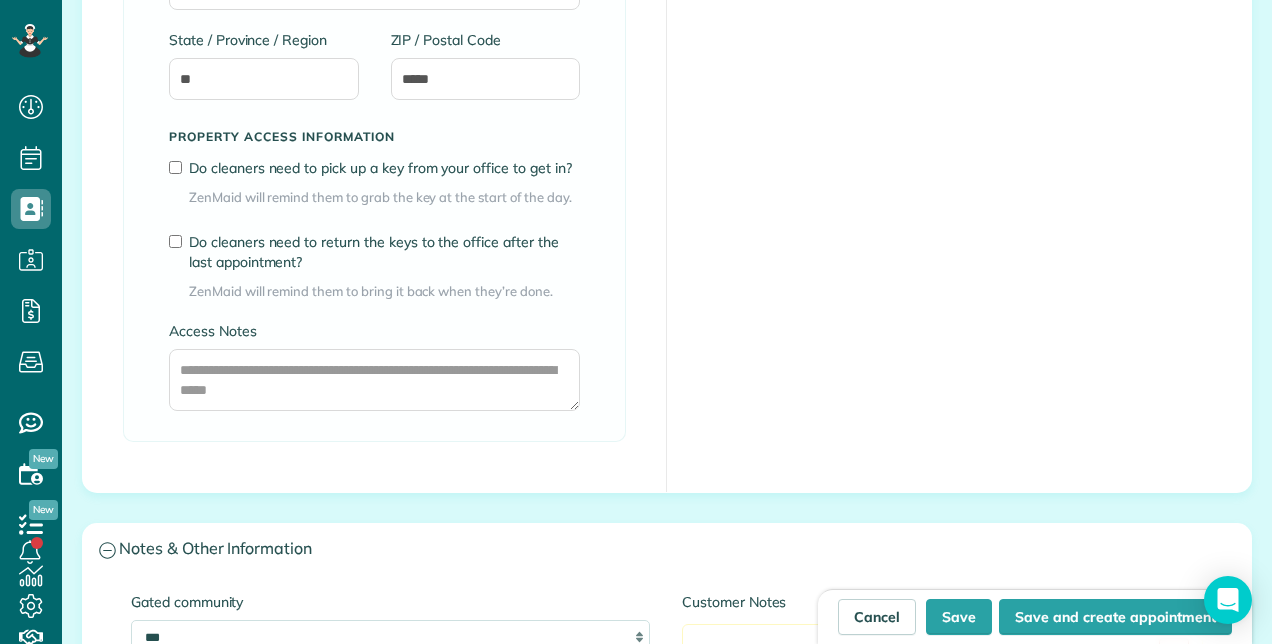 scroll, scrollTop: 1142, scrollLeft: 0, axis: vertical 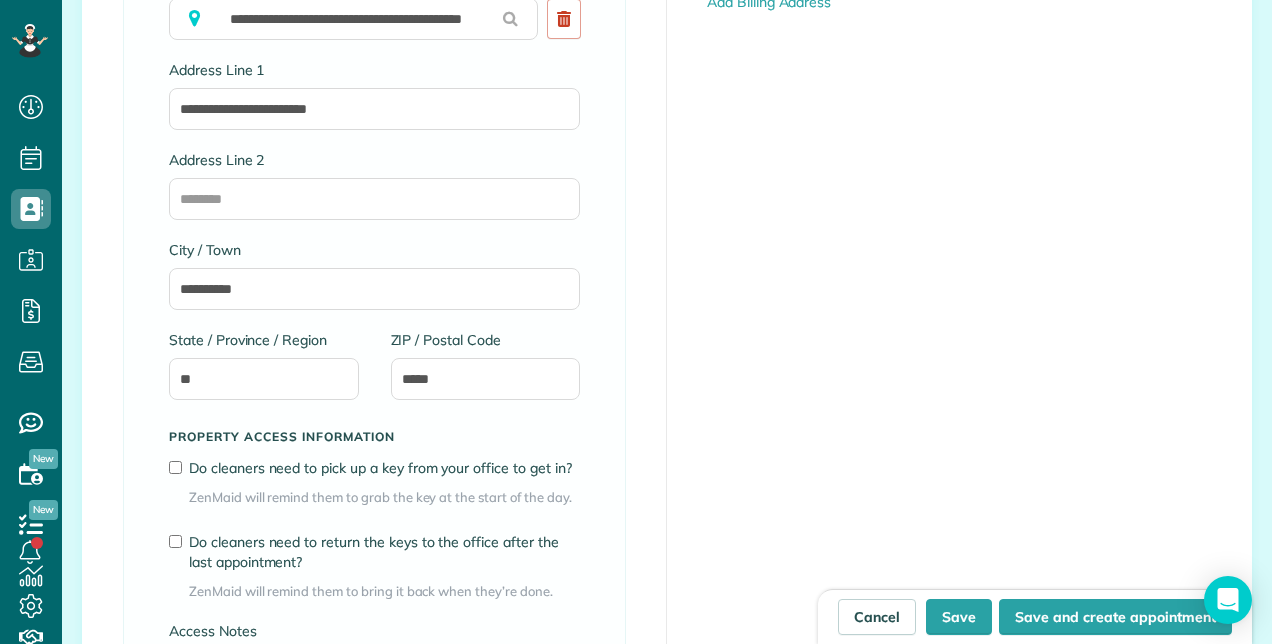type on "*********" 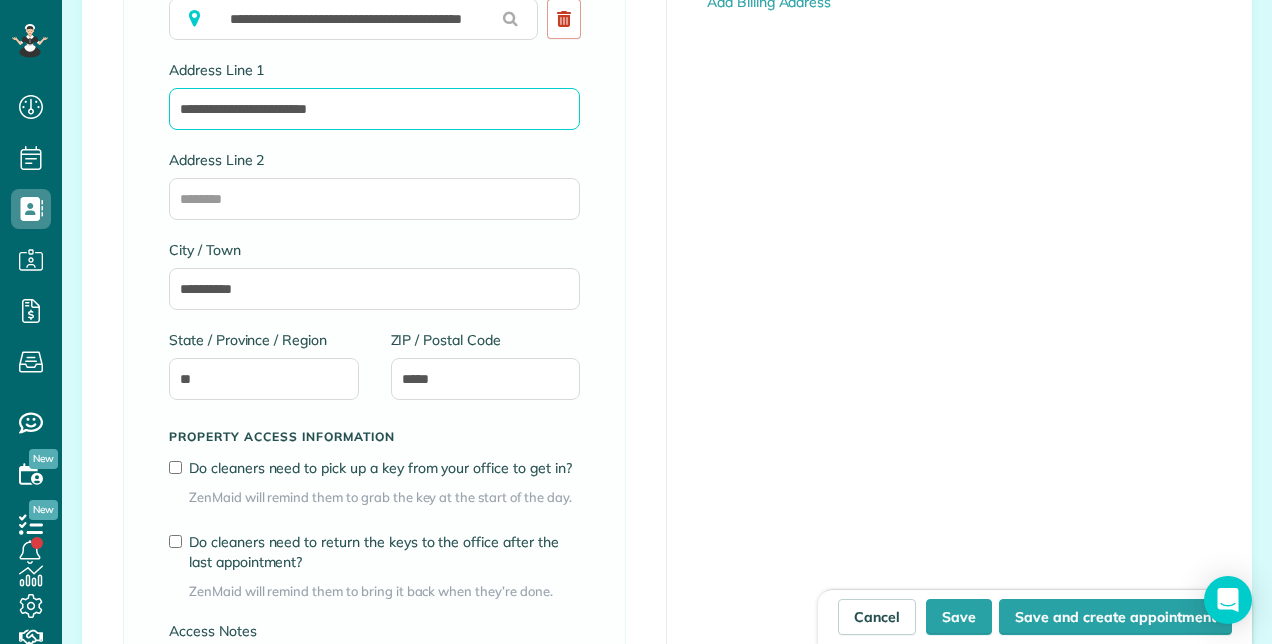 drag, startPoint x: 353, startPoint y: 99, endPoint x: 157, endPoint y: 98, distance: 196.00255 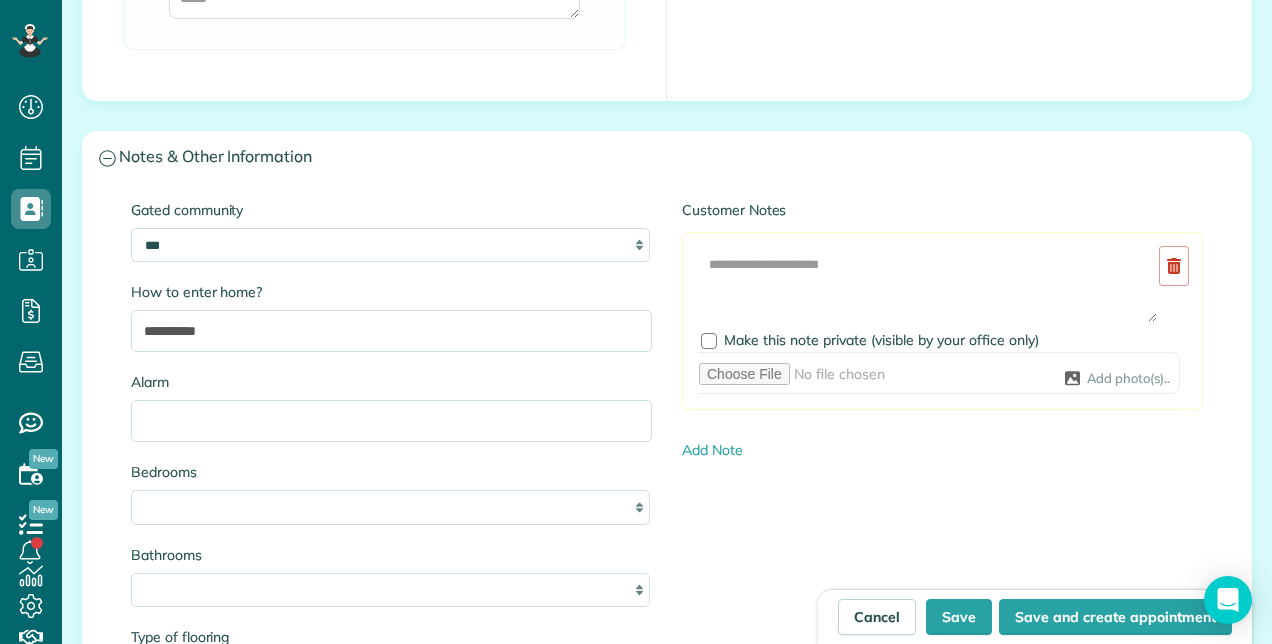 scroll, scrollTop: 1842, scrollLeft: 0, axis: vertical 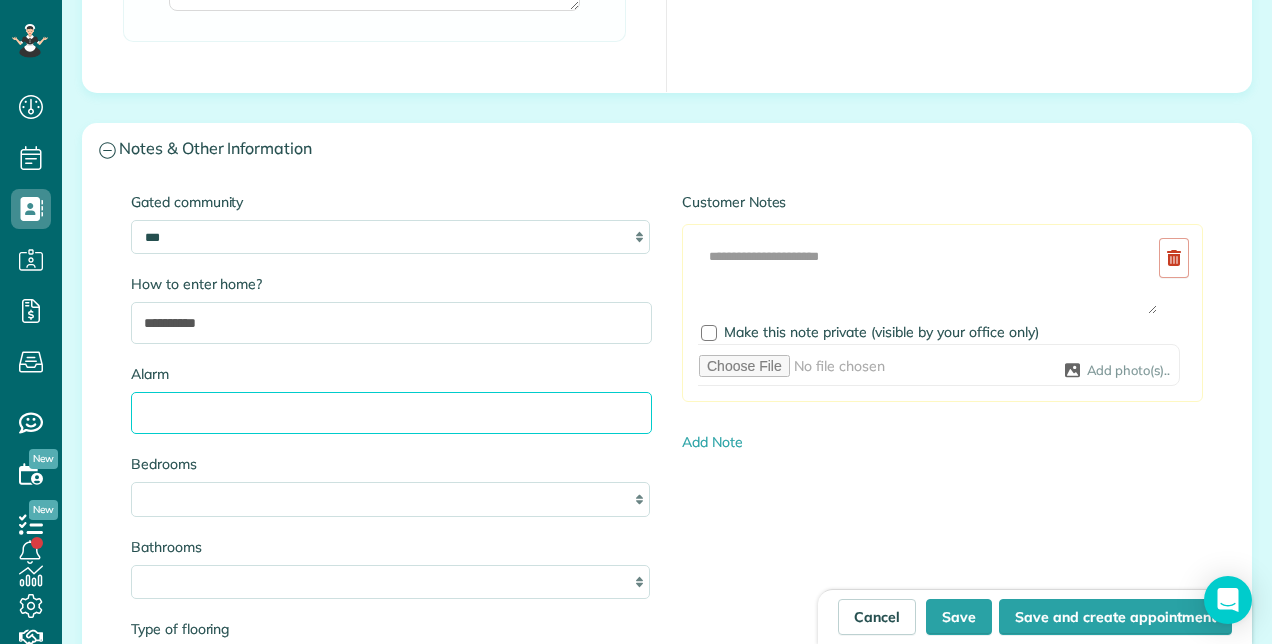 click on "Alarm" at bounding box center [391, 413] 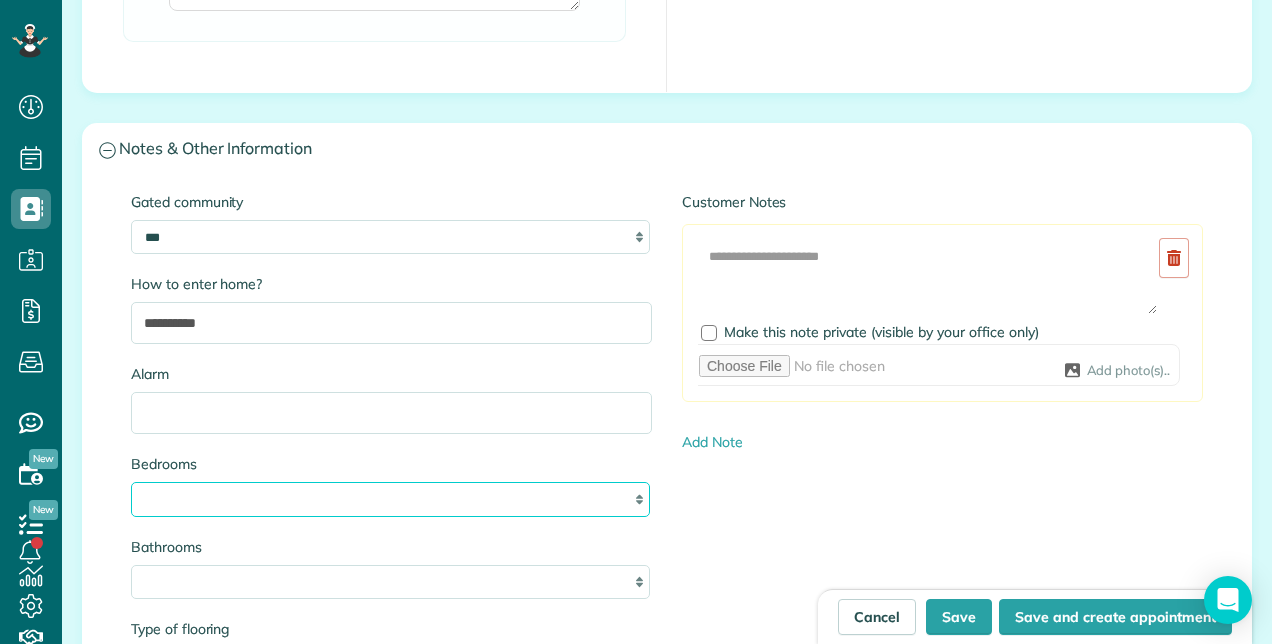 click on "*
*
*
*
**" at bounding box center (390, 499) 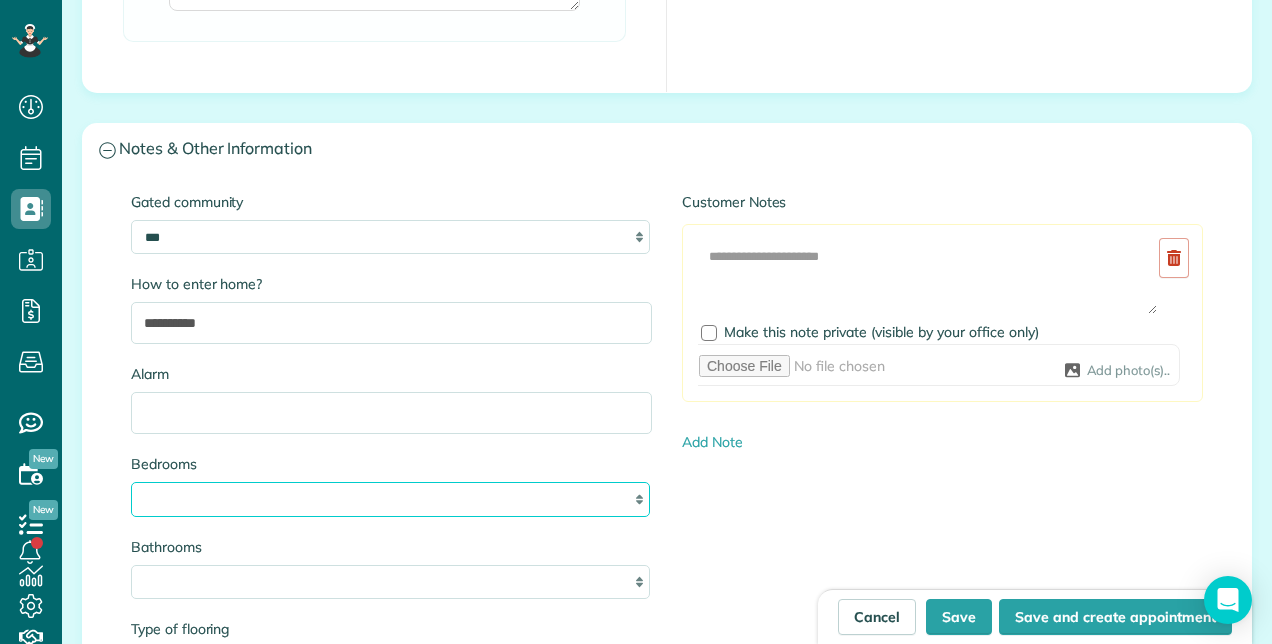select on "*" 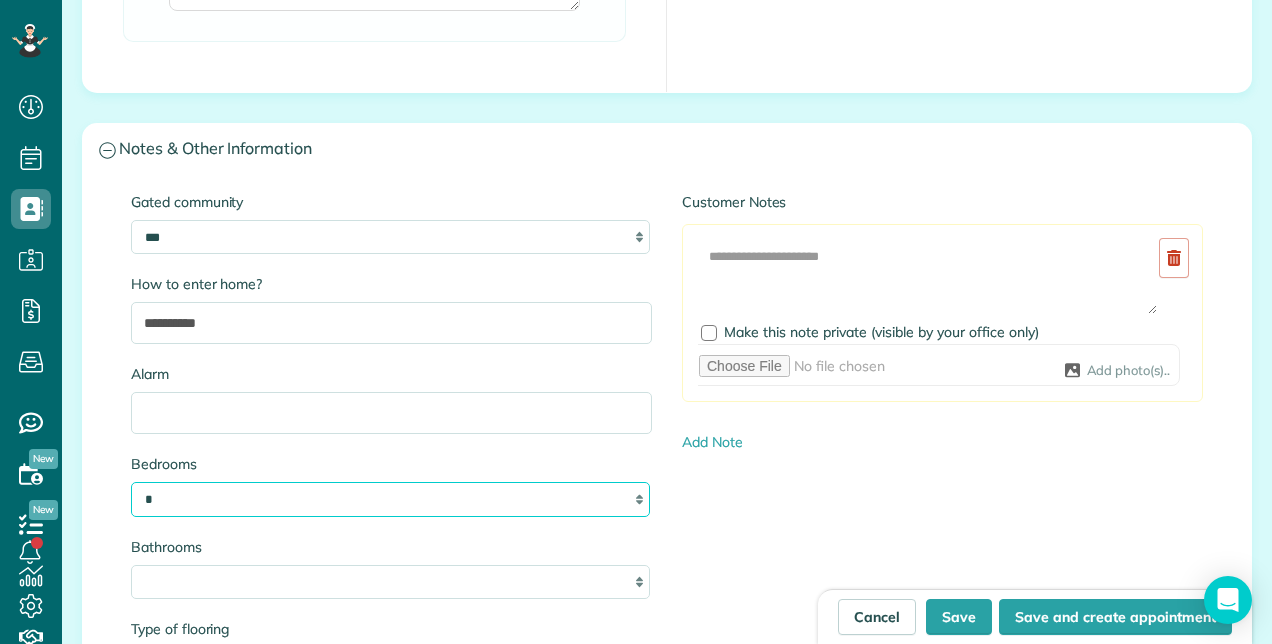 click on "*
*
*
*
**" at bounding box center [390, 499] 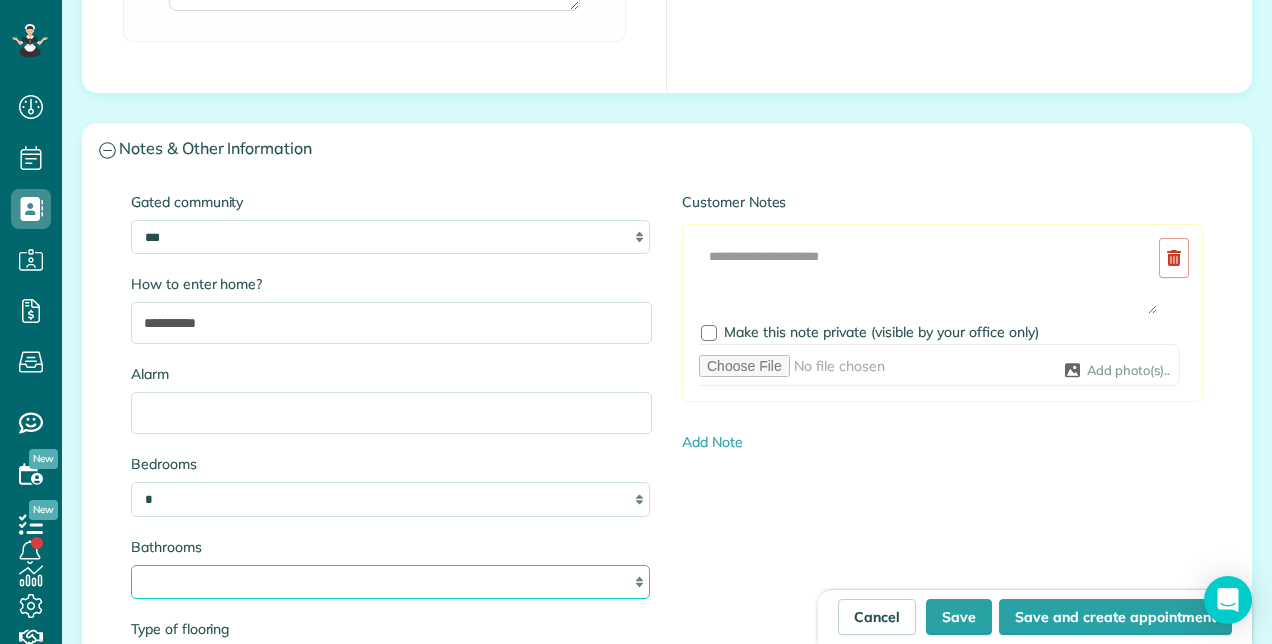 click on "*
***
*
***
*
***
*
***
**" at bounding box center (390, 582) 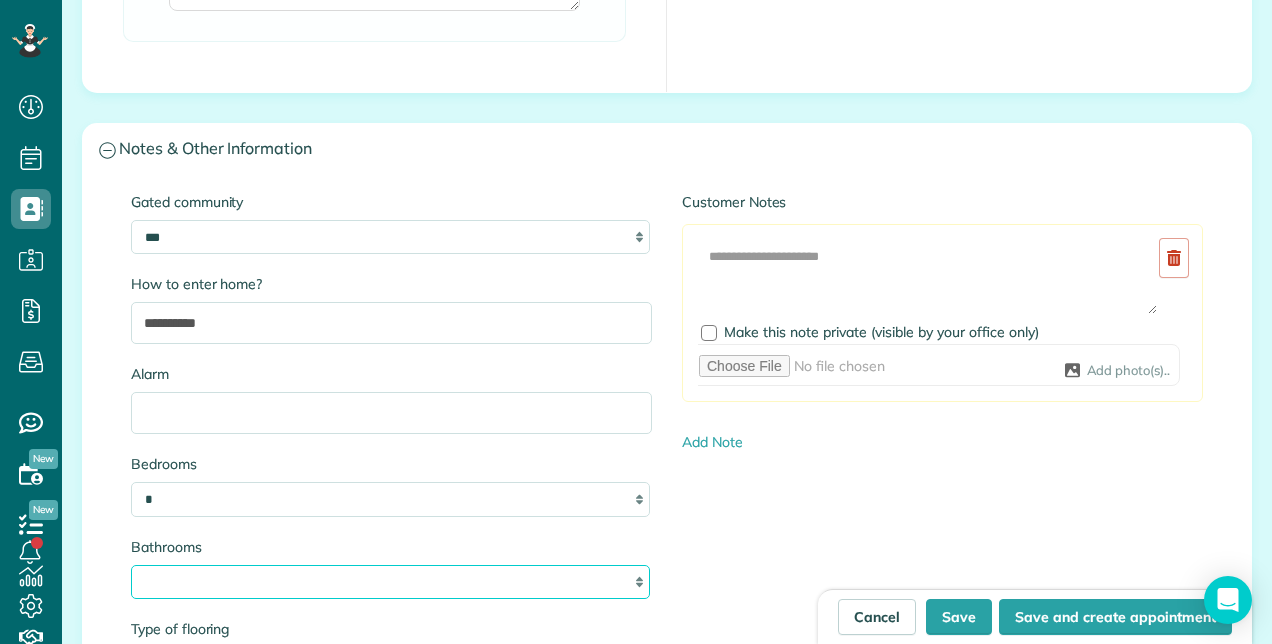 select on "***" 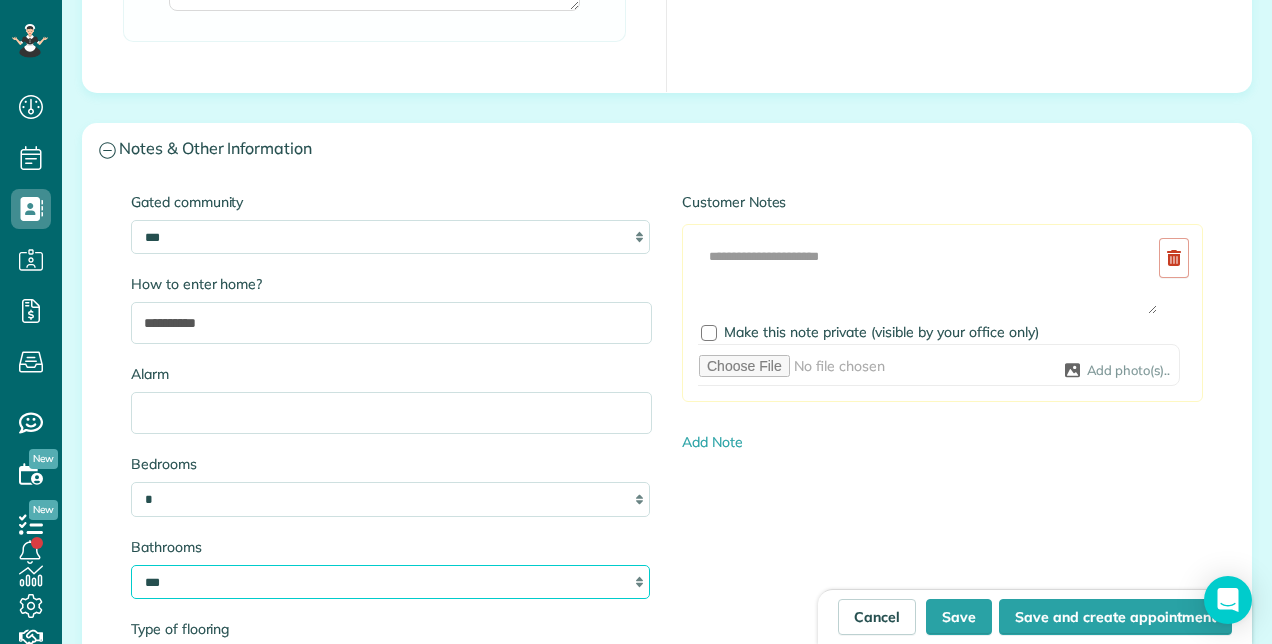 click on "*
***
*
***
*
***
*
***
**" at bounding box center (390, 582) 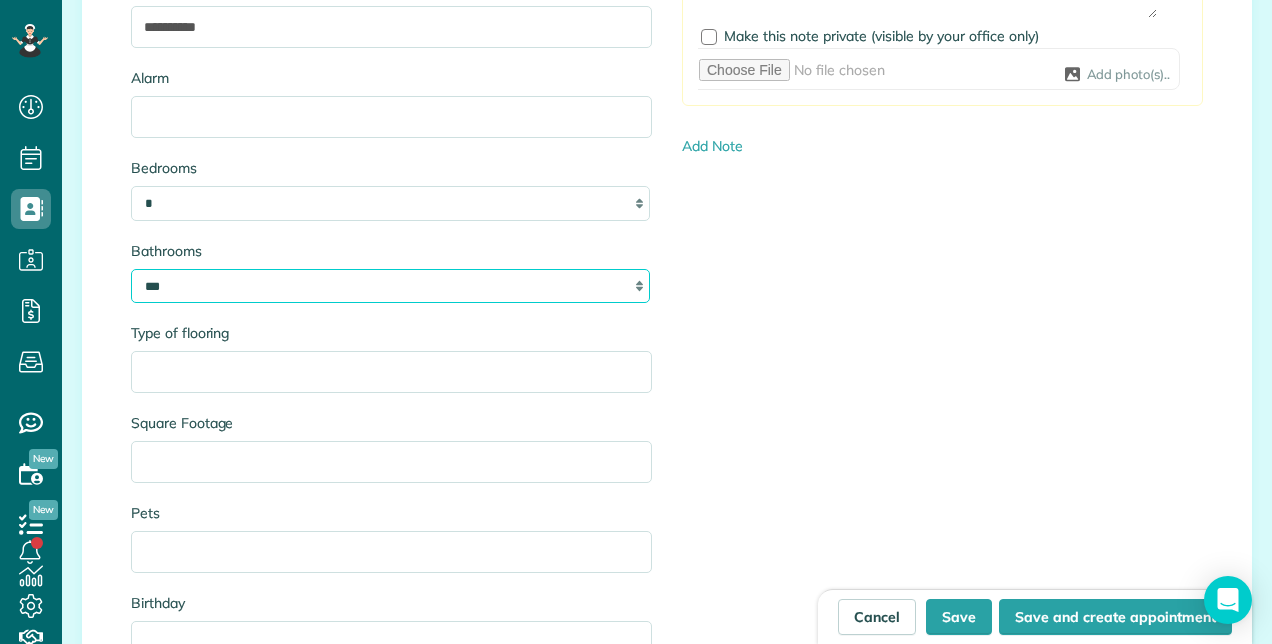 scroll, scrollTop: 2142, scrollLeft: 0, axis: vertical 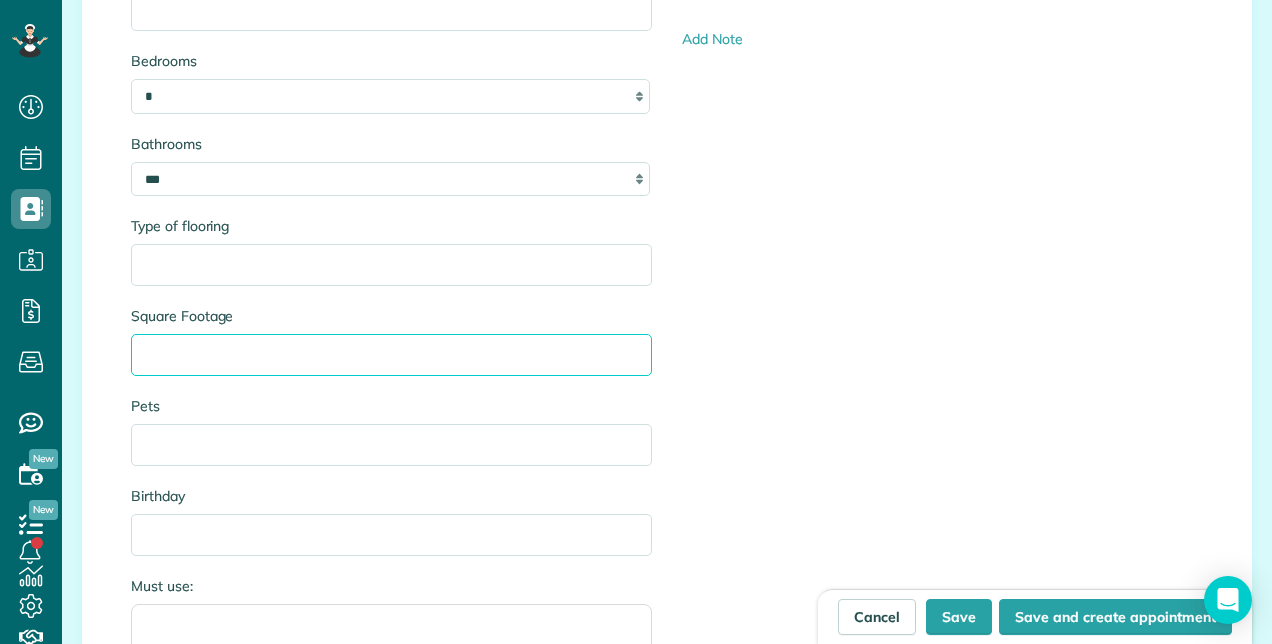 click on "Square Footage" at bounding box center (391, 355) 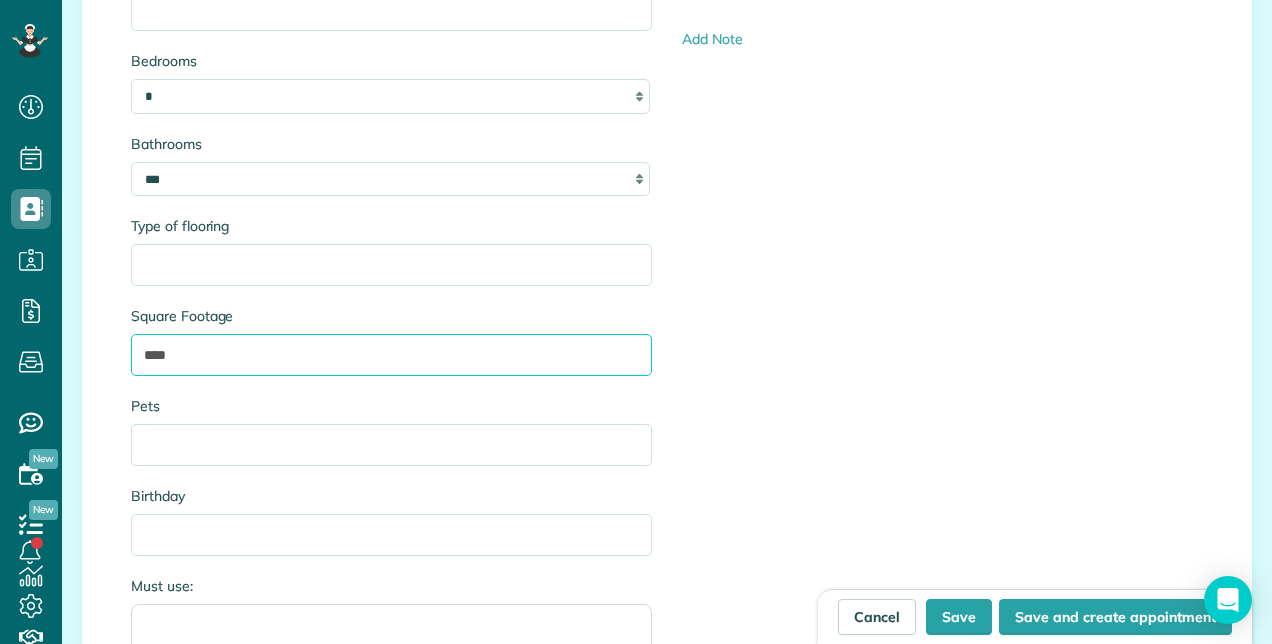 type on "****" 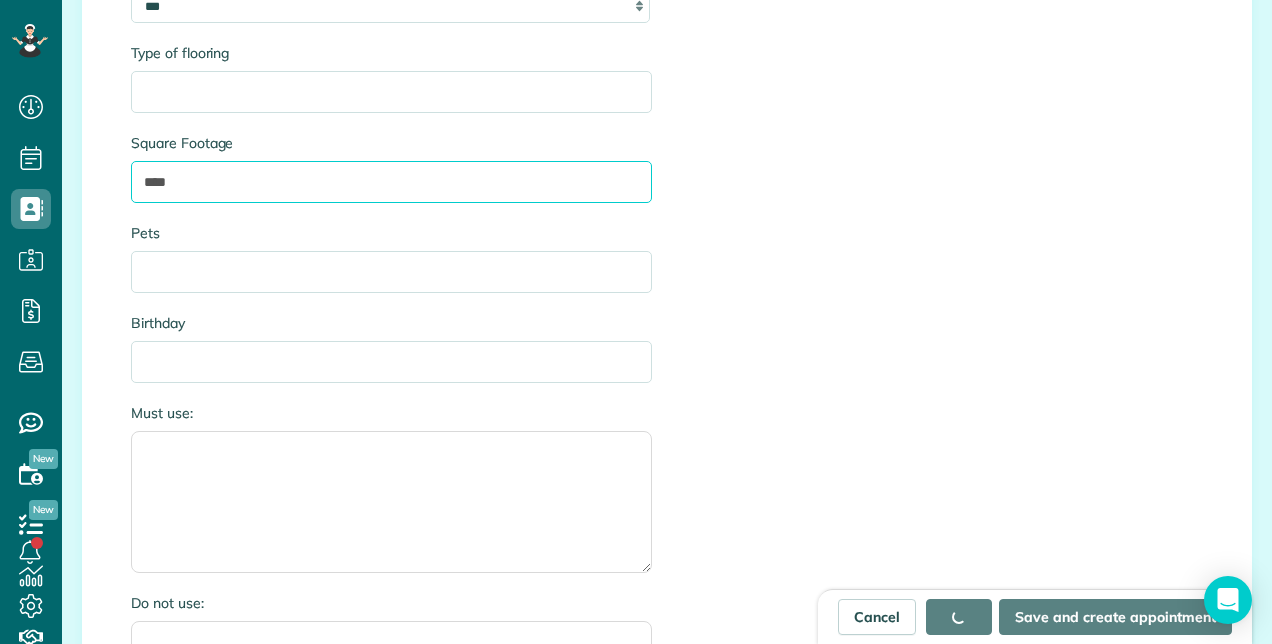 scroll, scrollTop: 2451, scrollLeft: 0, axis: vertical 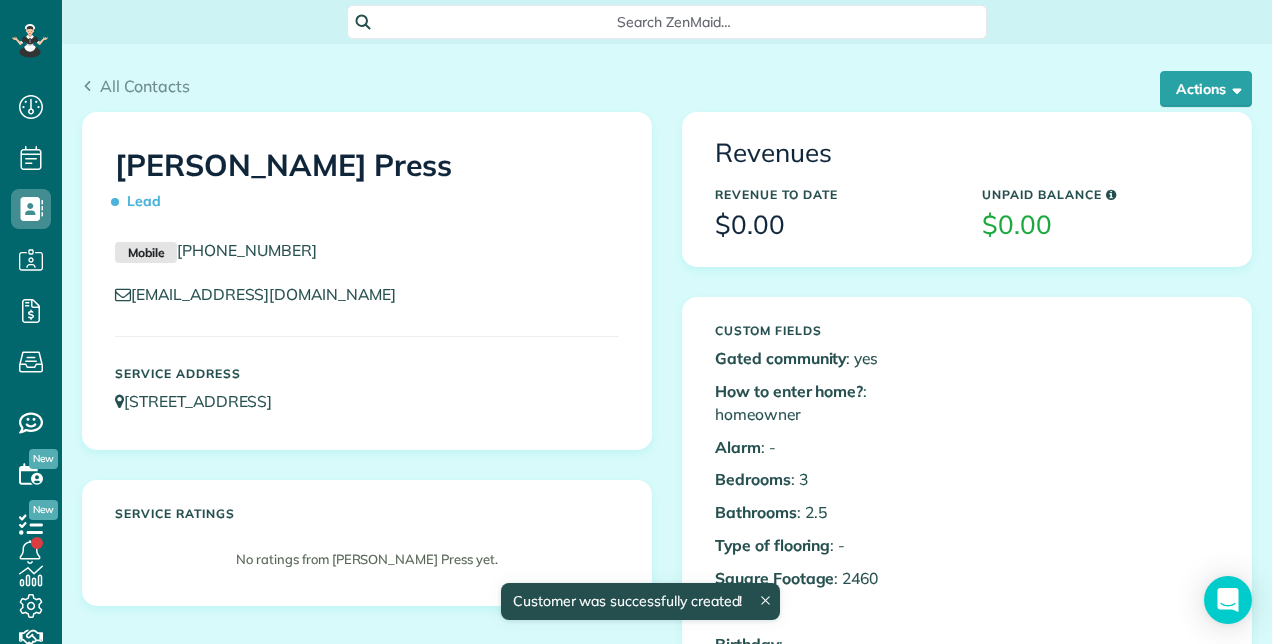 click on "All Contacts
Actions
Edit
Add Appointment
Recent Activity
Send Email
Show Past appointments
Show Future appointments
Manage Credit Cards
Delete" at bounding box center [667, 78] 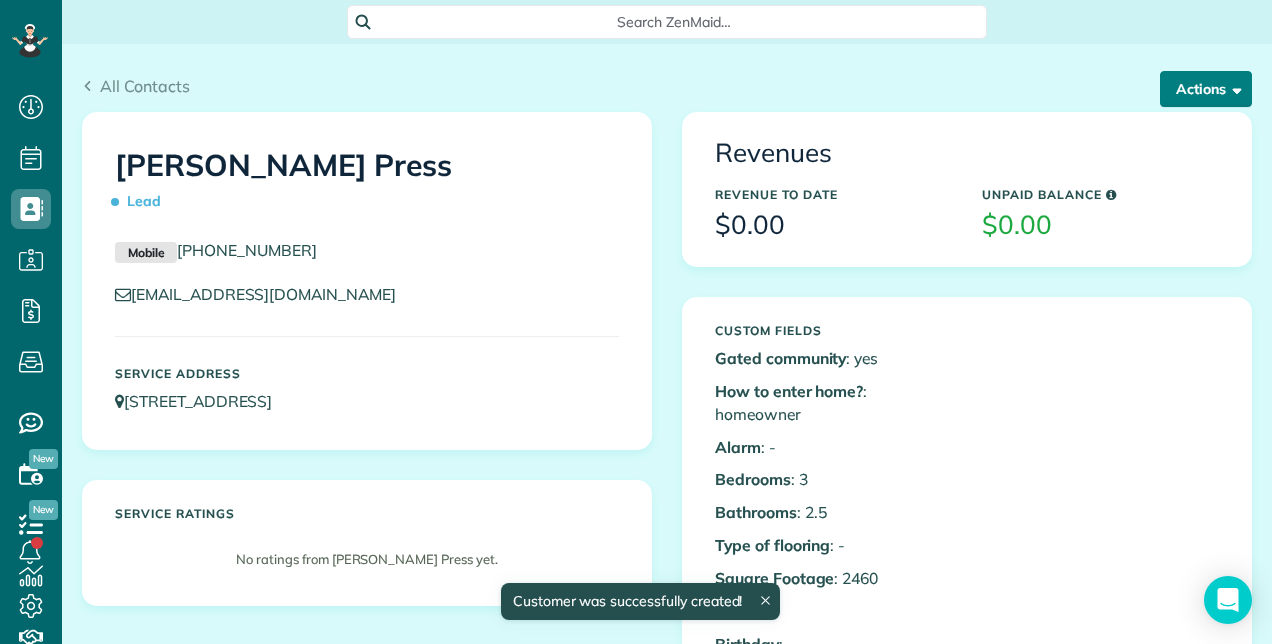 click on "Actions" at bounding box center [1206, 89] 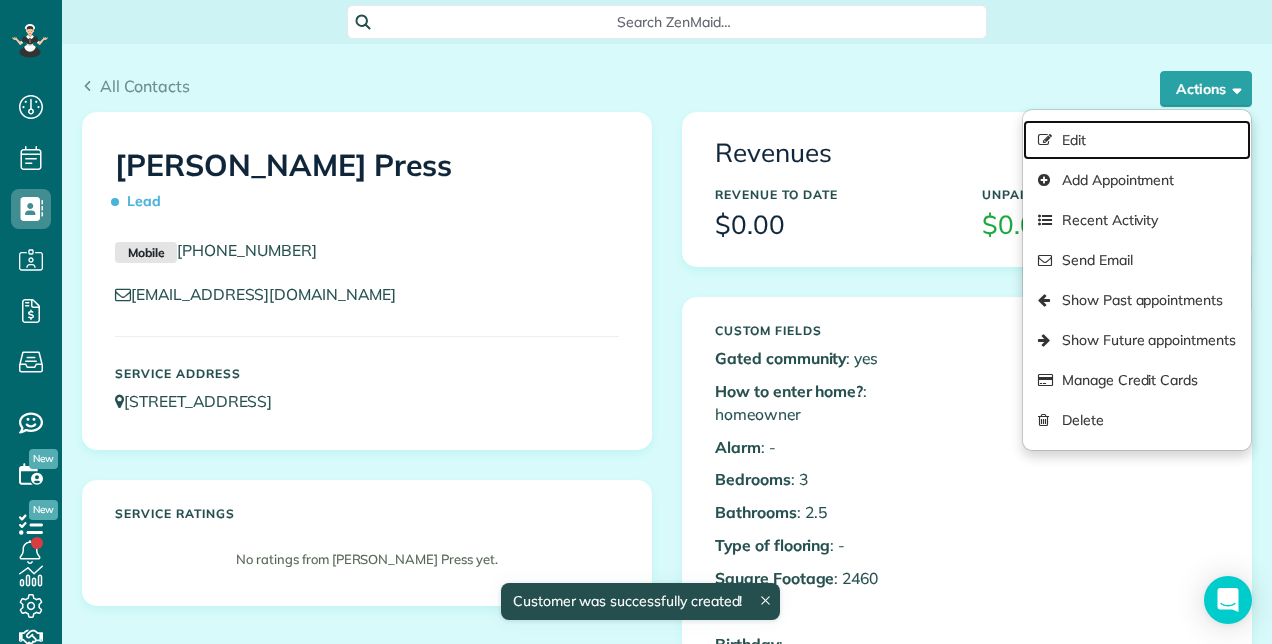 click on "Edit" at bounding box center [1137, 140] 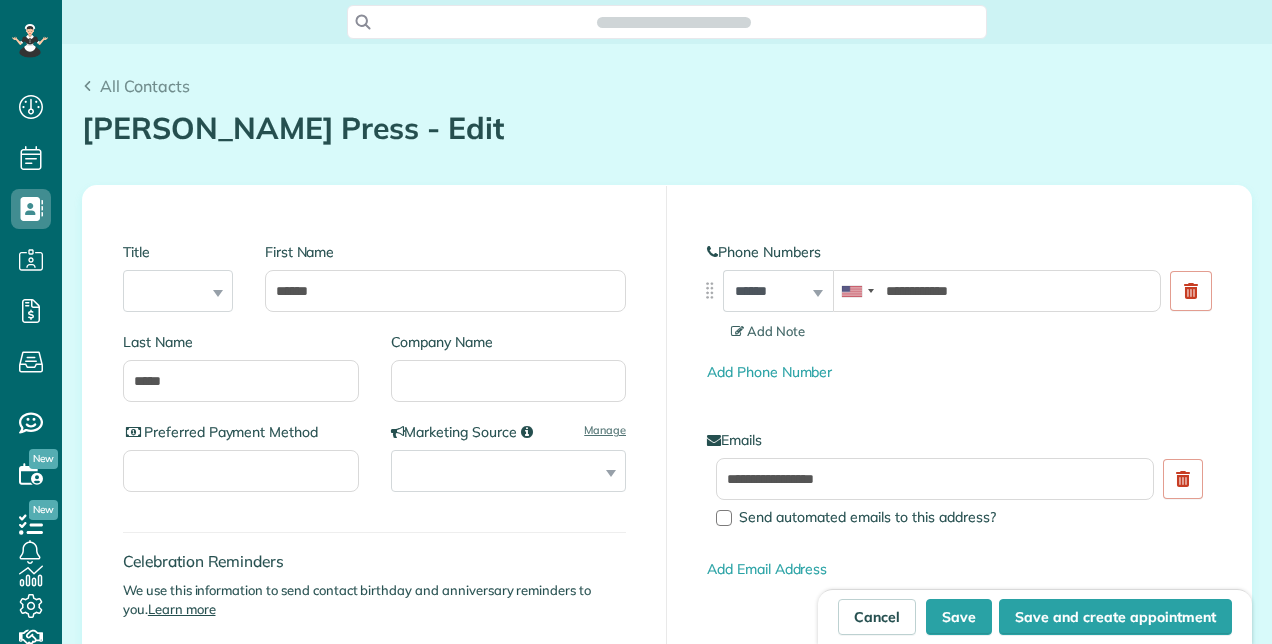 scroll, scrollTop: 0, scrollLeft: 0, axis: both 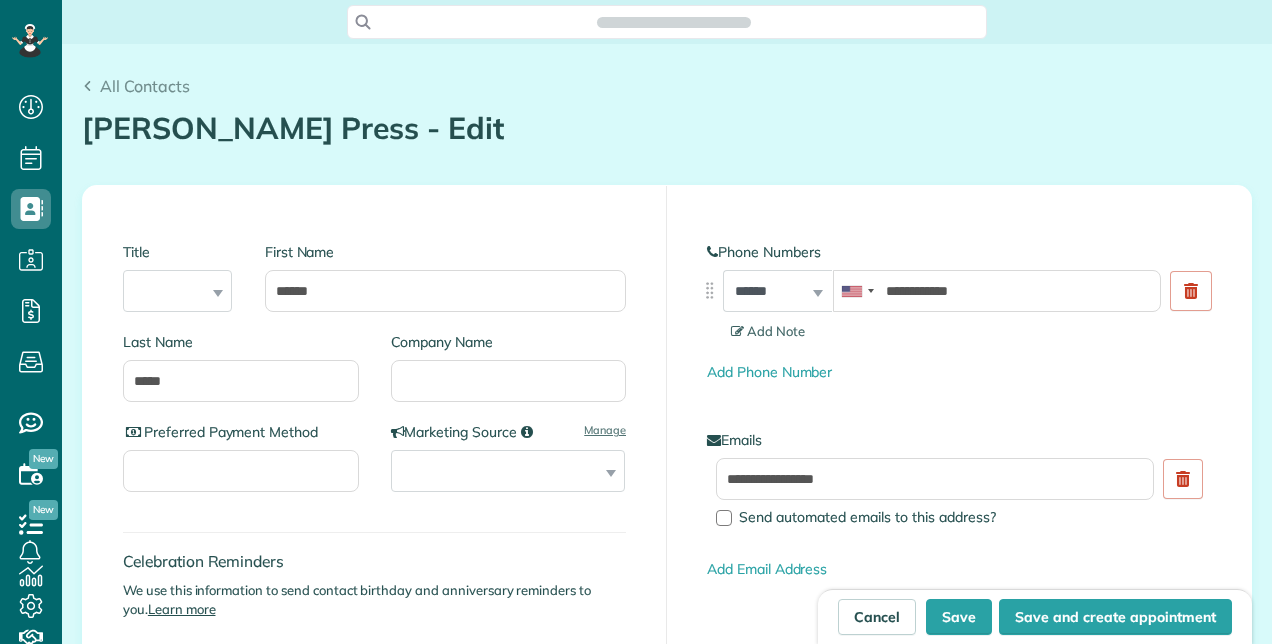 type on "**********" 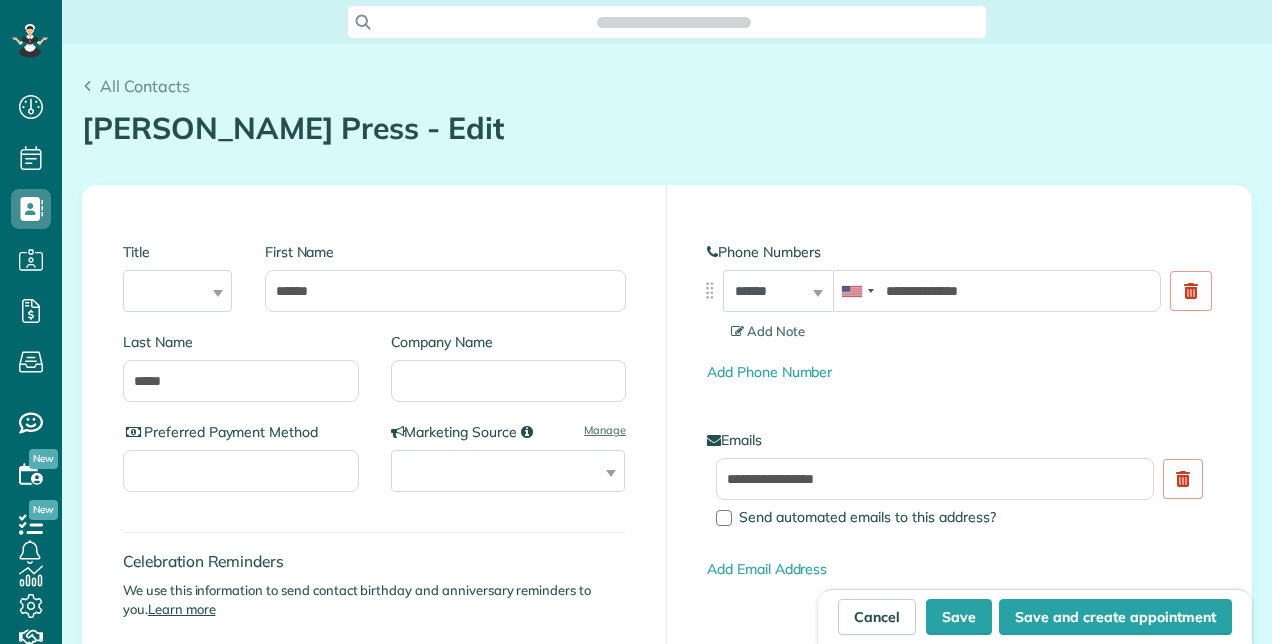 scroll, scrollTop: 644, scrollLeft: 62, axis: both 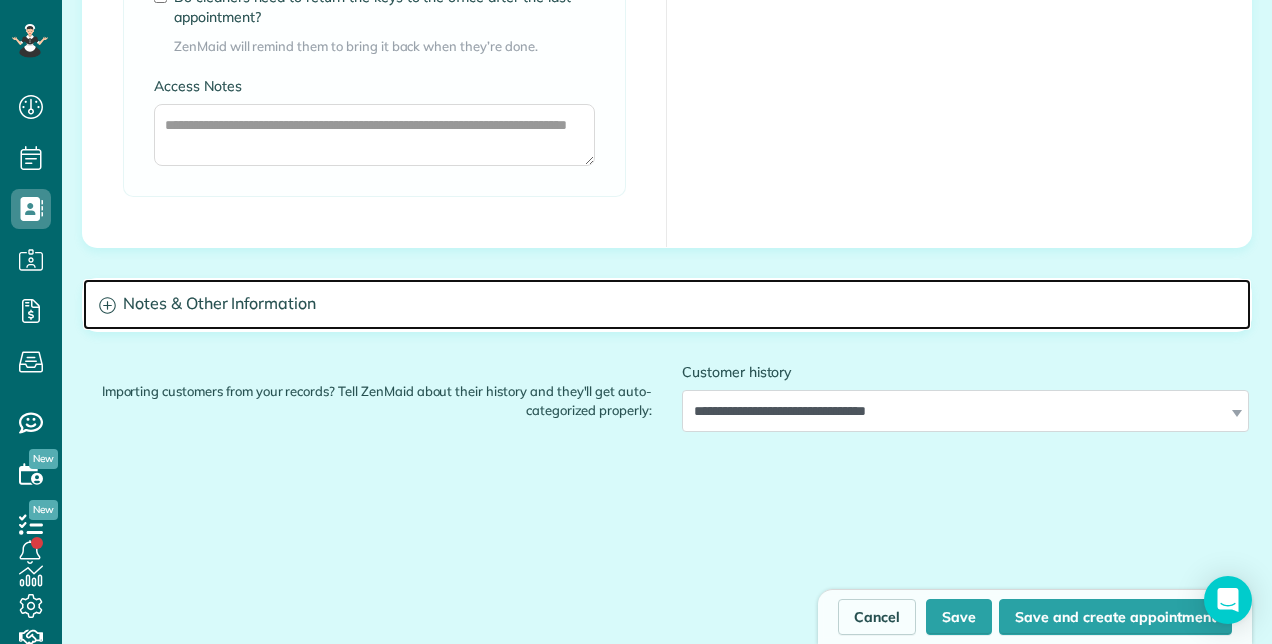 click on "Notes & Other Information" at bounding box center [667, 304] 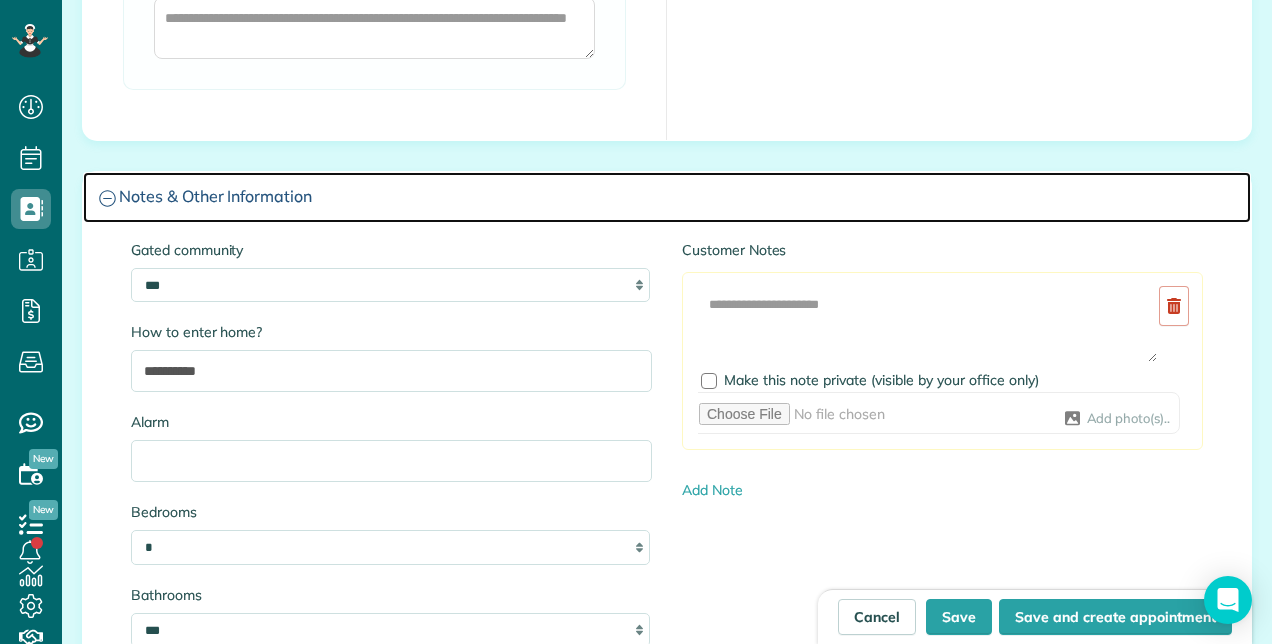 scroll, scrollTop: 1790, scrollLeft: 0, axis: vertical 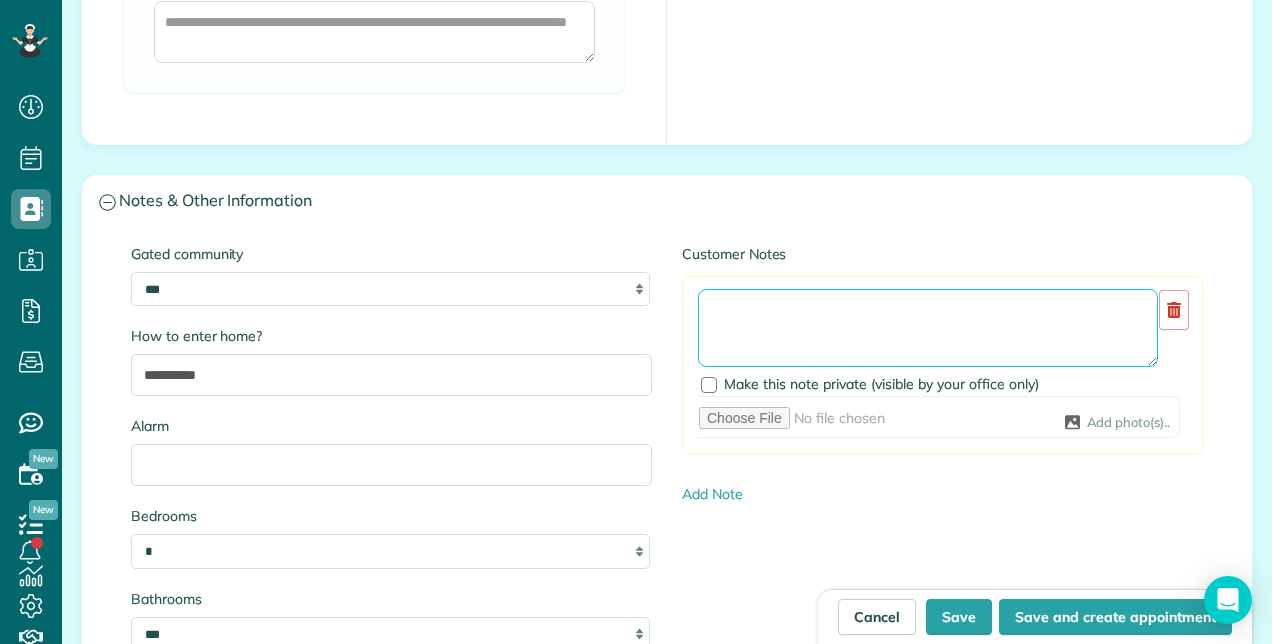 click at bounding box center [928, 328] 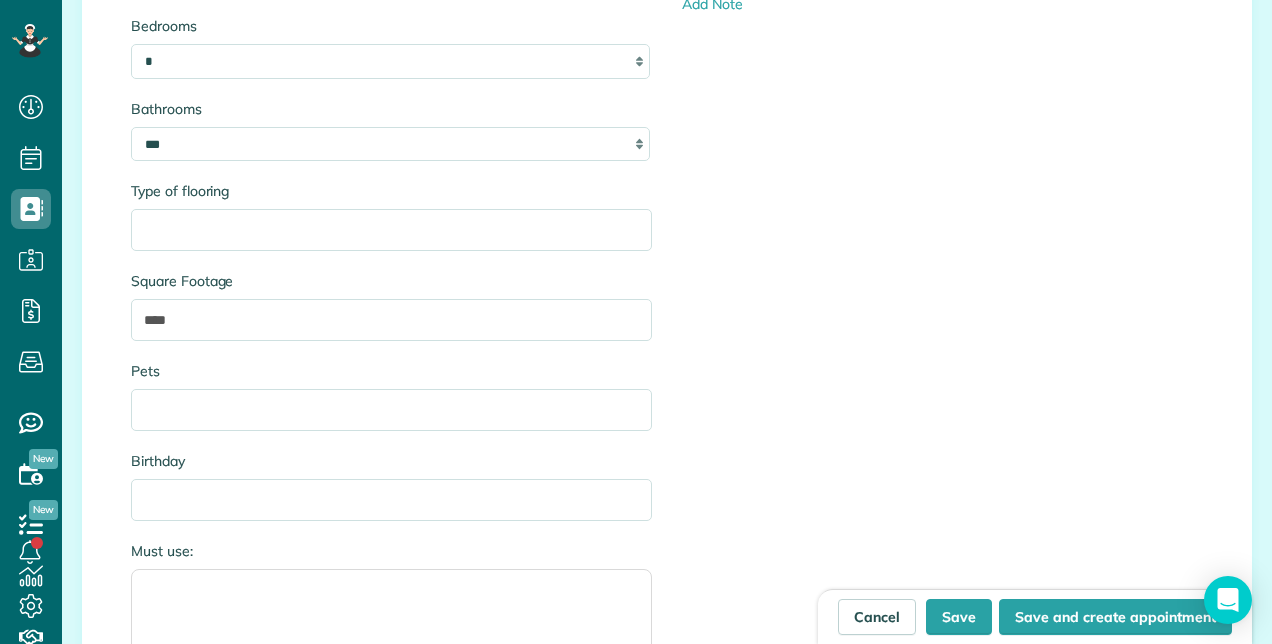 scroll, scrollTop: 2268, scrollLeft: 0, axis: vertical 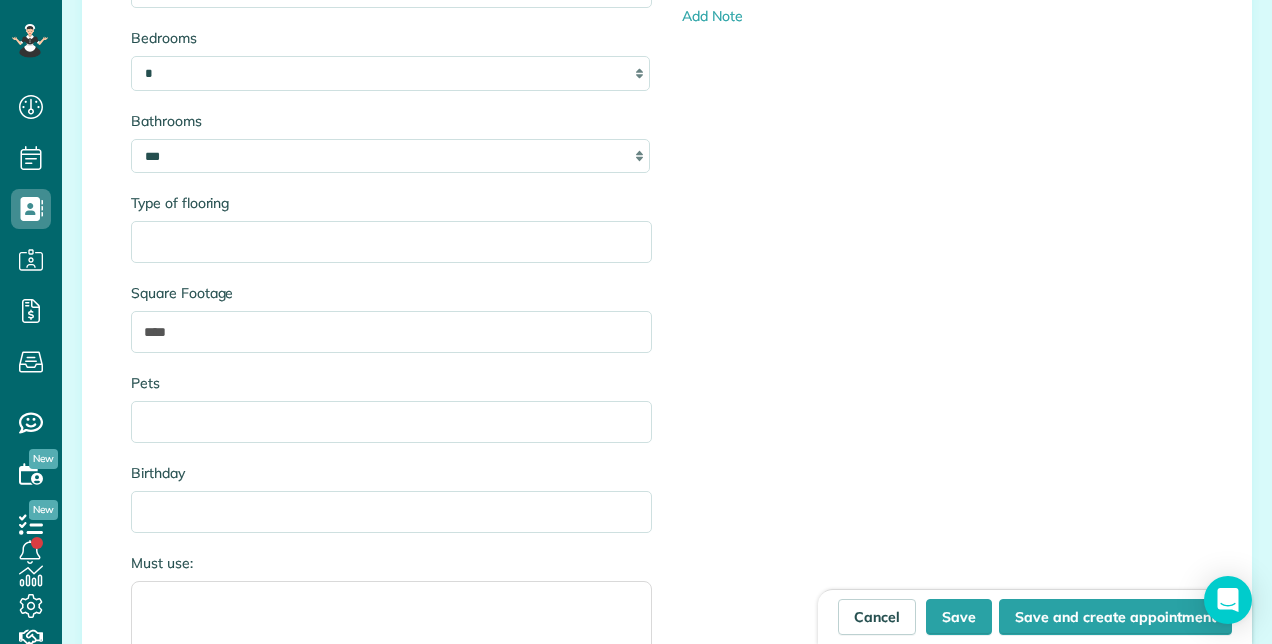type on "**********" 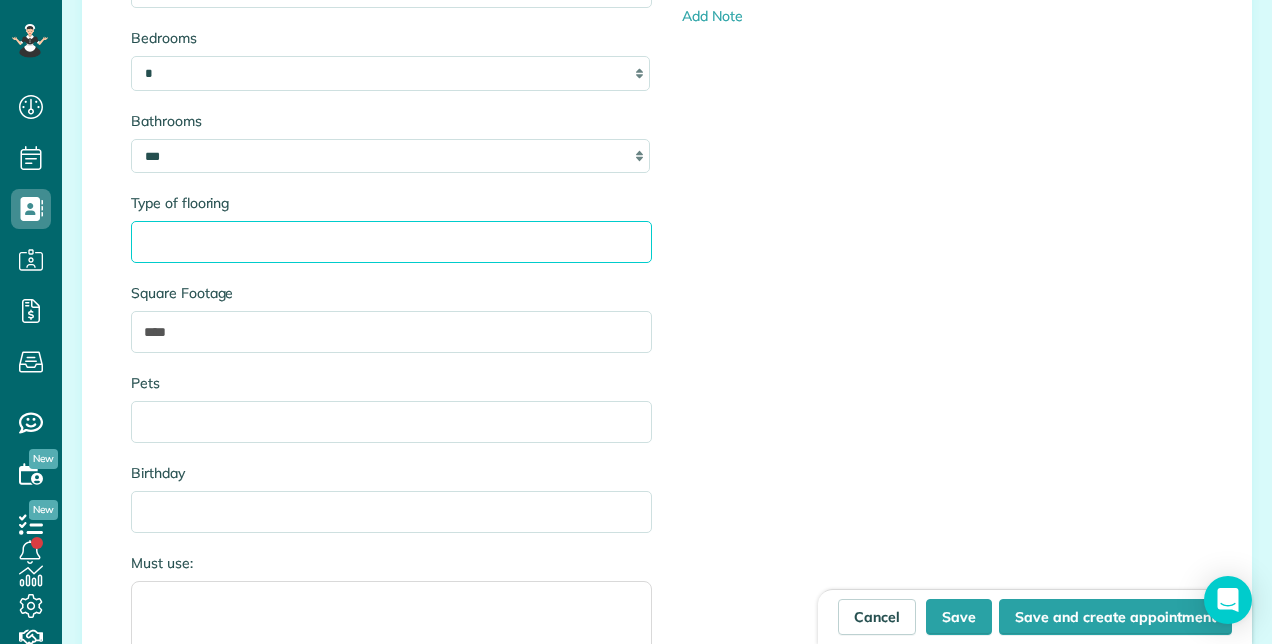 click on "Type of flooring" at bounding box center [391, 242] 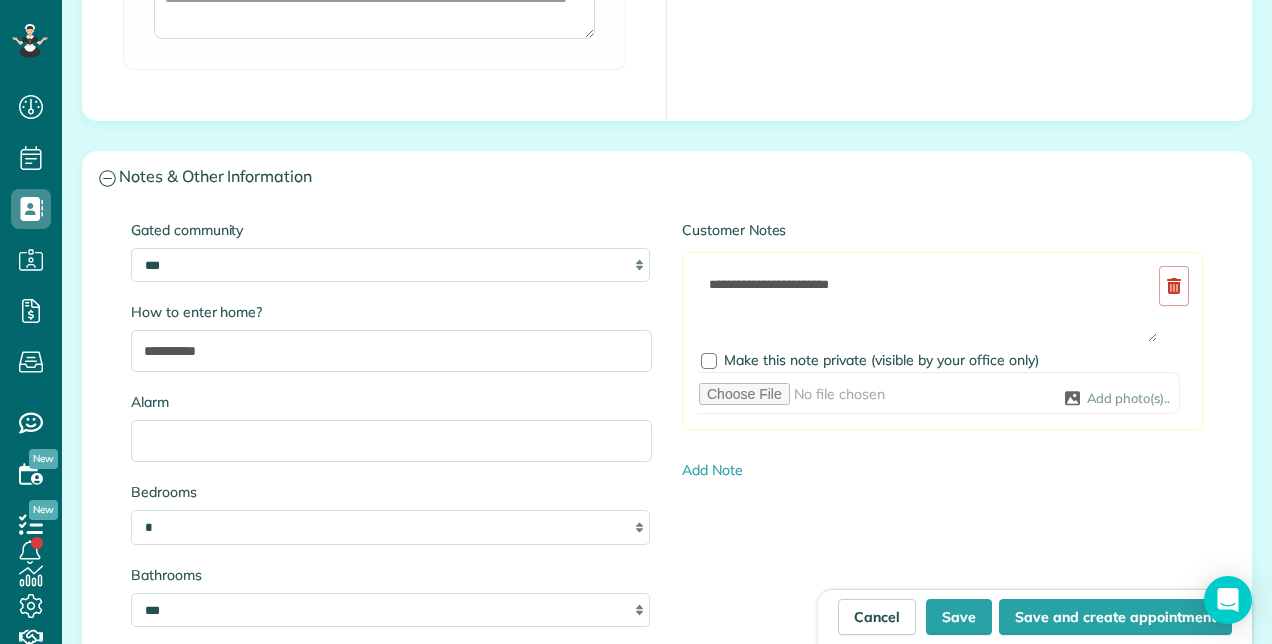 scroll, scrollTop: 1806, scrollLeft: 0, axis: vertical 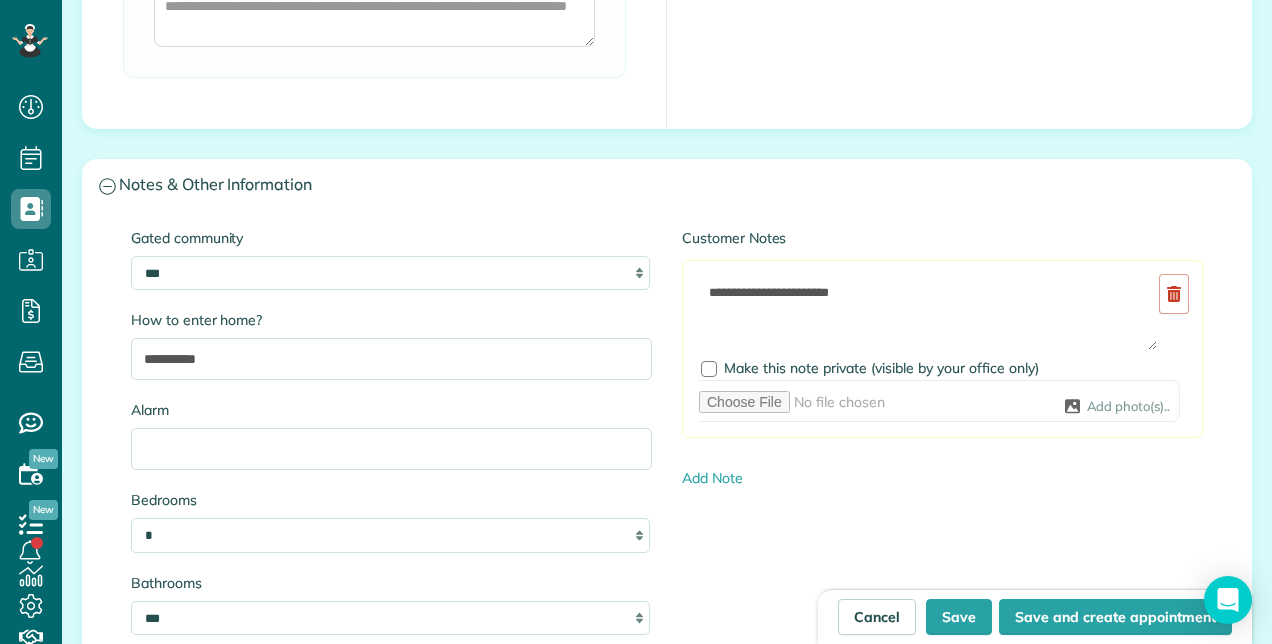 type on "**********" 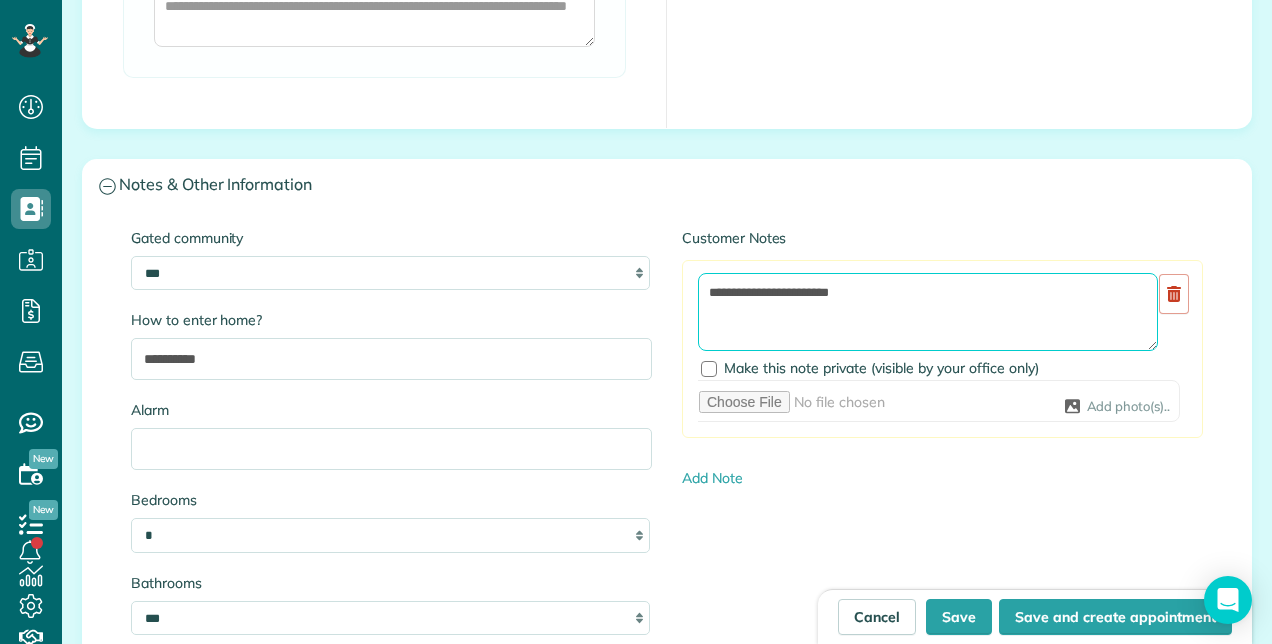 click on "**********" at bounding box center (928, 312) 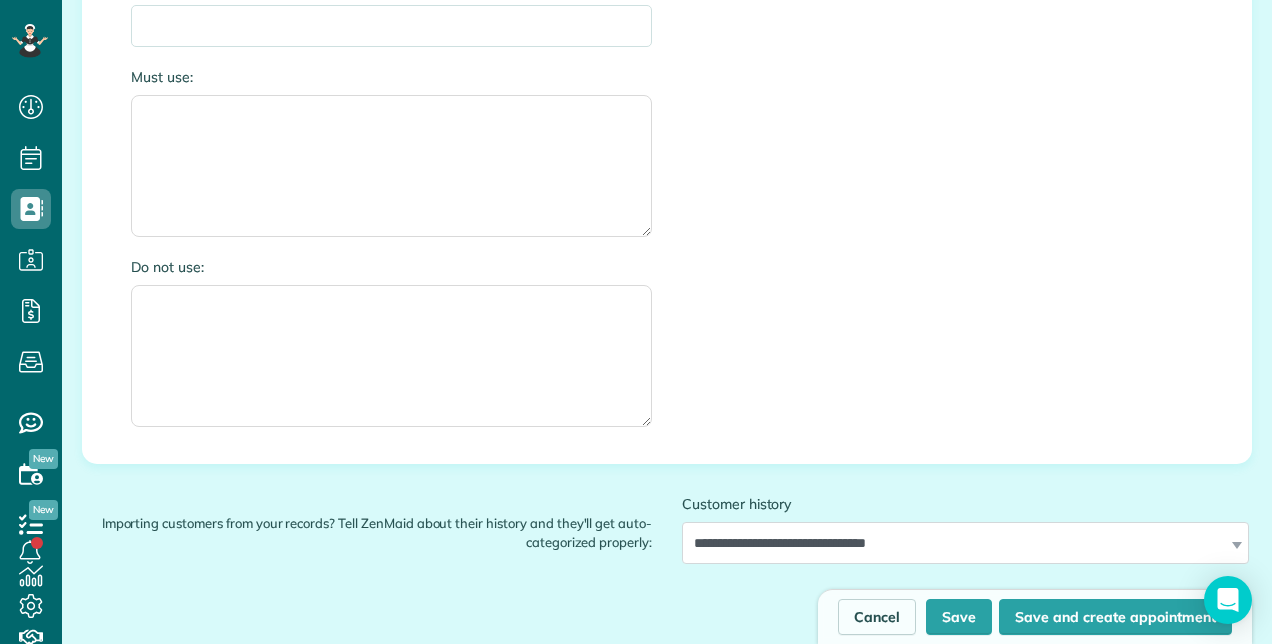 scroll, scrollTop: 2779, scrollLeft: 0, axis: vertical 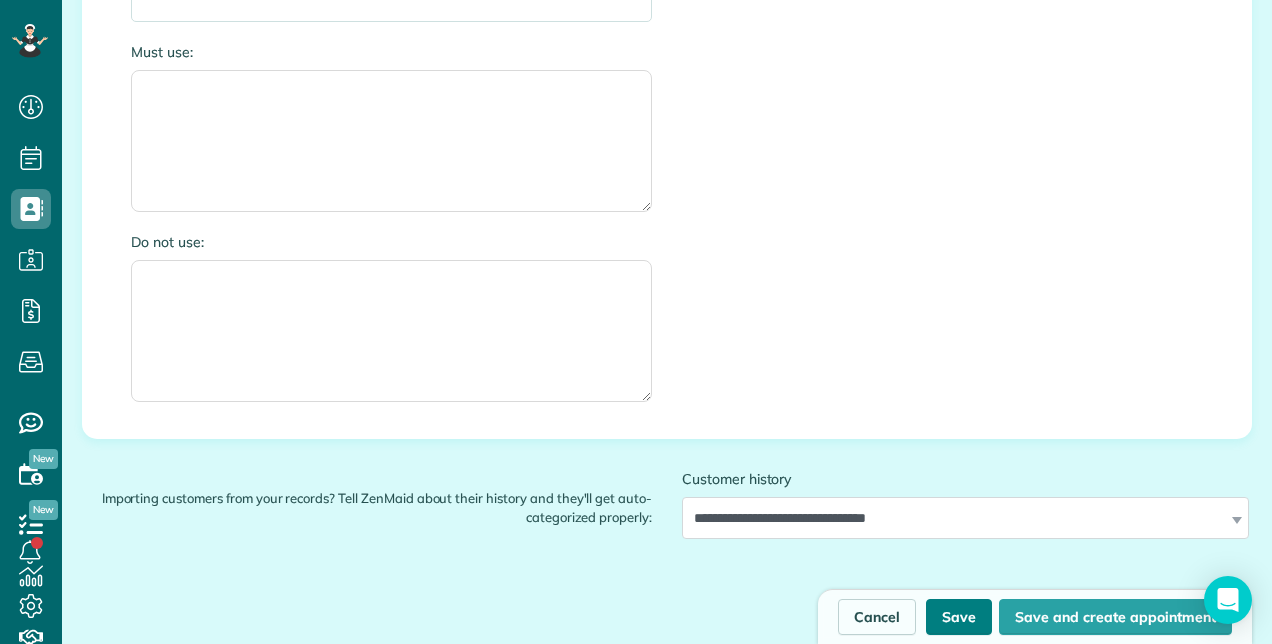 type on "**********" 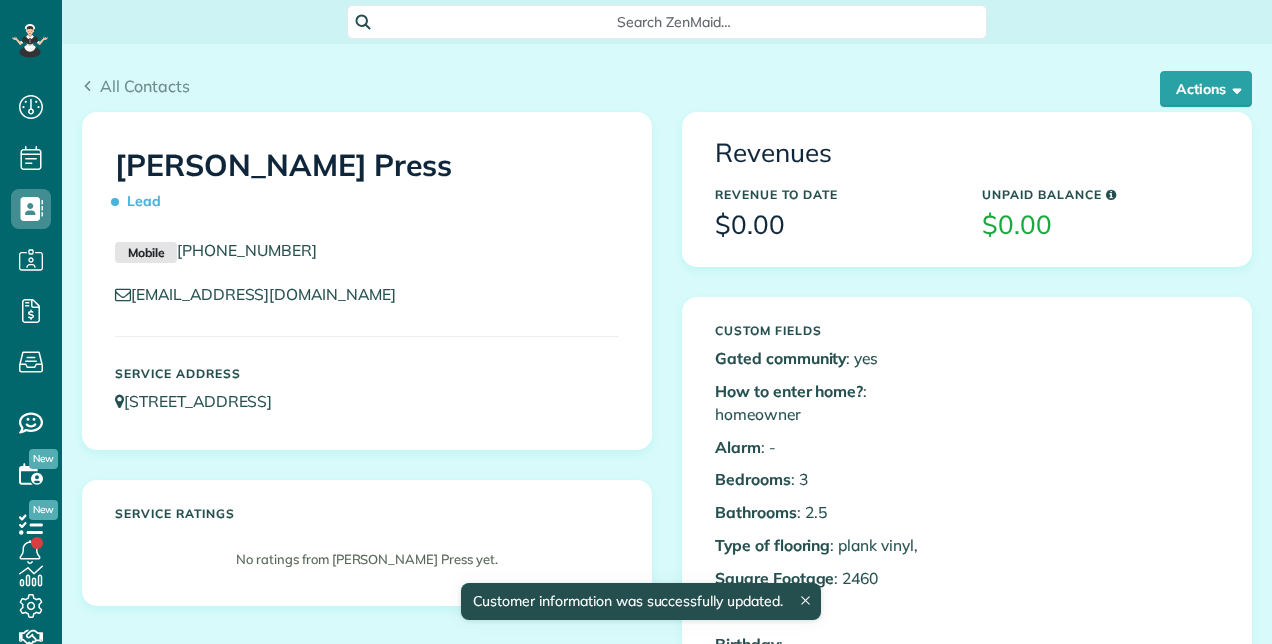 scroll, scrollTop: 0, scrollLeft: 0, axis: both 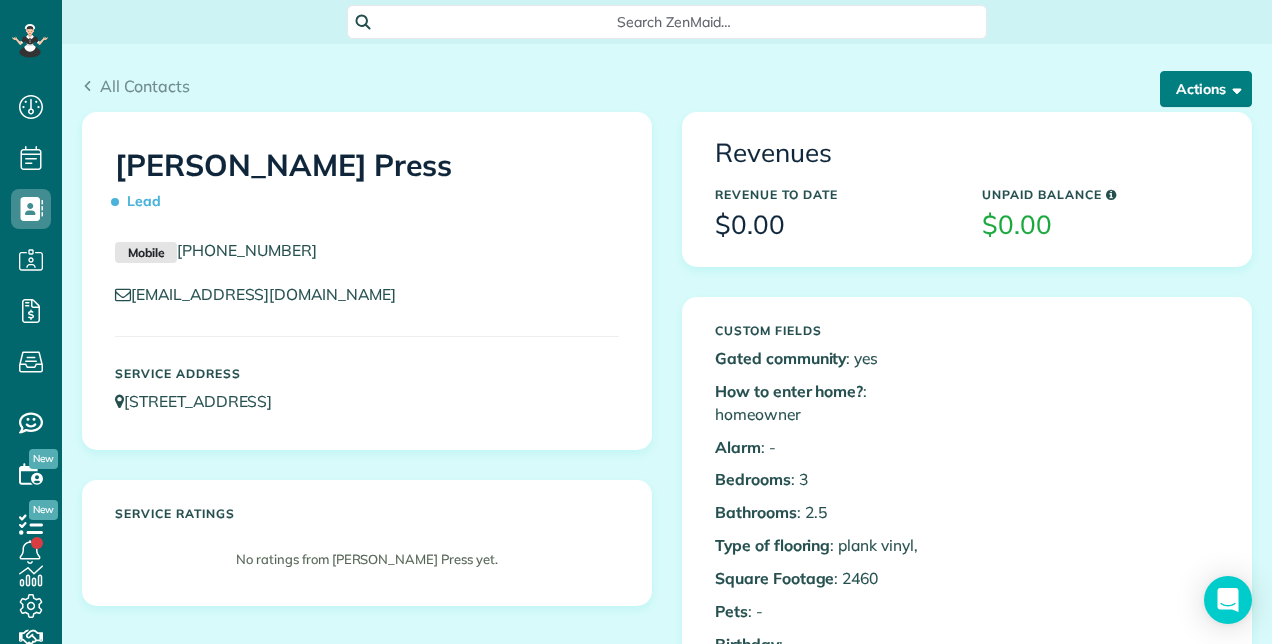 click on "Actions" at bounding box center (1206, 89) 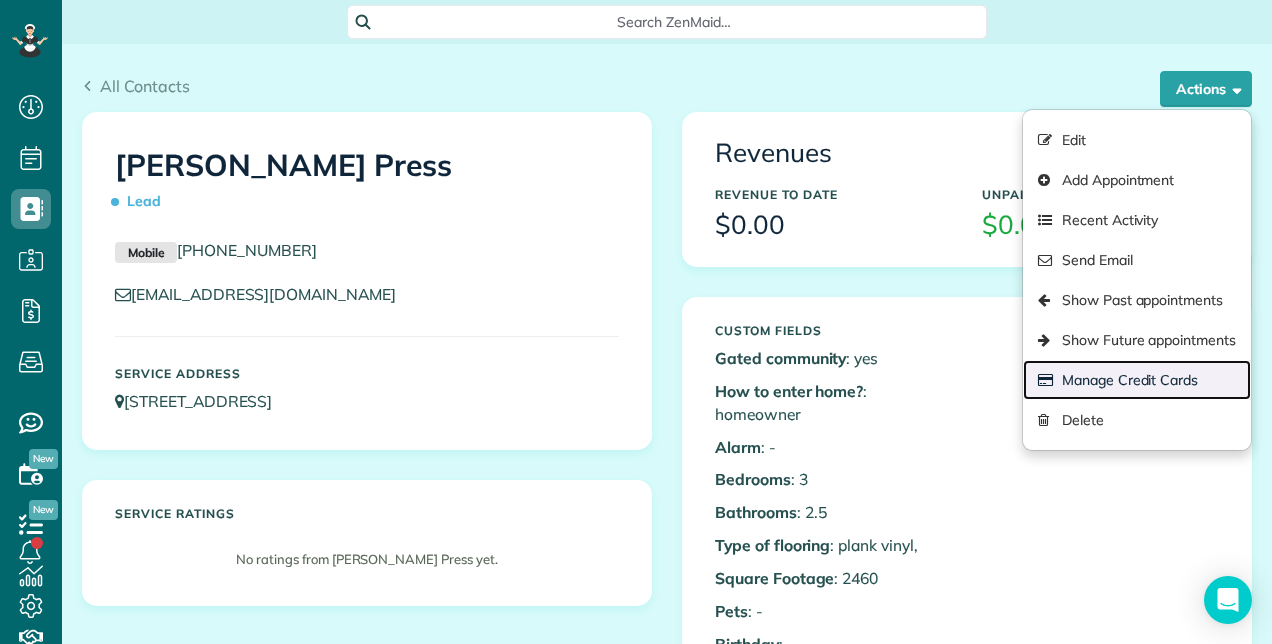 click on "Manage Credit Cards" at bounding box center (1137, 380) 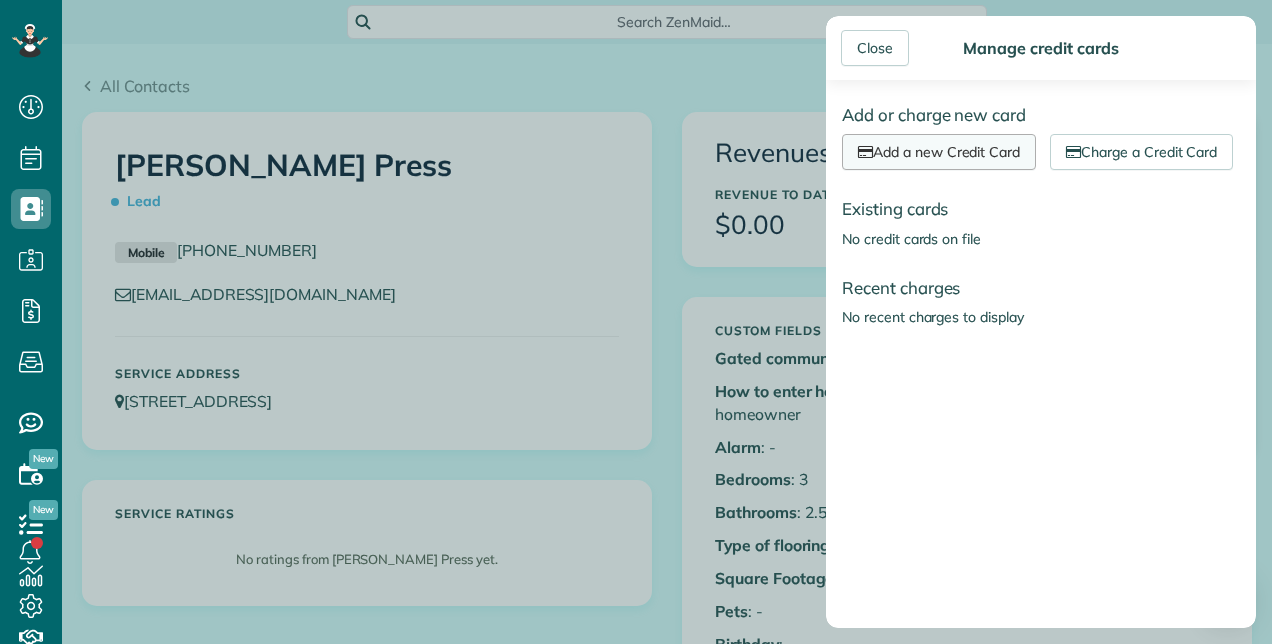 click on "Add a new Credit Card" at bounding box center (939, 152) 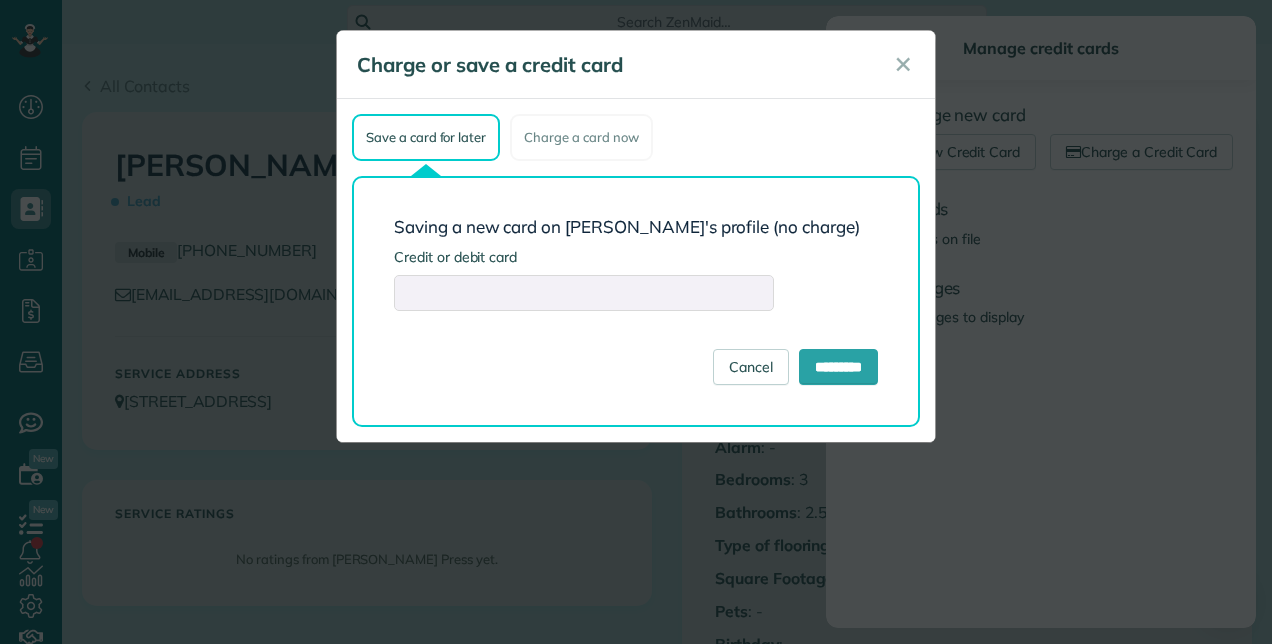 click on "Saving a new card on Sharon Press's profile (no charge)
Credit or debit card
Cancel
*********" at bounding box center [636, 301] 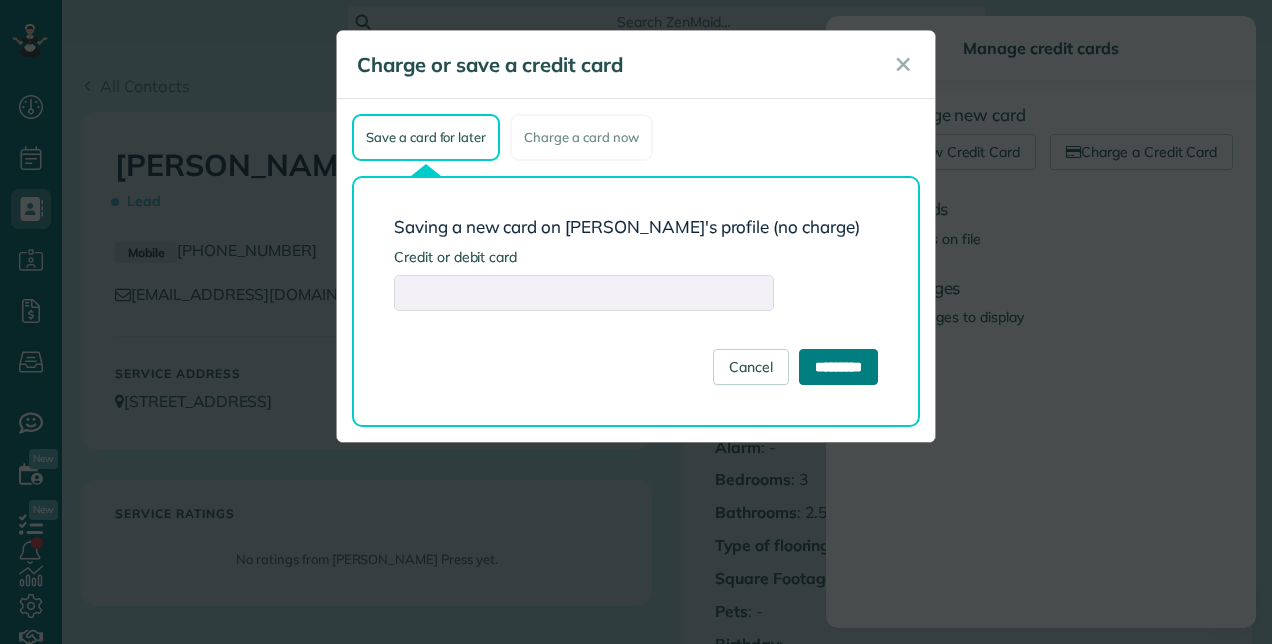 click on "*********" at bounding box center (838, 367) 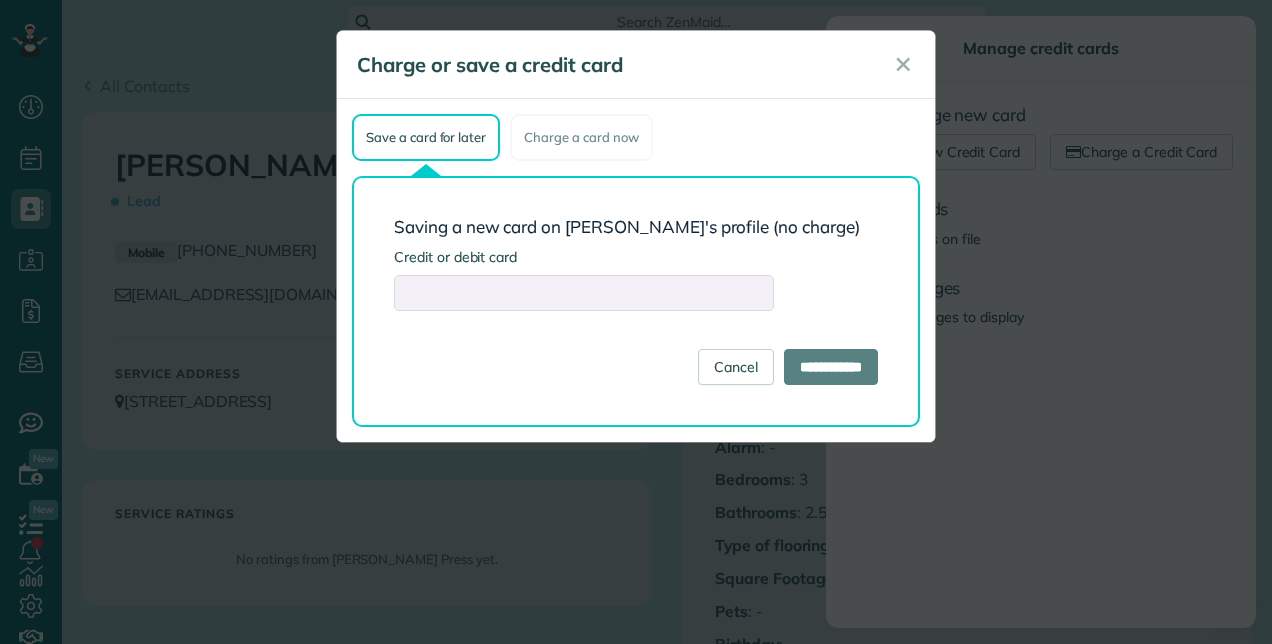 type on "**********" 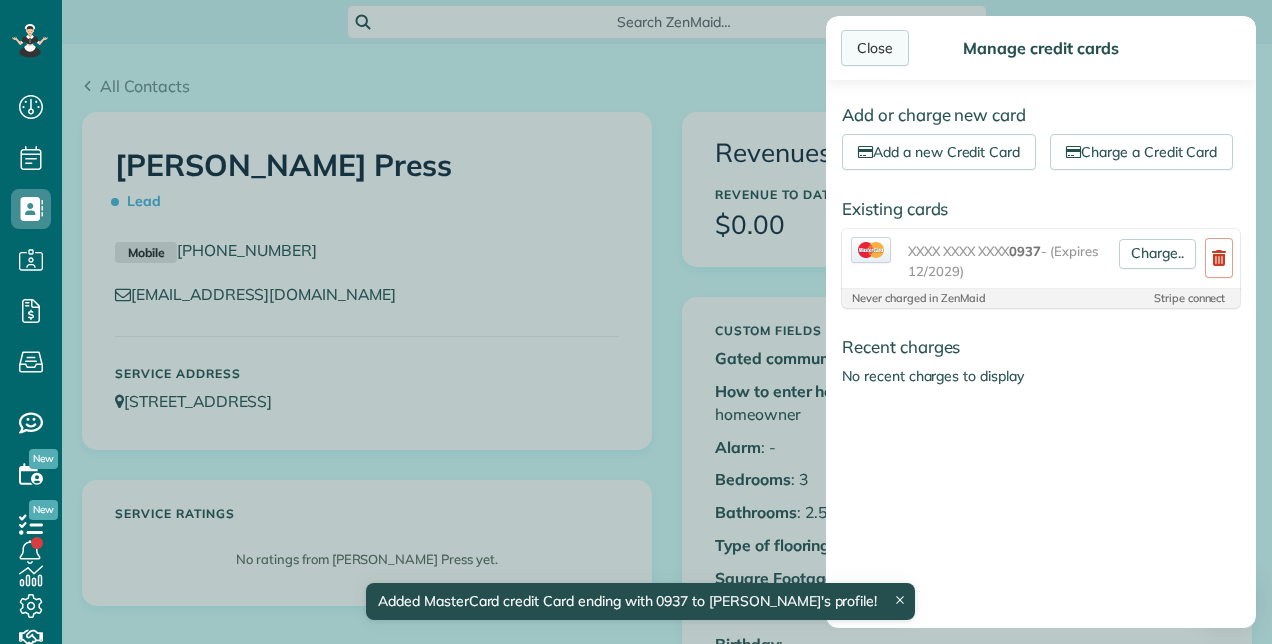 click on "Close" at bounding box center [875, 48] 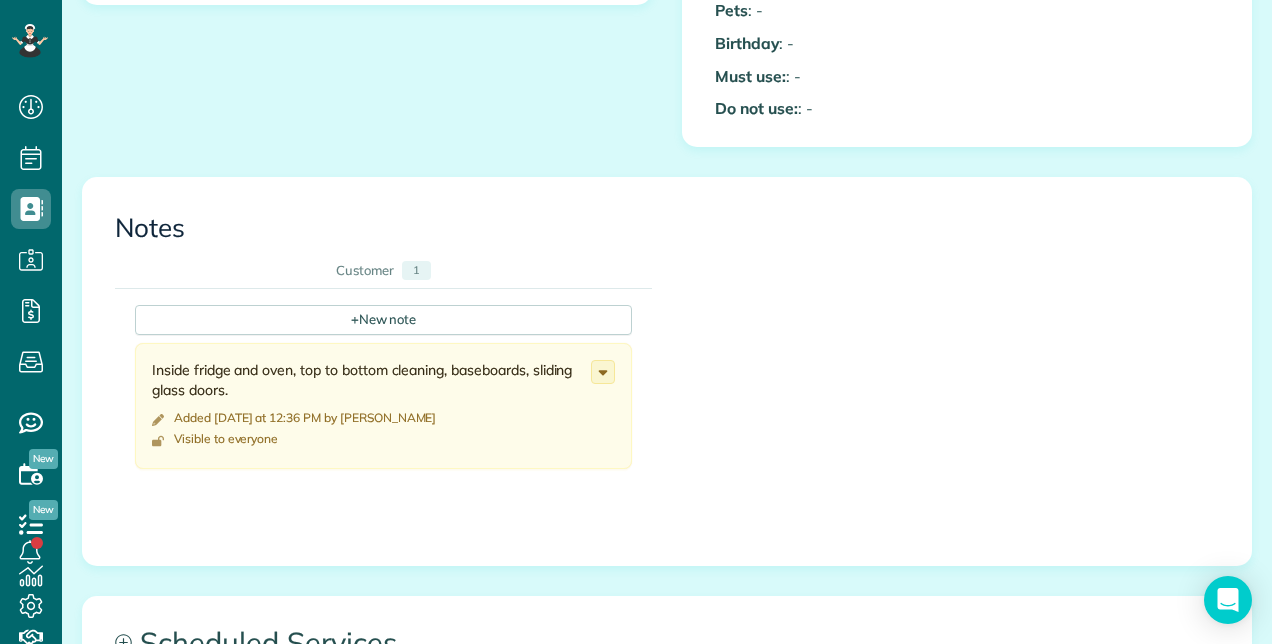 scroll, scrollTop: 827, scrollLeft: 0, axis: vertical 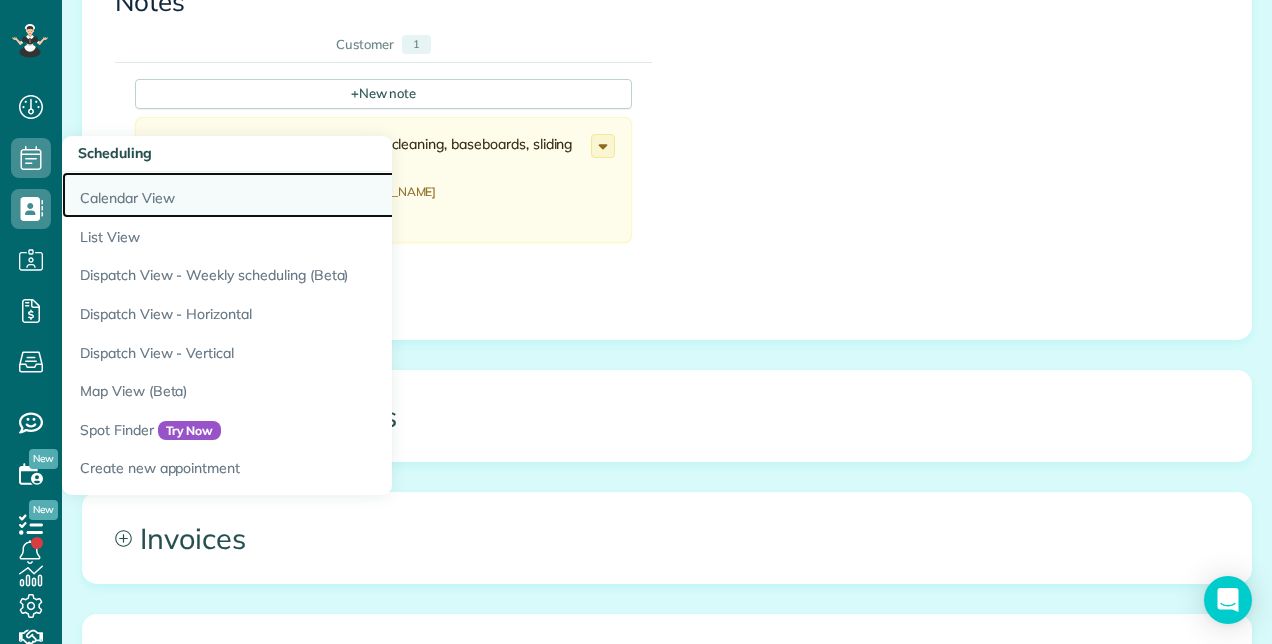 click on "Calendar View" at bounding box center (312, 195) 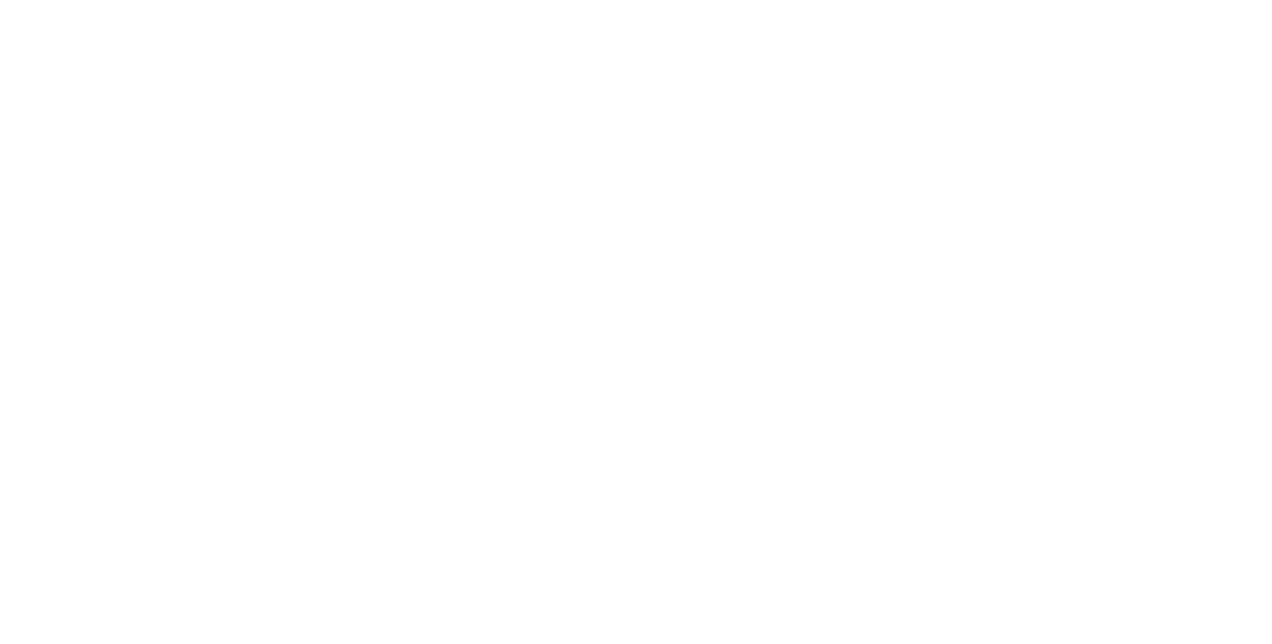 scroll, scrollTop: 0, scrollLeft: 0, axis: both 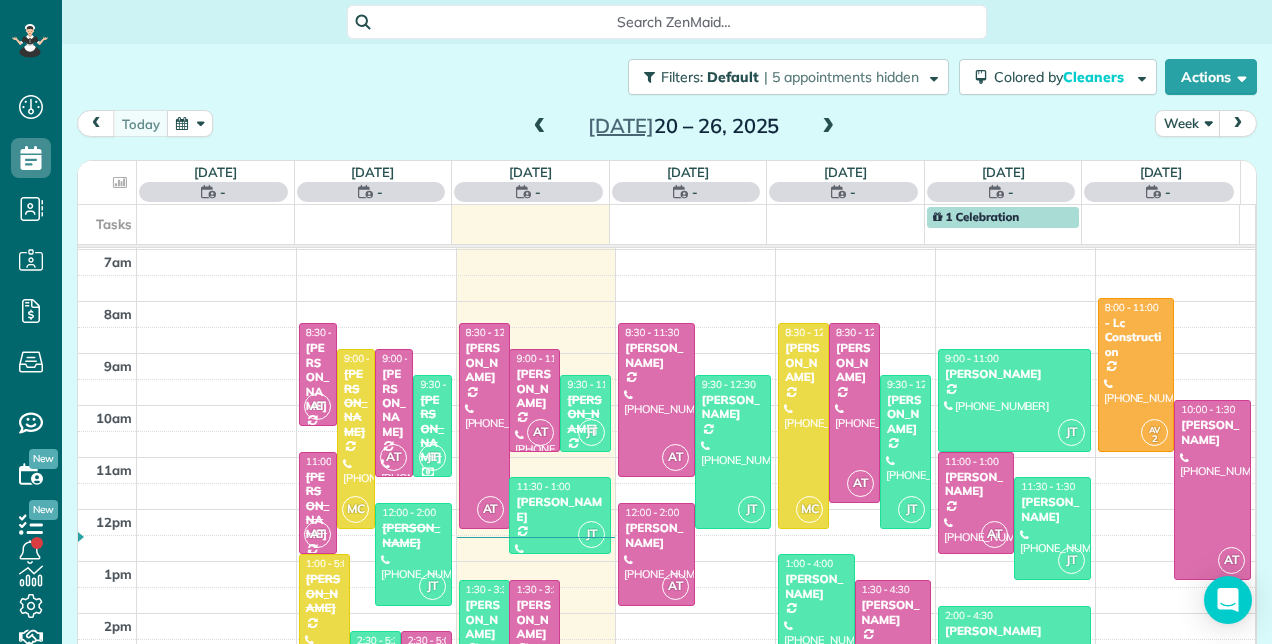 click at bounding box center [828, 127] 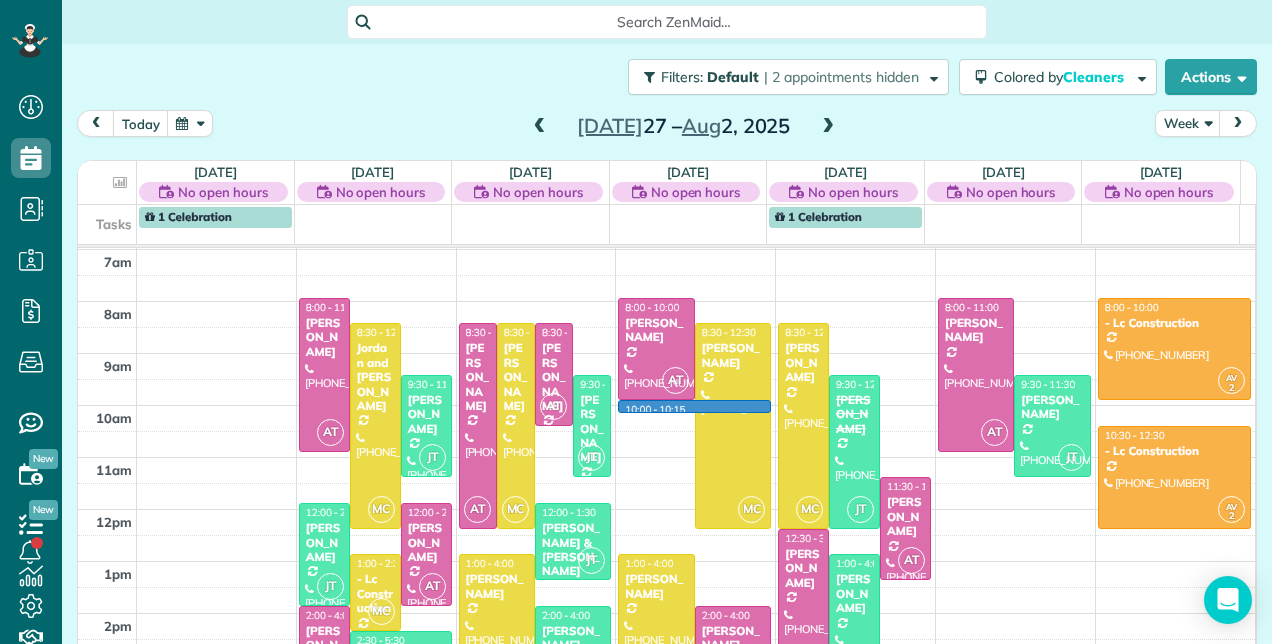 click on "2am 3am 4am 5am 6am 7am 8am 9am 10am 11am 12pm 1pm 2pm 3pm 4pm 5pm 6pm AT 8:00 - 11:00 Peggy Turner (704) 996-7323 7117 Treviso Lane Boynton Beach, FL 33472 MC 8:30 - 12:30 Jordan and Shelly Rosner (310) 733-7052 9222 Greenspire Lane Wellington, FL 33467 JT 9:30 - 11:30 Elyse Glick (516) 319-3613 6840 Lismore Avenue Boynton Beach, FL 33437 JT 12:00 - 2:00 Diane Clemmons (561) 676-0781 1000 Southwest 28th Avenue Boynton Beach, FL 33426 AT 12:00 - 2:00 MARIANNE Broughton (651) 895-7729 2865 Southeast 1st Place Boynton Beach, FL 33435 MC 1:00 - 2:30  - Lc Construction (561) 221-3108 1054 Gateway Boulevard Suite 107 Boynton Beach, FL 33426 AT 2:00 - 4:00 Elizabeth Bergman - Berkshire Hathaway (561) 398-7518 6072 Walnut Hill Drive Lake Worth, ? 33467 JT 2:30 - 5:30 Jean Forney (954) 629-3321 5598 Reynolds Road Wellington, FL 33449 AT 8:30 - 12:30 AnneMarie Sincavage (561) 901-4923 832 Southwest 34th Avenue Boynton Beach, FL 33435 MC 8:30 - 12:30 Joey Asselin (413) 531-0194 8200 Lakeshore Drive #502 AT 8:30 - 10:30" at bounding box center (666, 431) 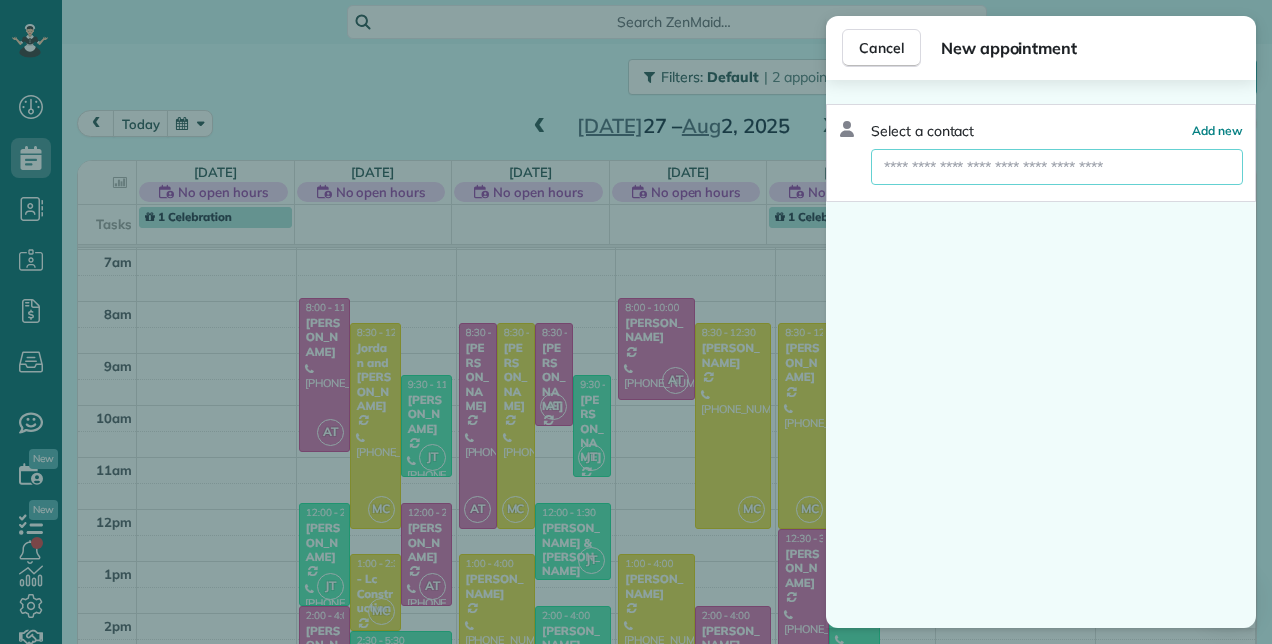 click at bounding box center (1057, 167) 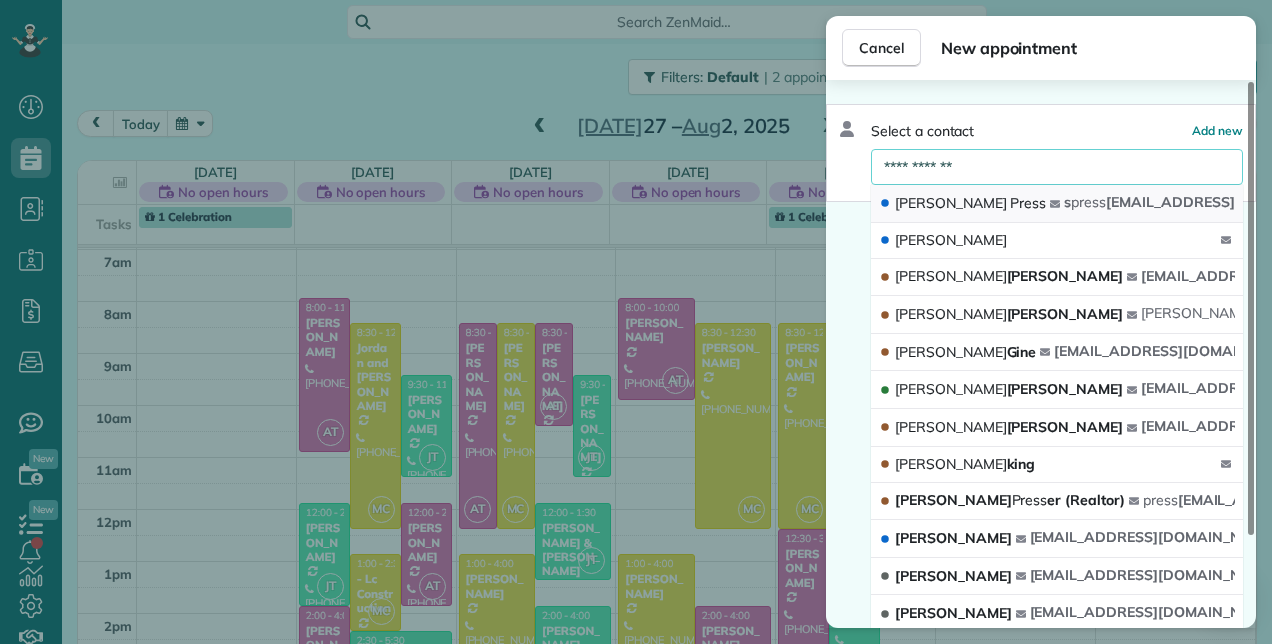 type on "**********" 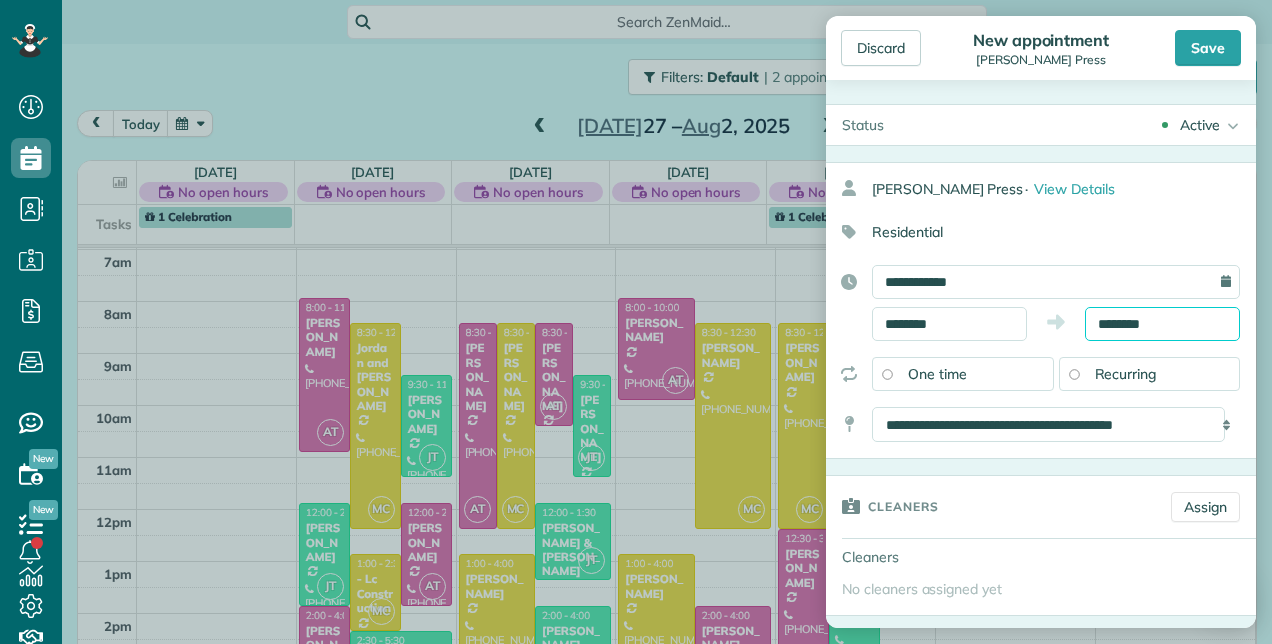 click on "********" at bounding box center [1162, 324] 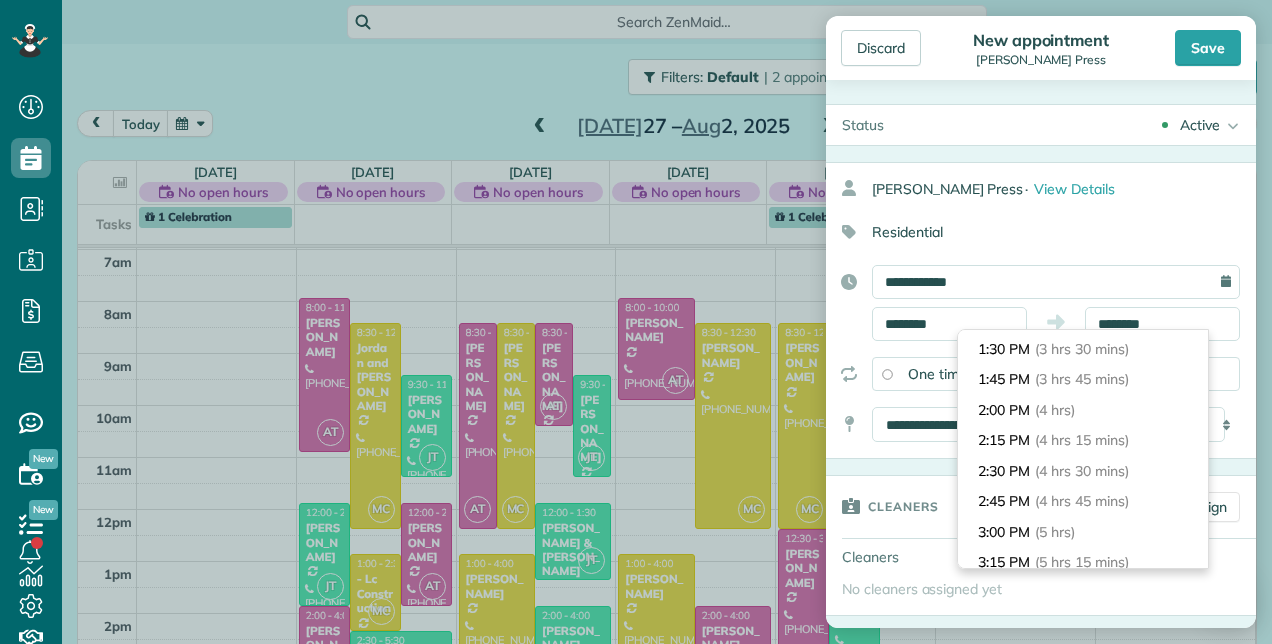 scroll, scrollTop: 436, scrollLeft: 0, axis: vertical 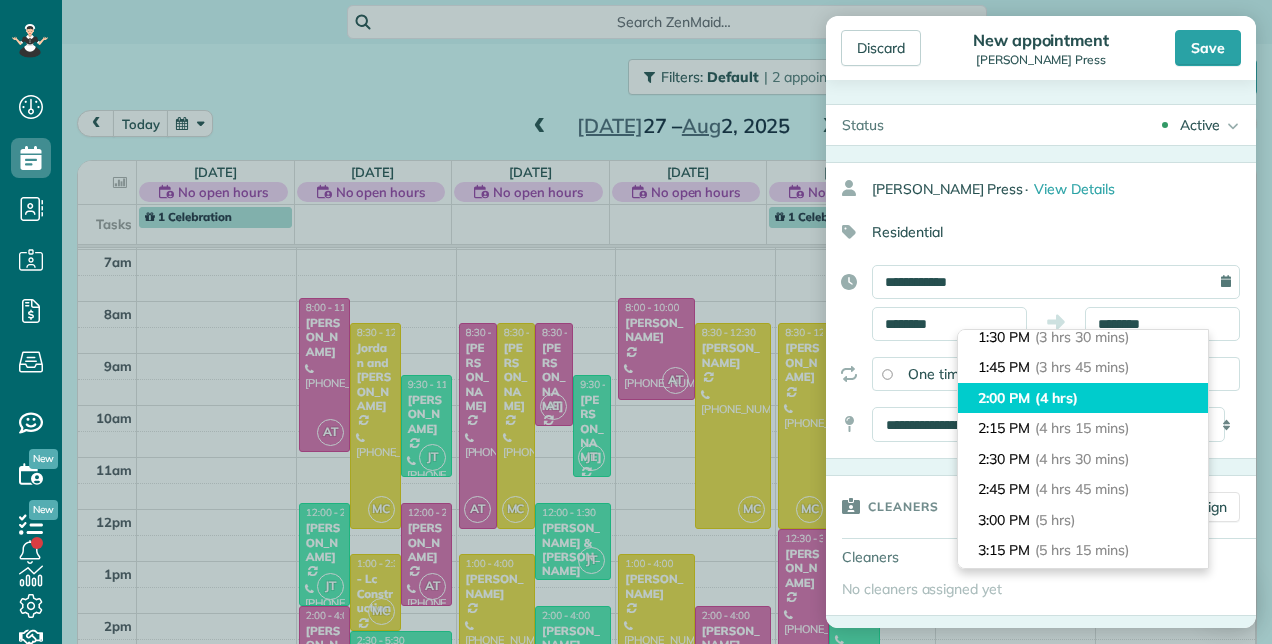 type on "*******" 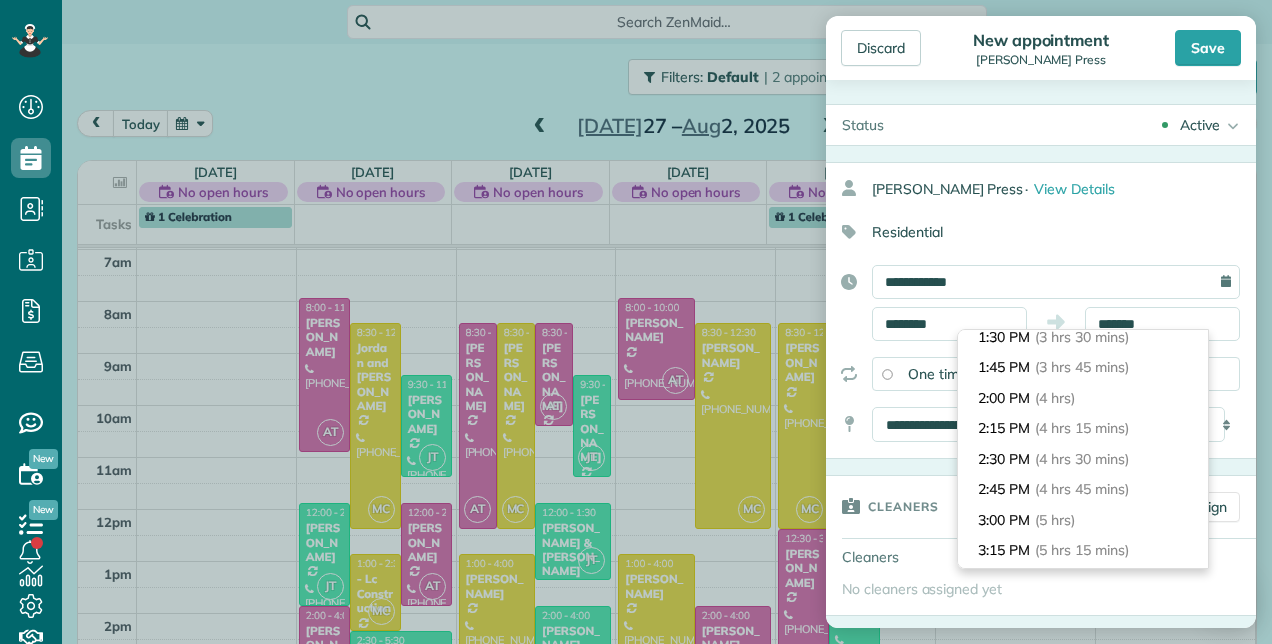 click on "2:00 PM  (4 hrs)" at bounding box center (1083, 398) 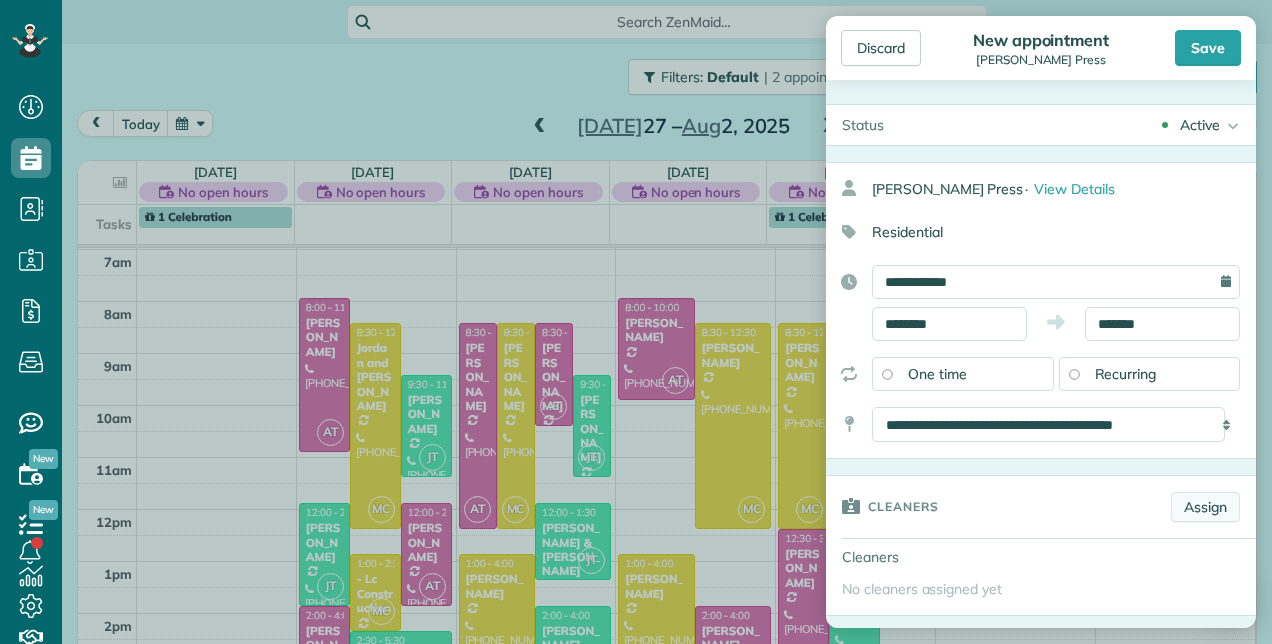 click on "Assign" at bounding box center (1205, 507) 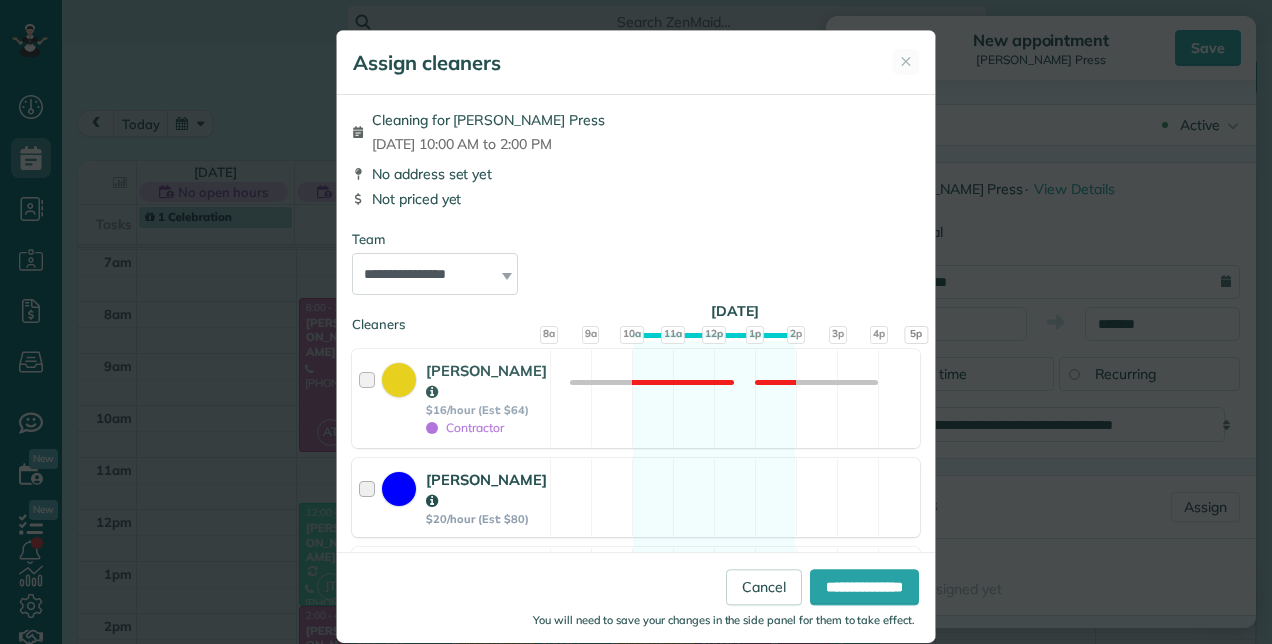 scroll, scrollTop: 200, scrollLeft: 0, axis: vertical 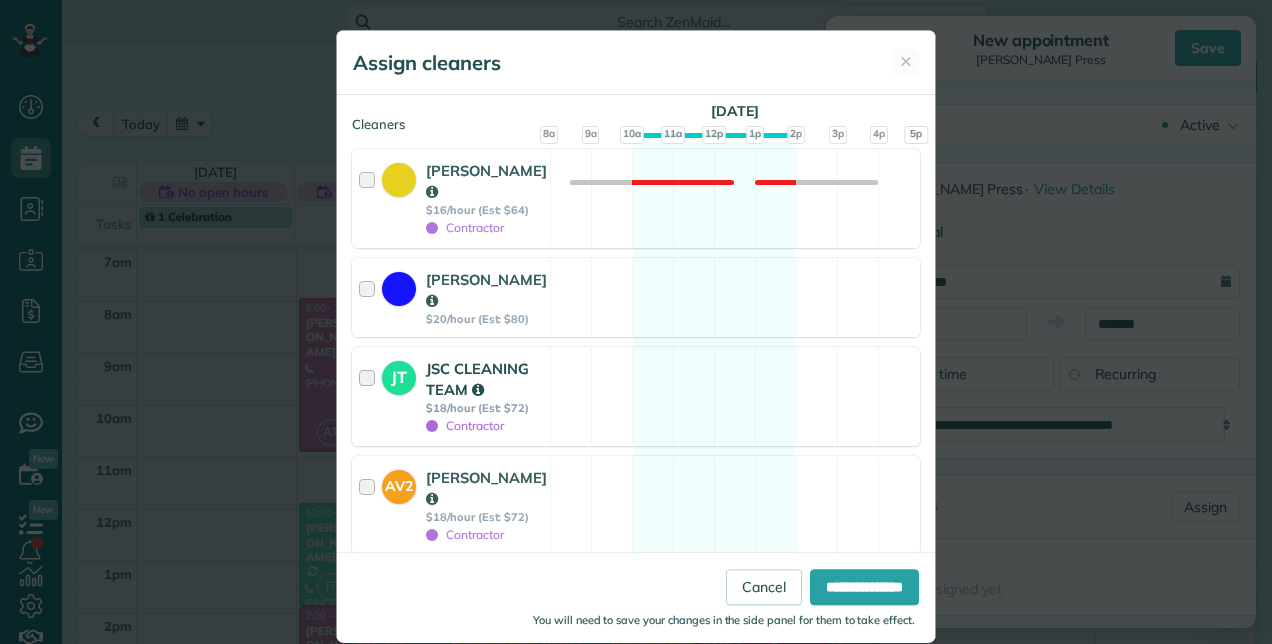 click on "JSC CLEANING TEAM" at bounding box center [485, 379] 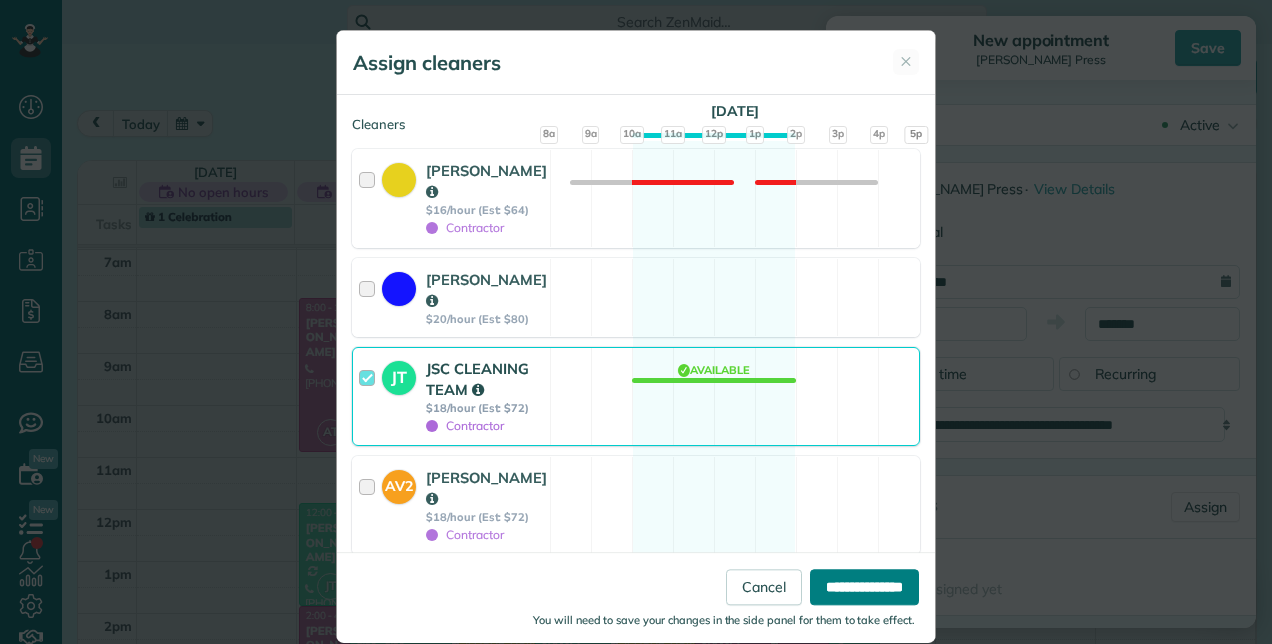 click on "**********" at bounding box center (864, 587) 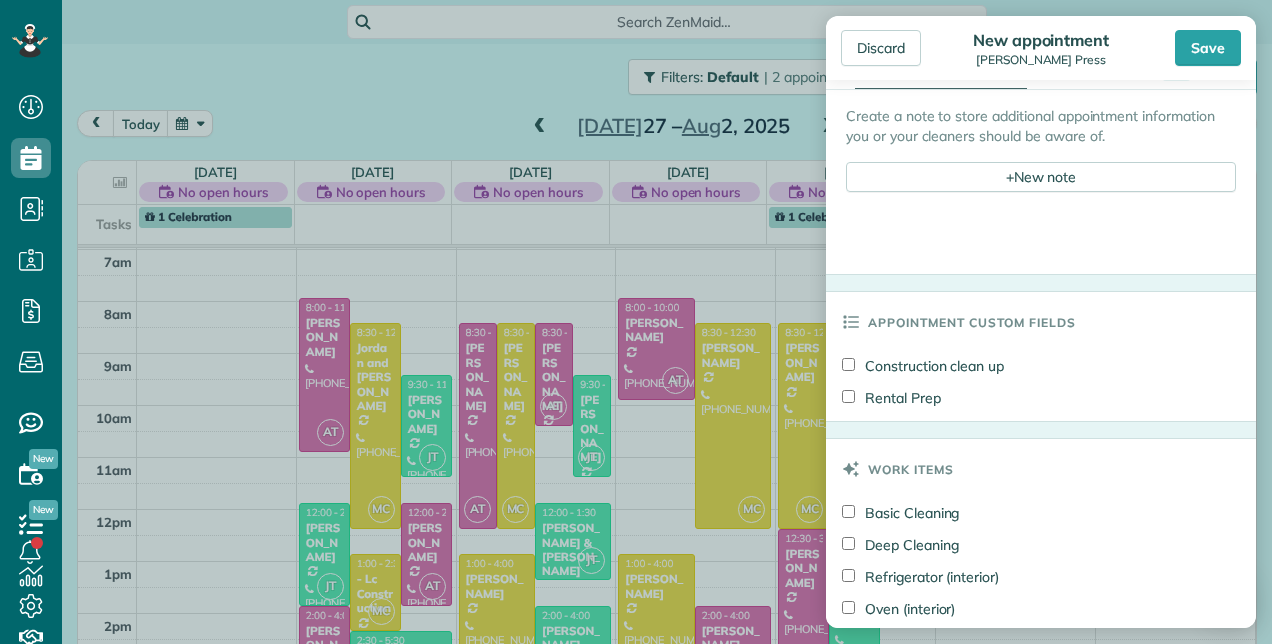 scroll, scrollTop: 1100, scrollLeft: 0, axis: vertical 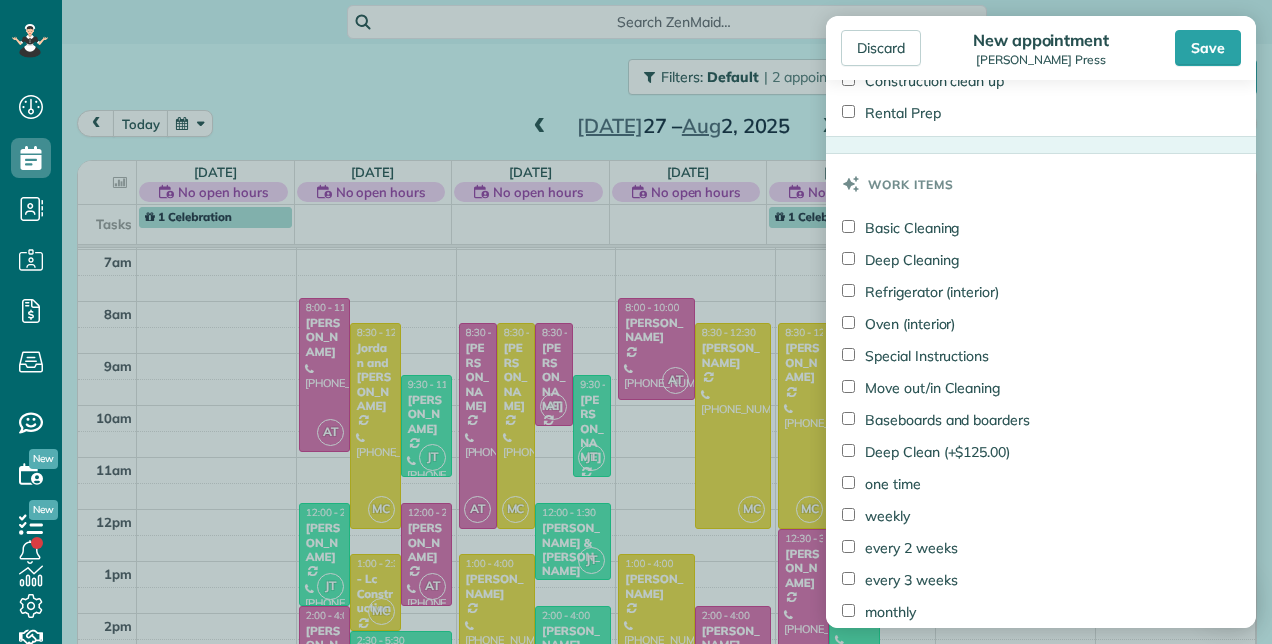 click on "Deep Cleaning" at bounding box center [900, 260] 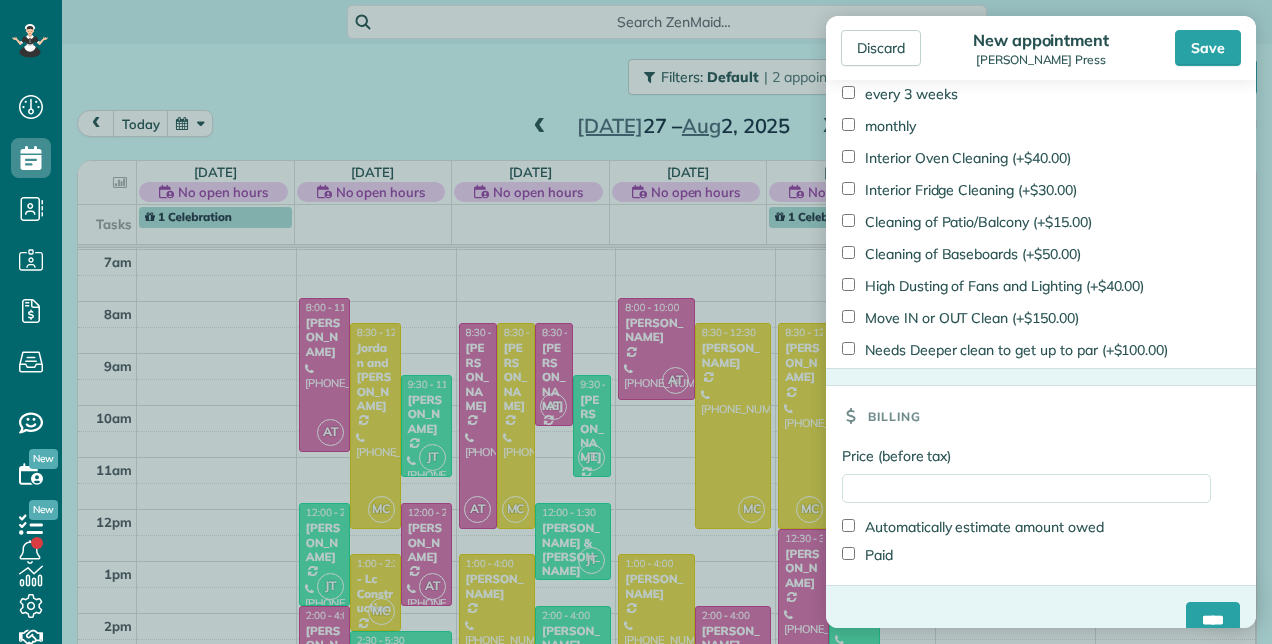 scroll, scrollTop: 1607, scrollLeft: 0, axis: vertical 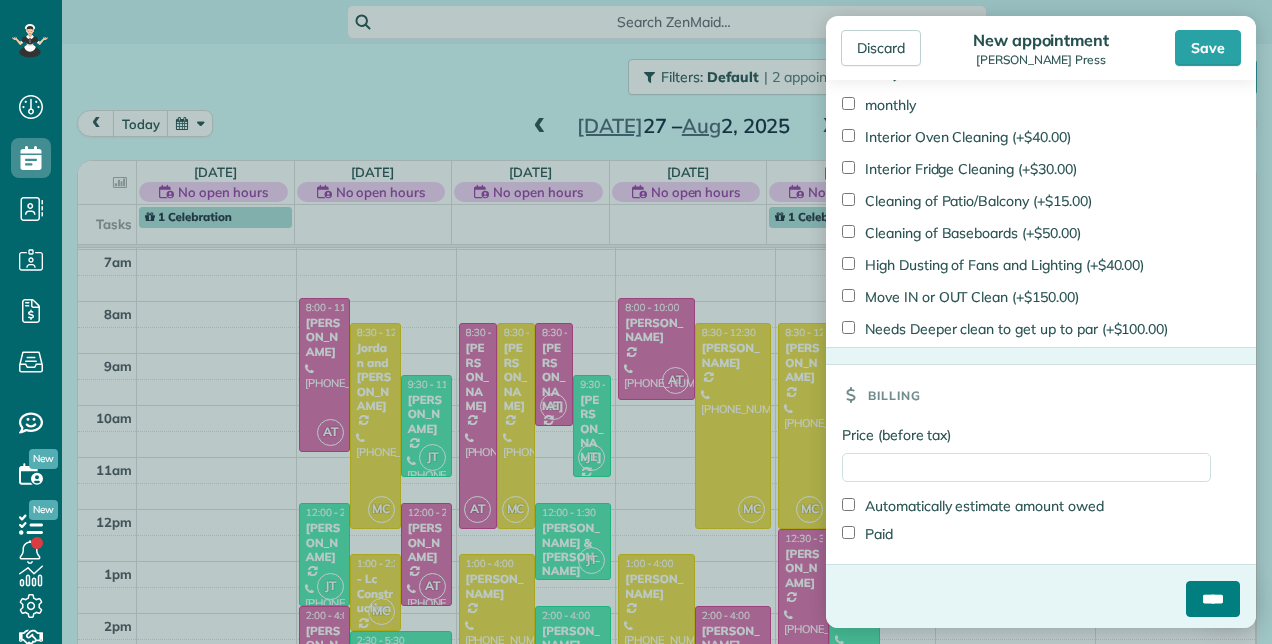 click on "****" at bounding box center (1213, 599) 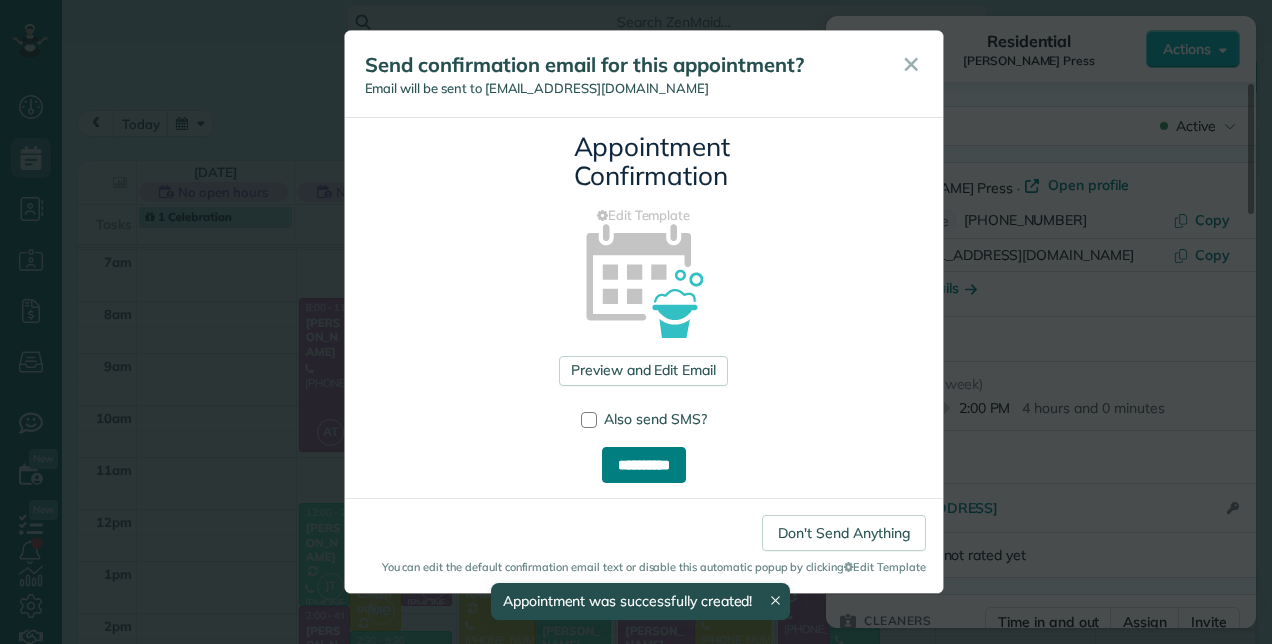 click on "**********" at bounding box center (644, 465) 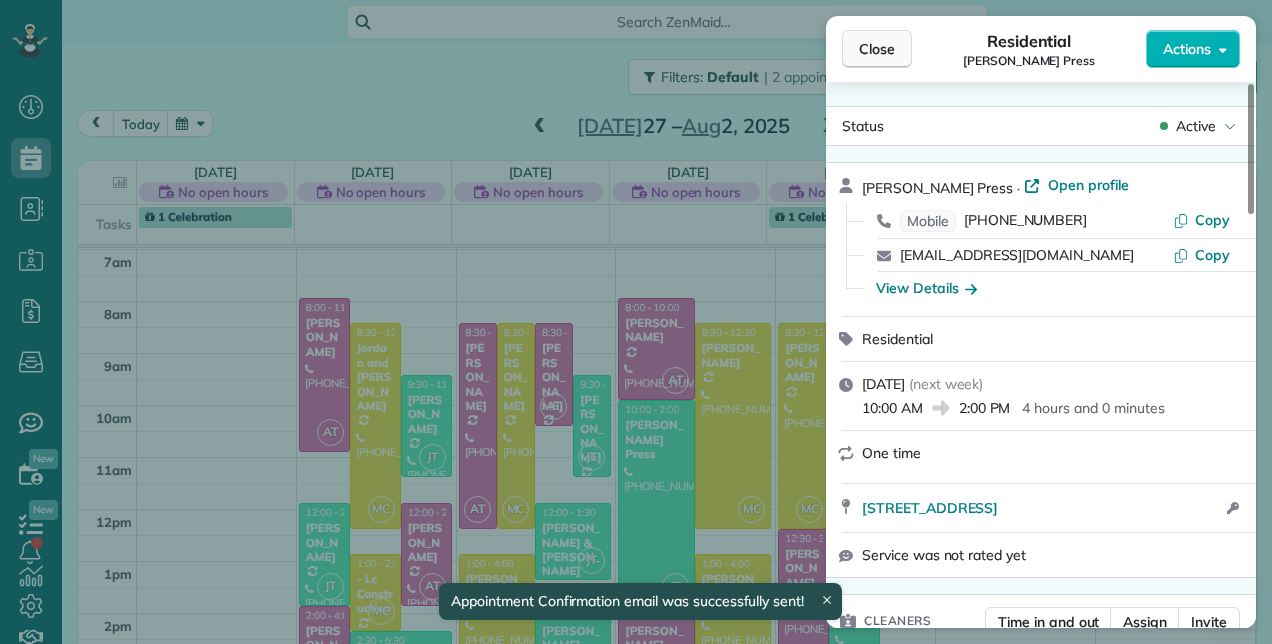 click on "Close" at bounding box center [877, 49] 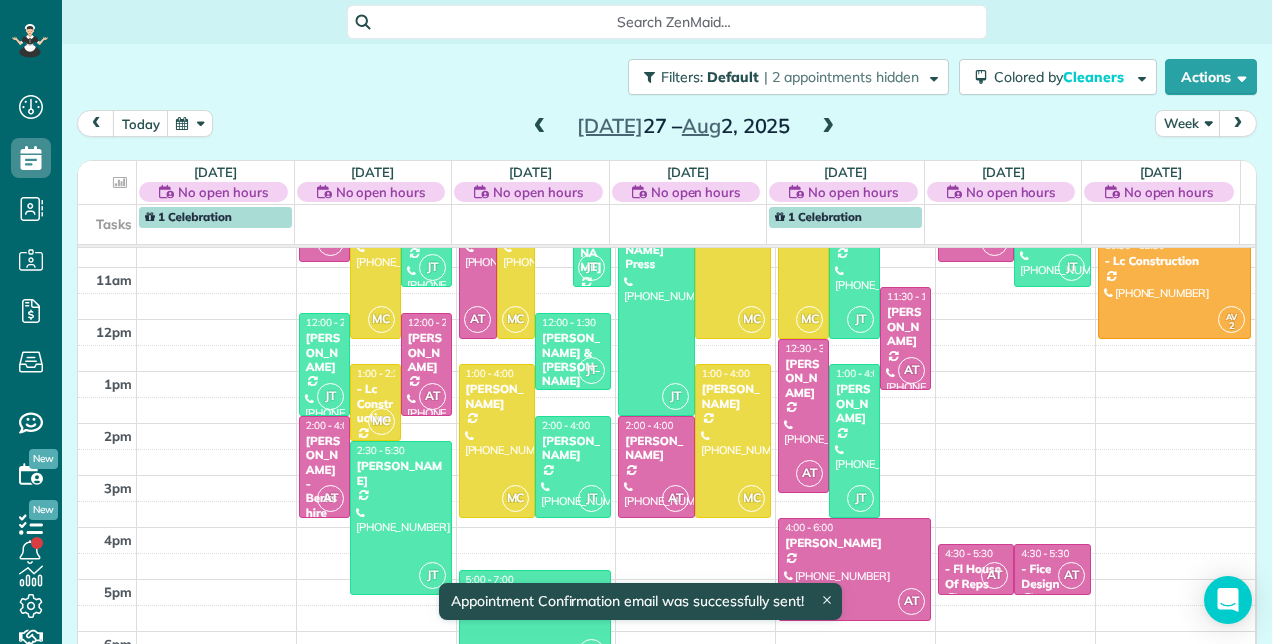 scroll, scrollTop: 348, scrollLeft: 0, axis: vertical 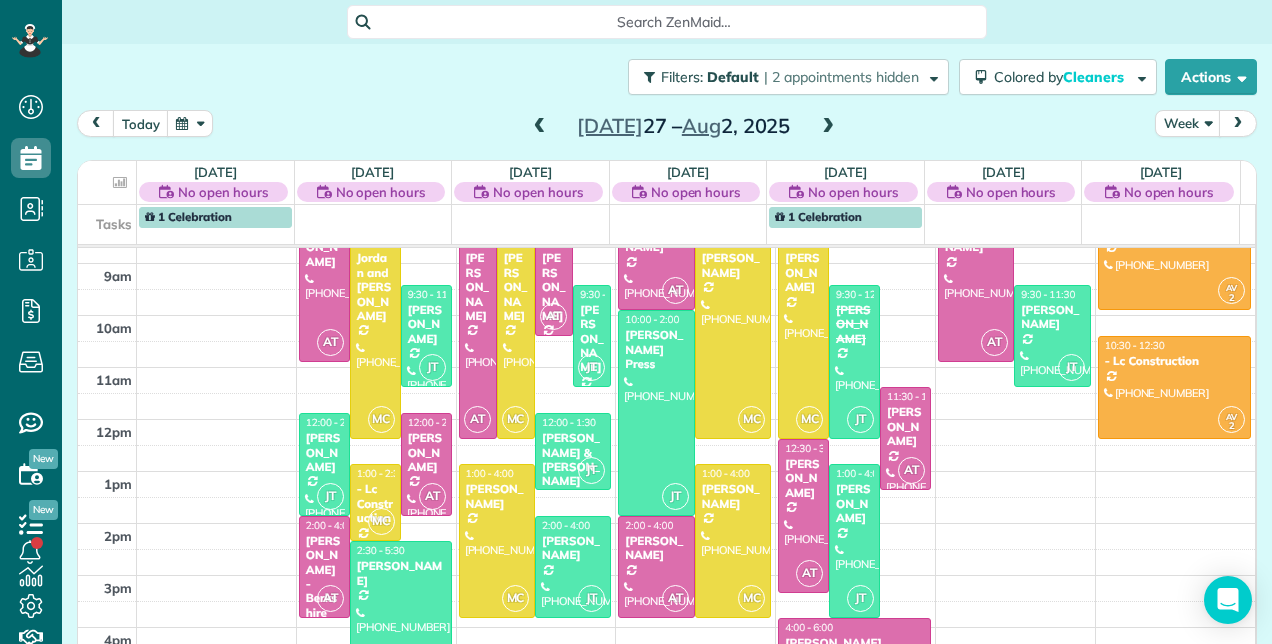 click at bounding box center [540, 127] 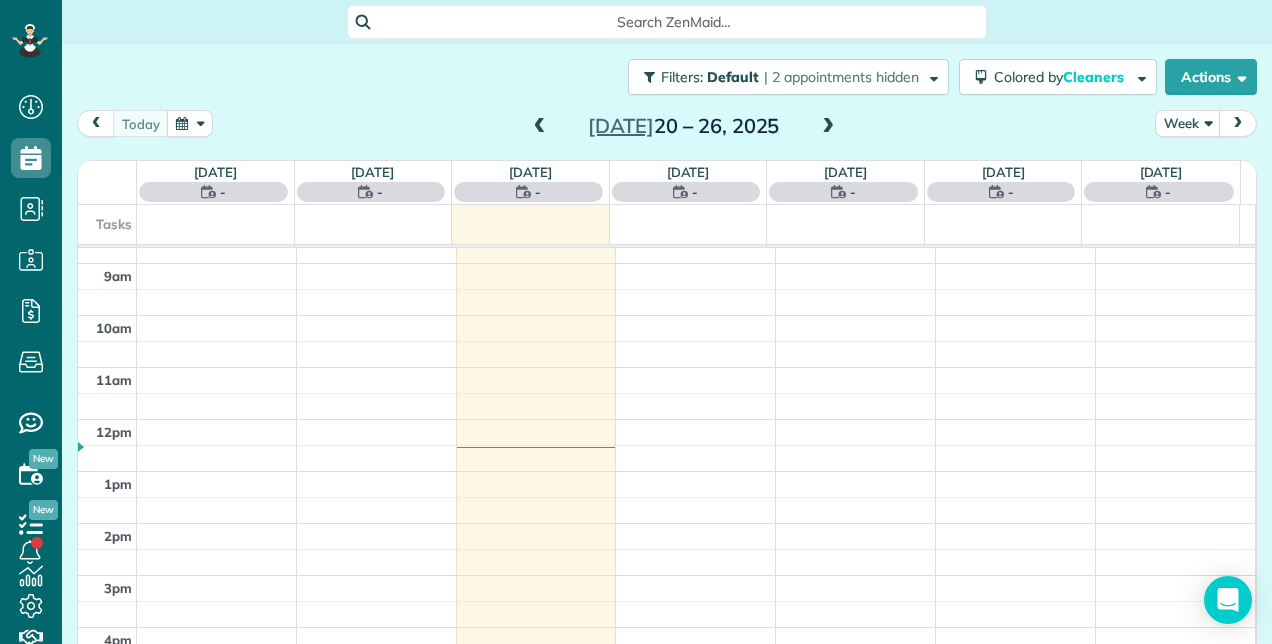 scroll, scrollTop: 258, scrollLeft: 0, axis: vertical 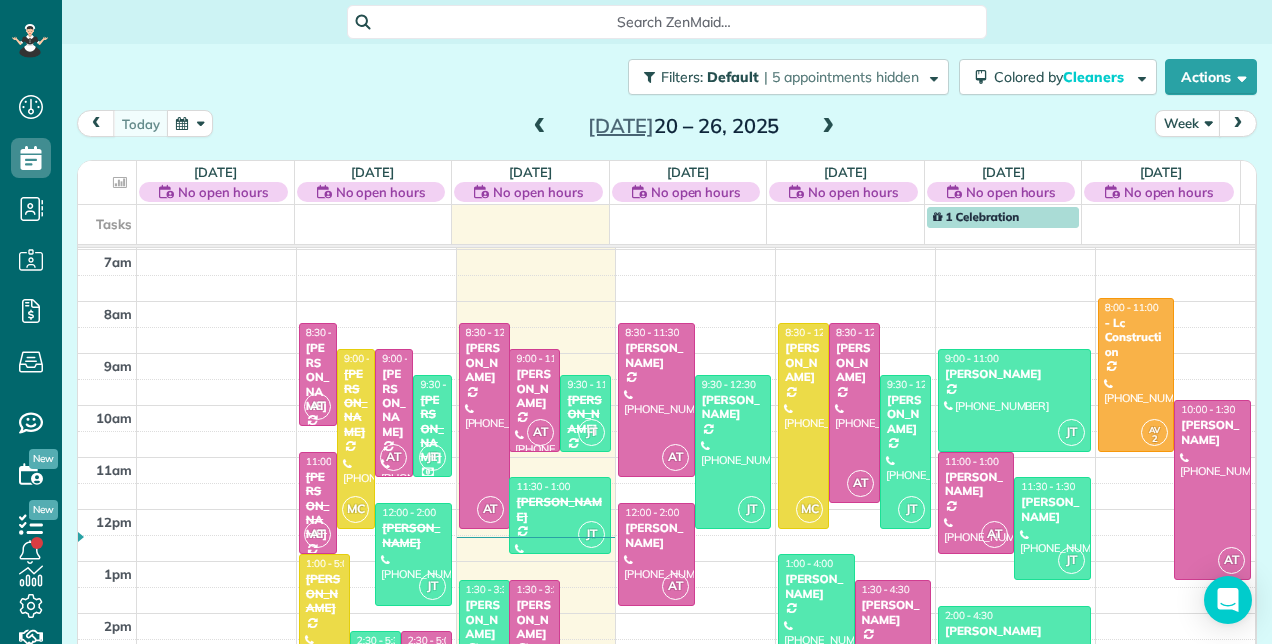 click at bounding box center [828, 127] 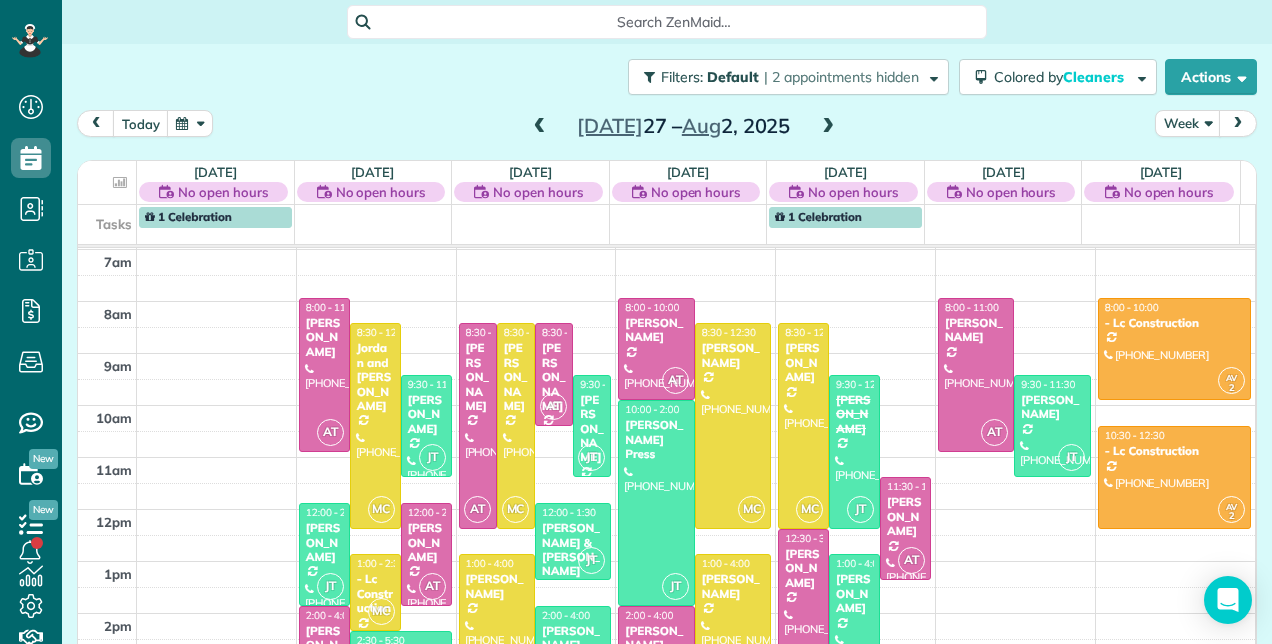 click at bounding box center (540, 127) 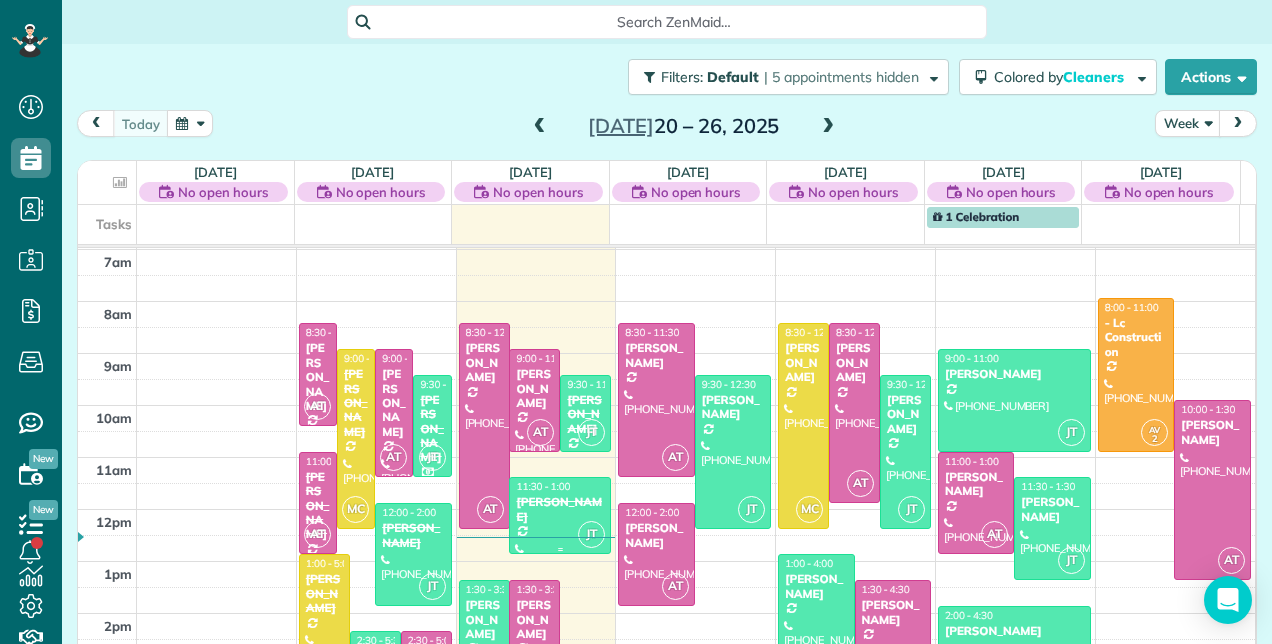 click on "[PERSON_NAME]" at bounding box center [560, 509] 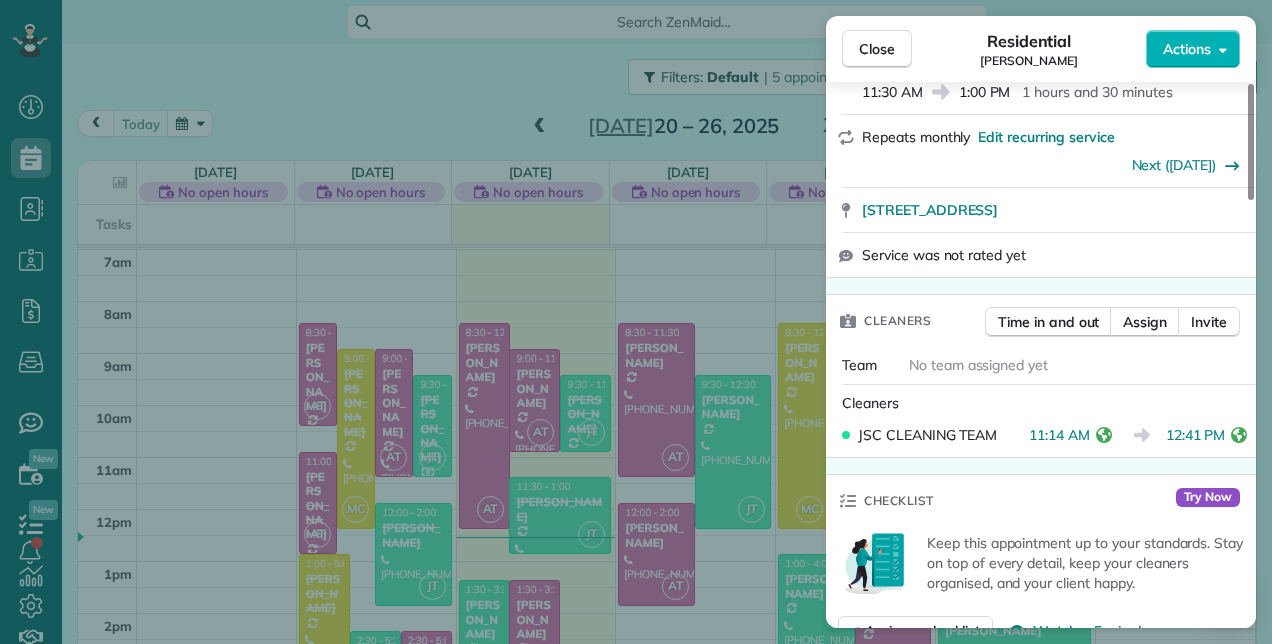 scroll, scrollTop: 600, scrollLeft: 0, axis: vertical 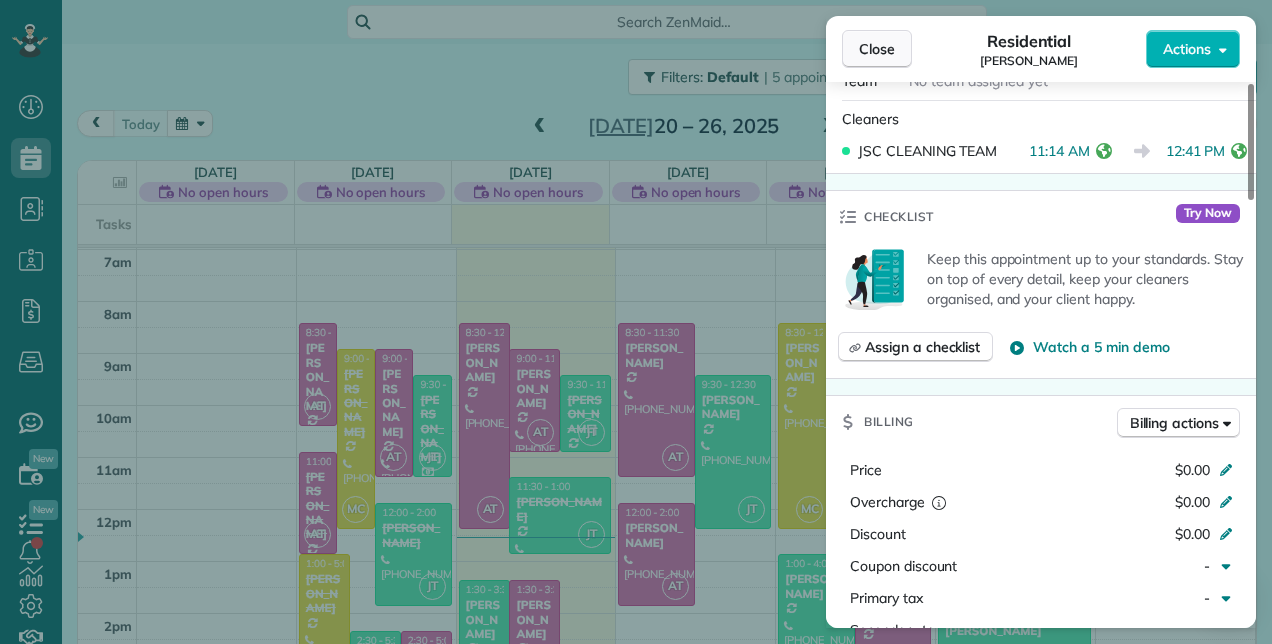 drag, startPoint x: 876, startPoint y: 46, endPoint x: 884, endPoint y: 54, distance: 11.313708 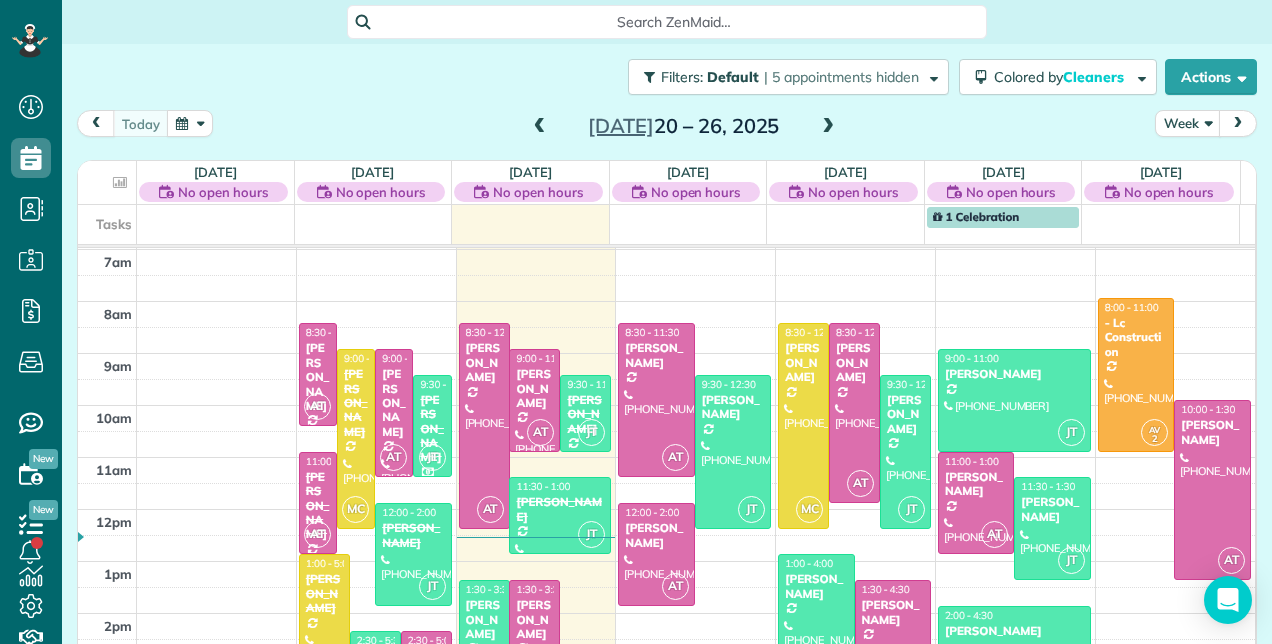 click at bounding box center [828, 127] 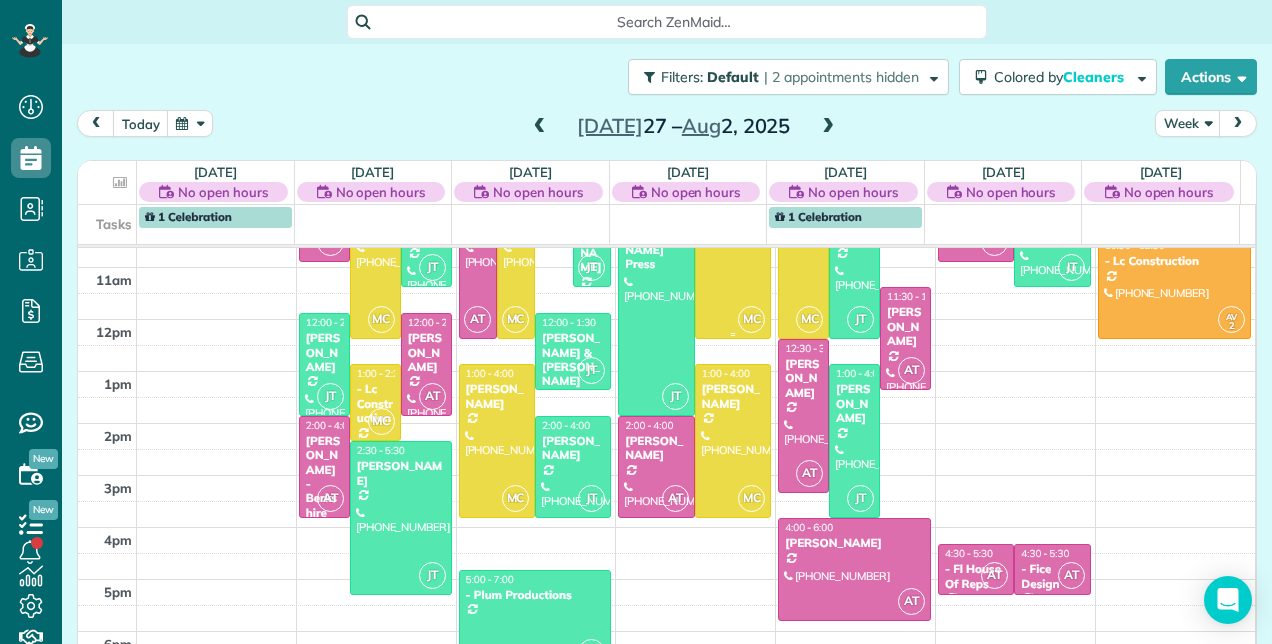 scroll, scrollTop: 348, scrollLeft: 0, axis: vertical 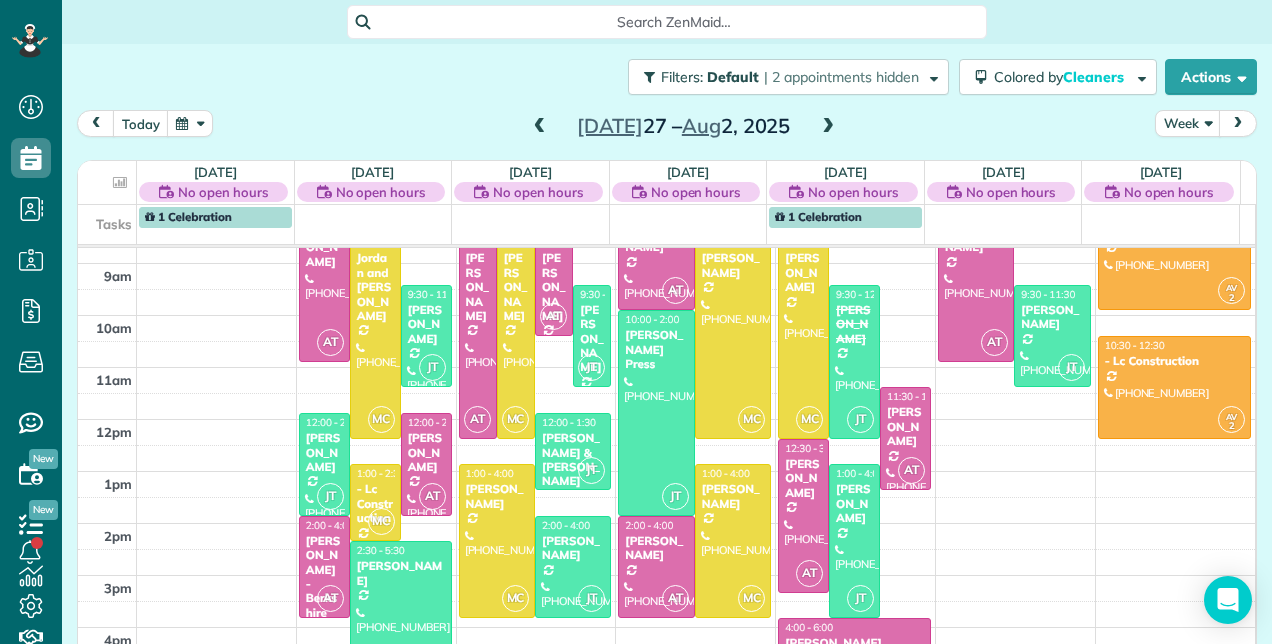 click at bounding box center (828, 127) 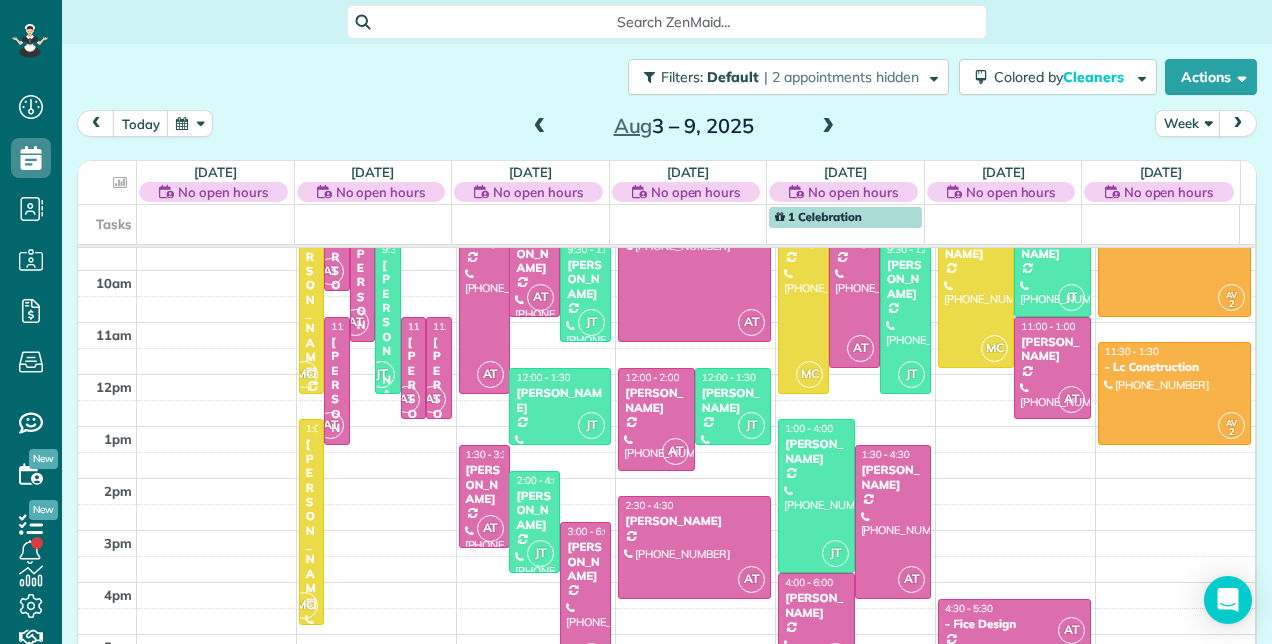 scroll, scrollTop: 448, scrollLeft: 0, axis: vertical 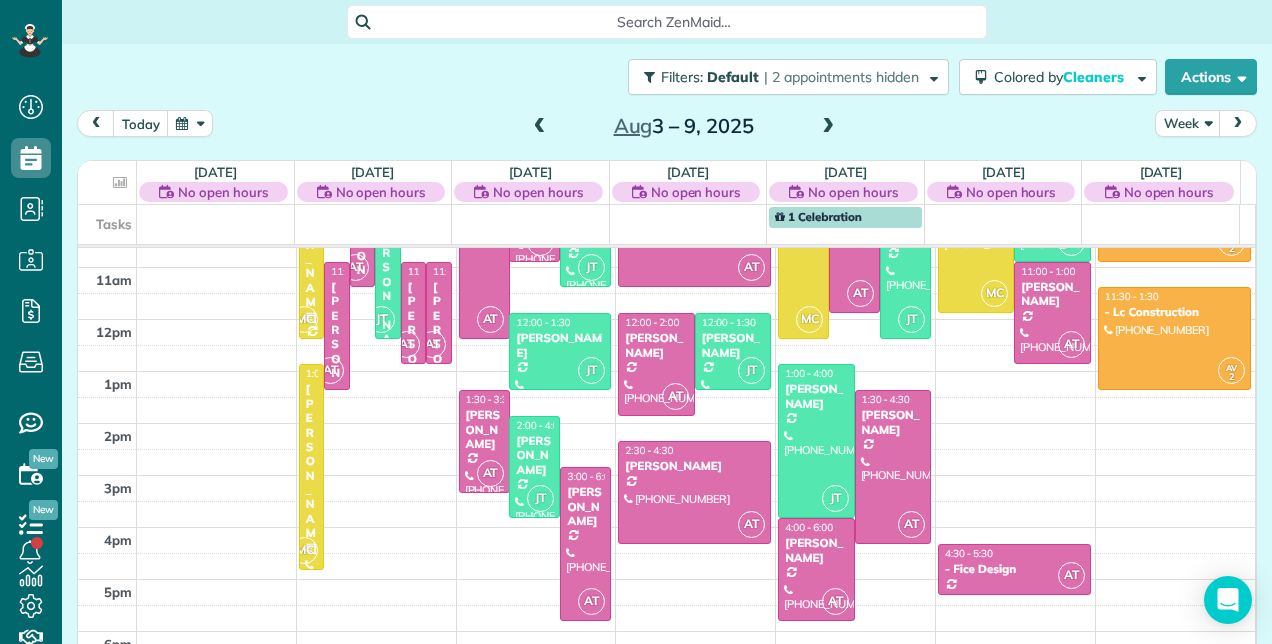click at bounding box center [540, 127] 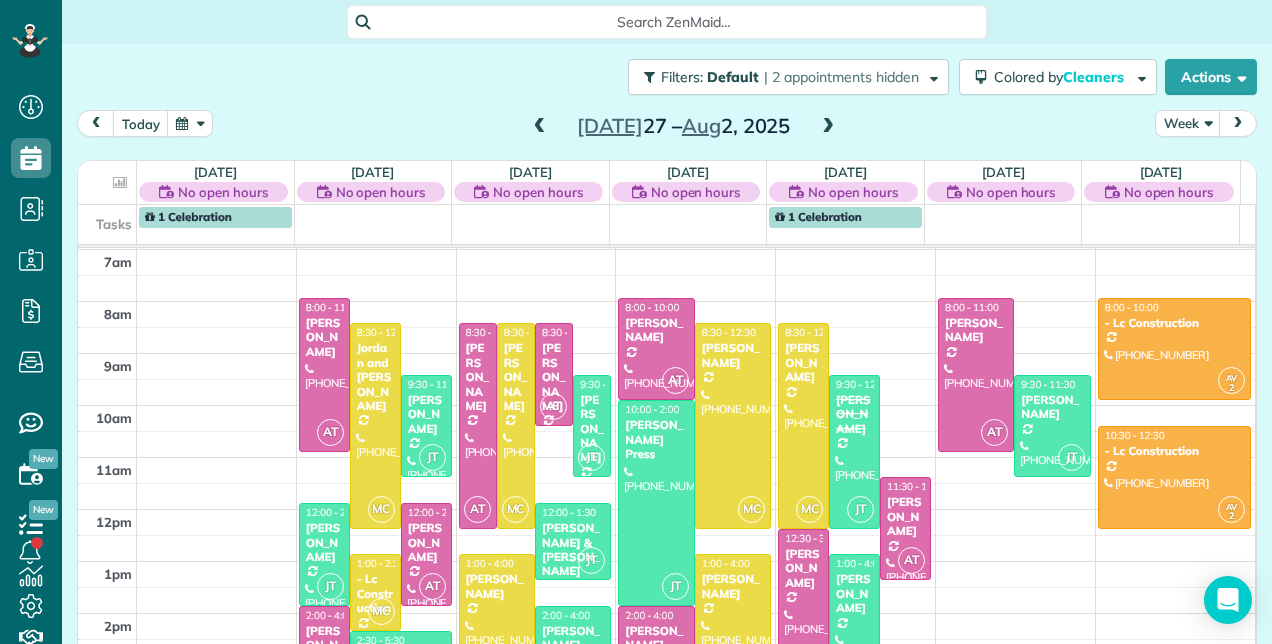 click at bounding box center [540, 127] 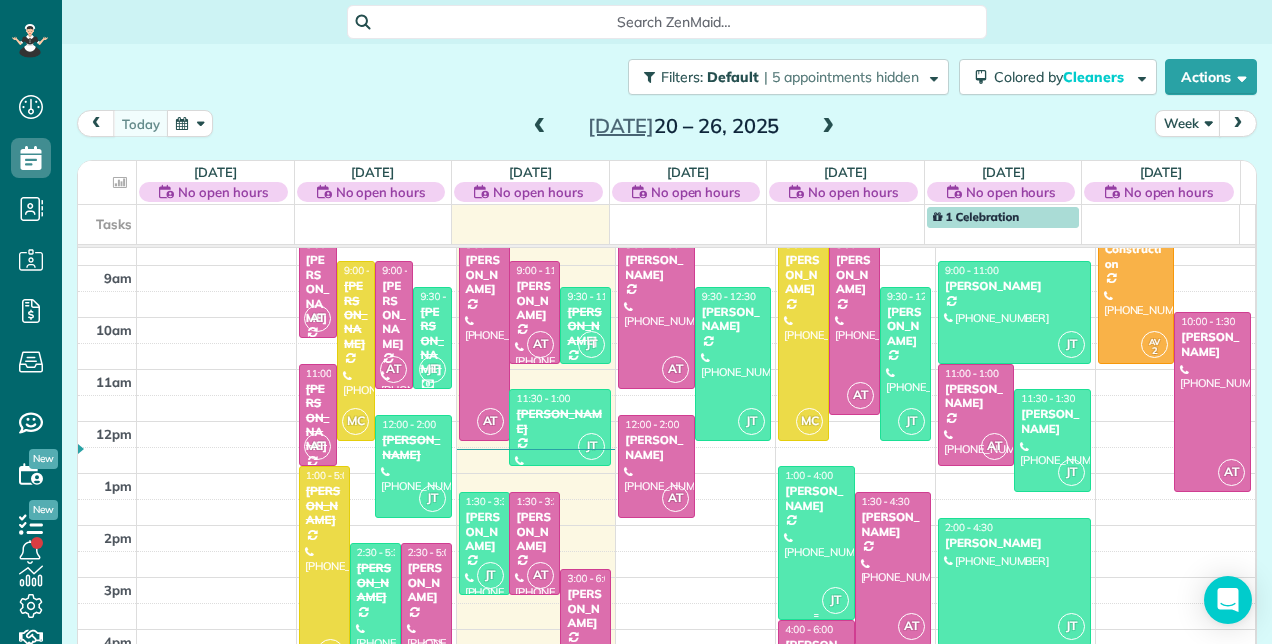 scroll, scrollTop: 348, scrollLeft: 0, axis: vertical 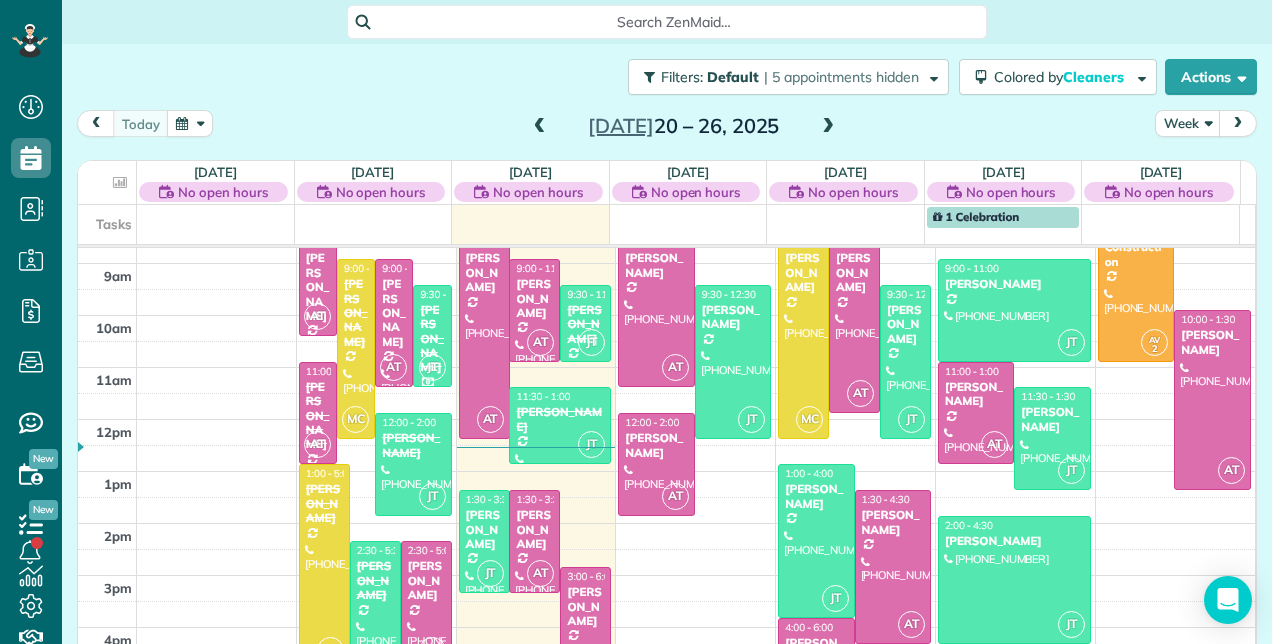 click at bounding box center [828, 127] 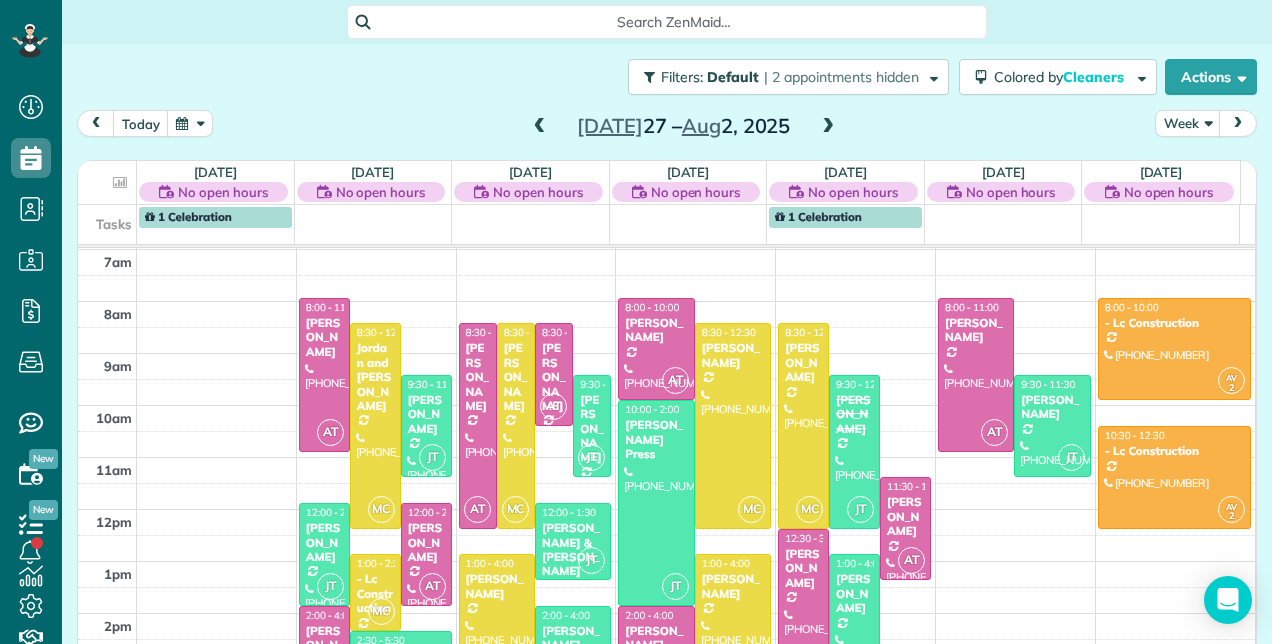 click at bounding box center [540, 127] 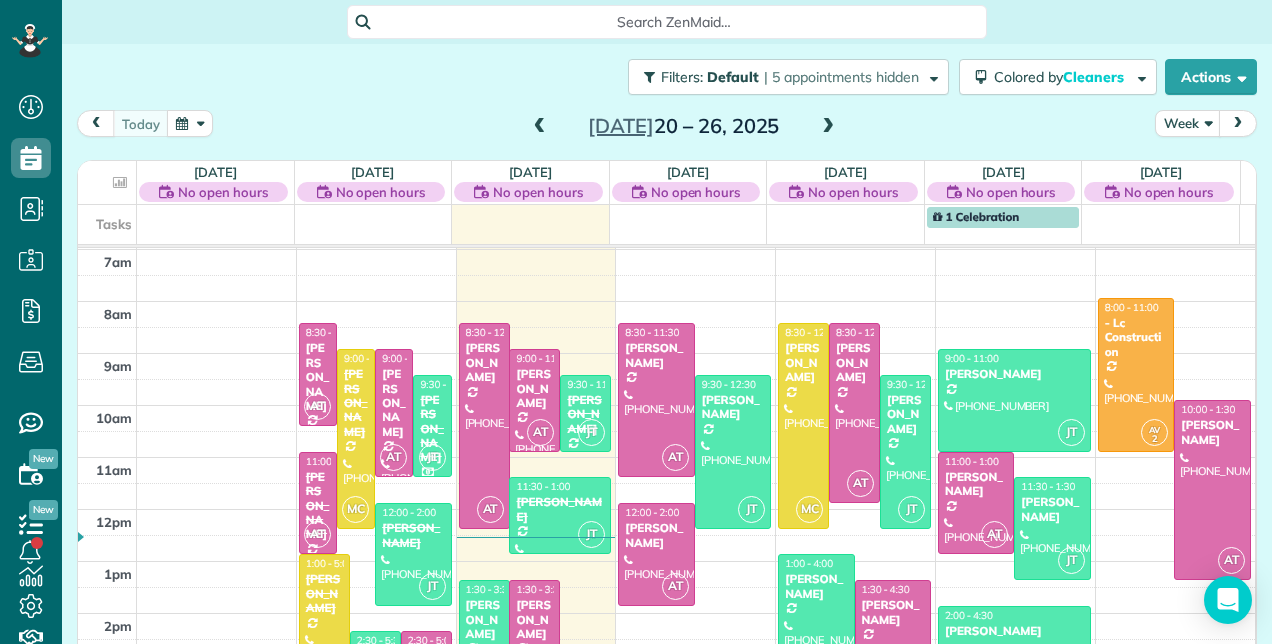 click at bounding box center (828, 127) 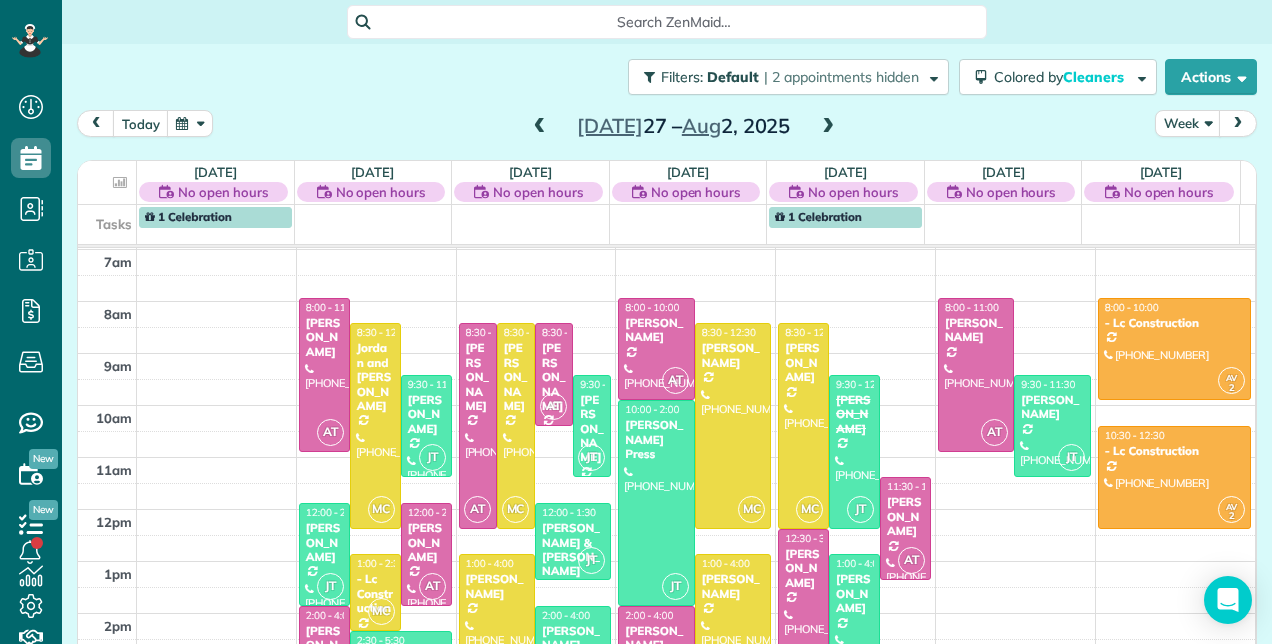 click at bounding box center (540, 127) 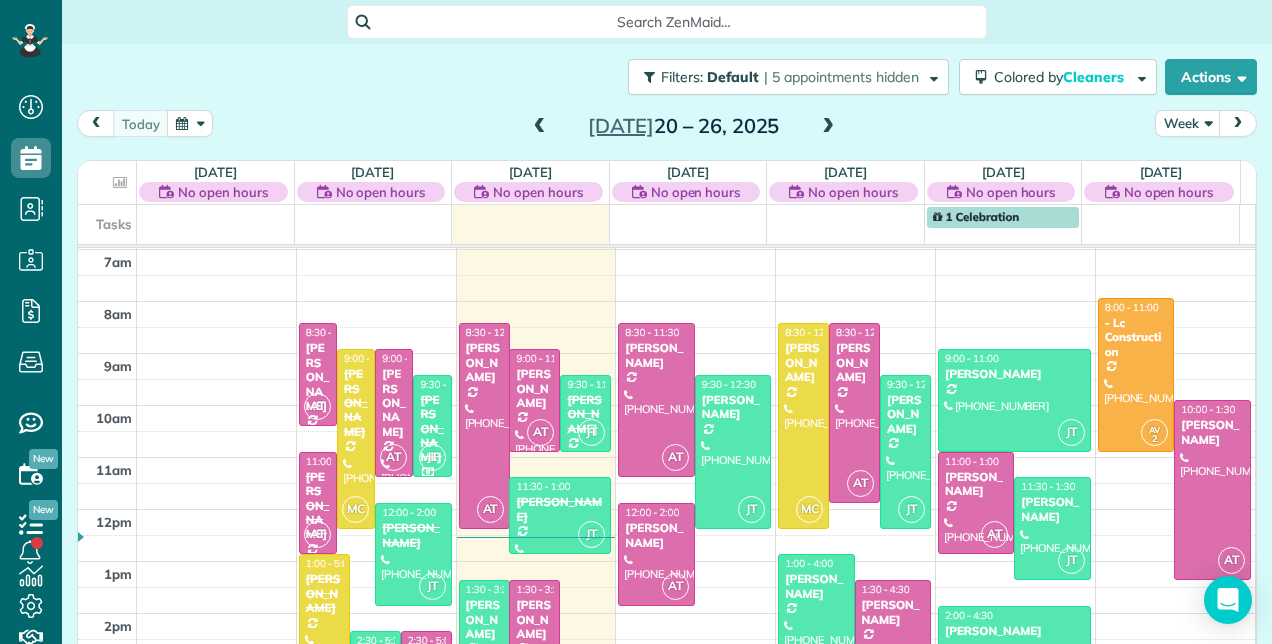 click at bounding box center (828, 127) 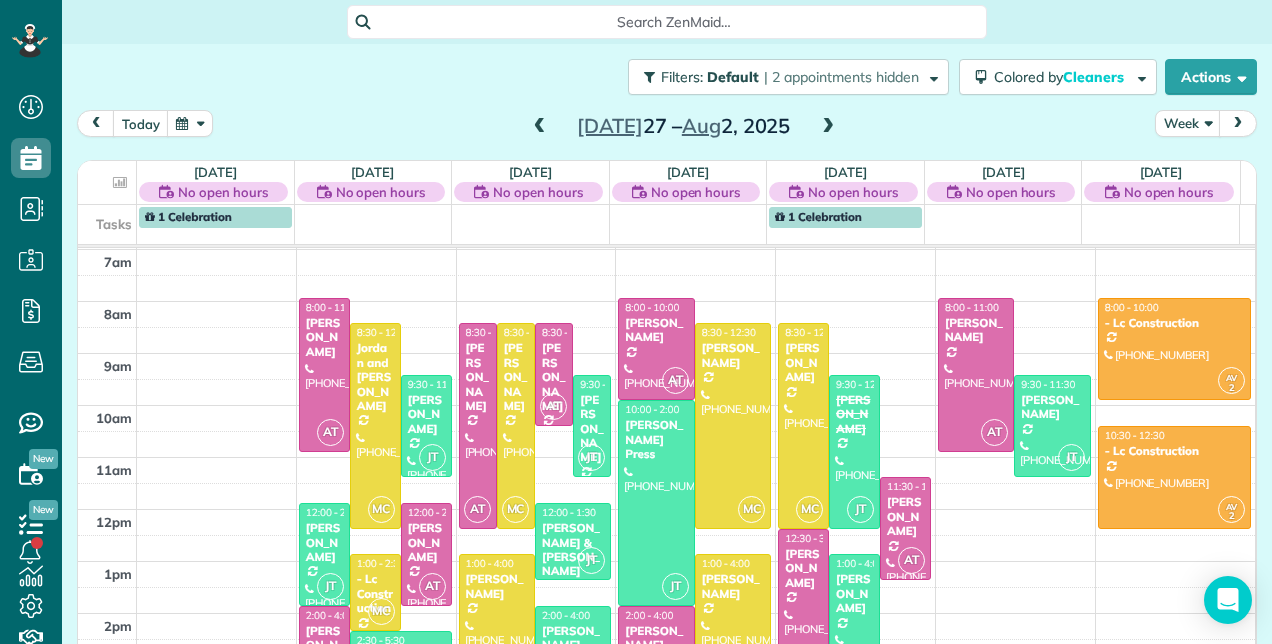 click at bounding box center (828, 127) 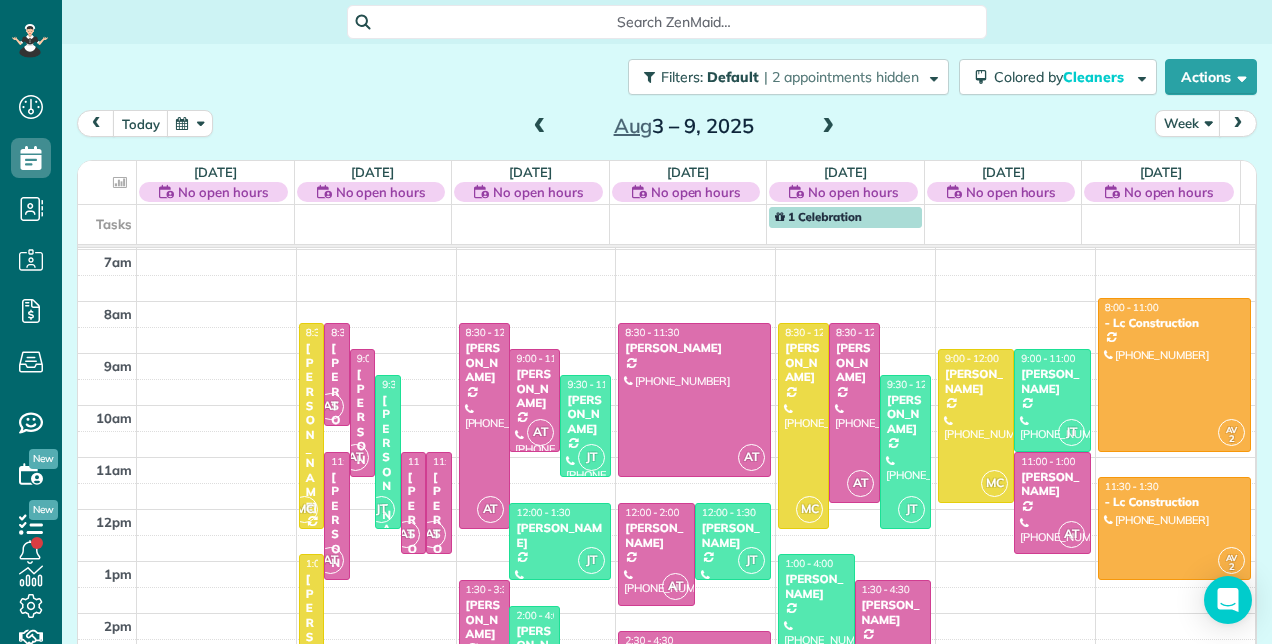 click at bounding box center [540, 127] 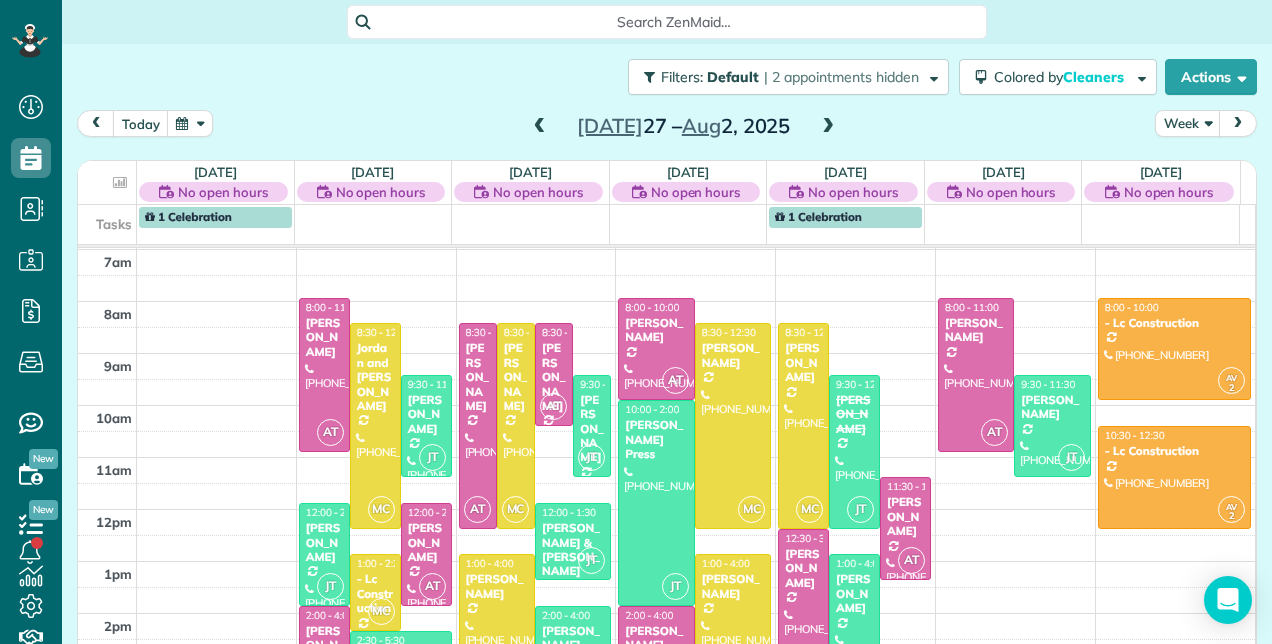 click at bounding box center [540, 127] 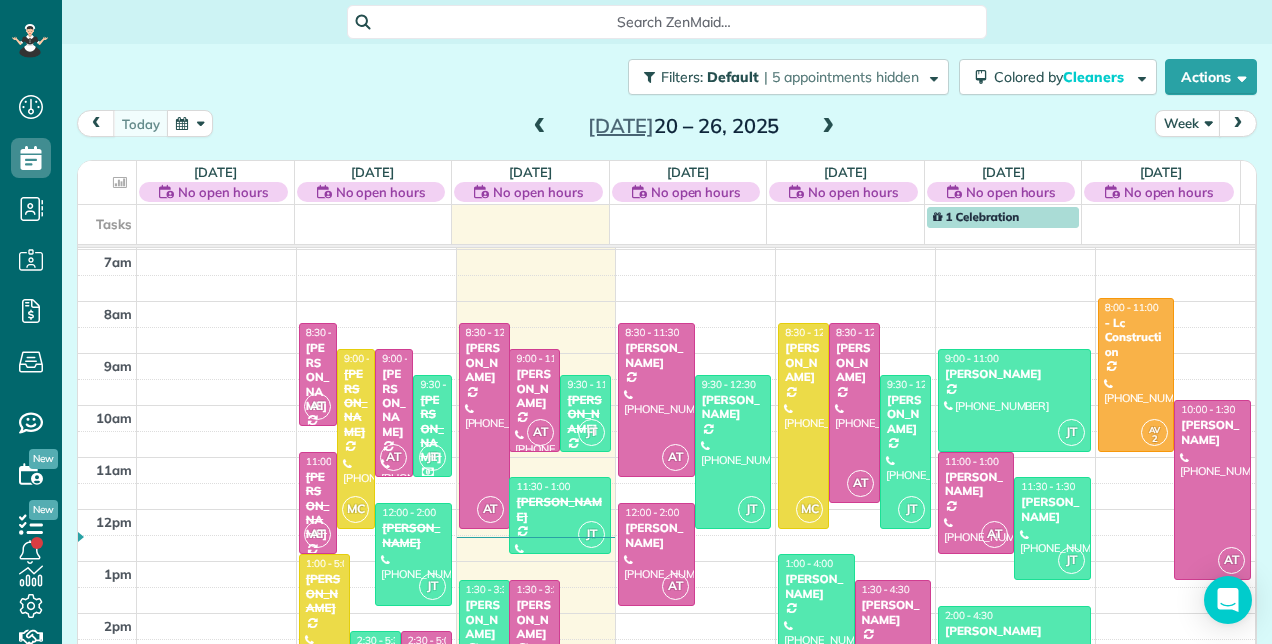 click at bounding box center [828, 127] 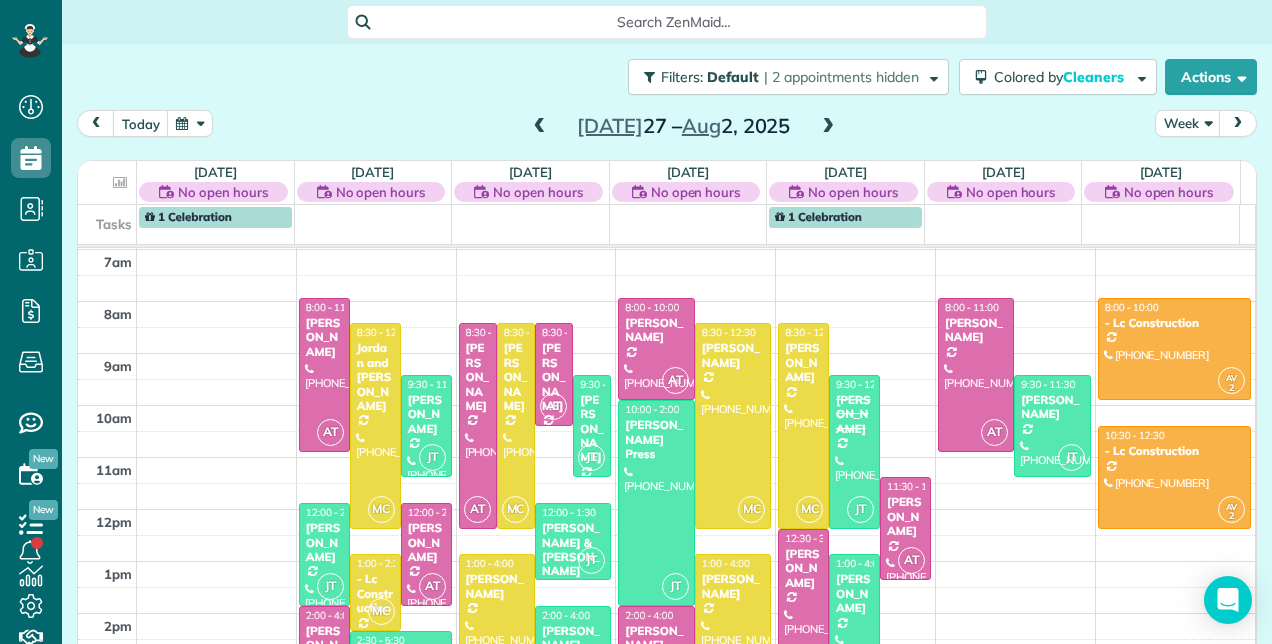 click at bounding box center (828, 127) 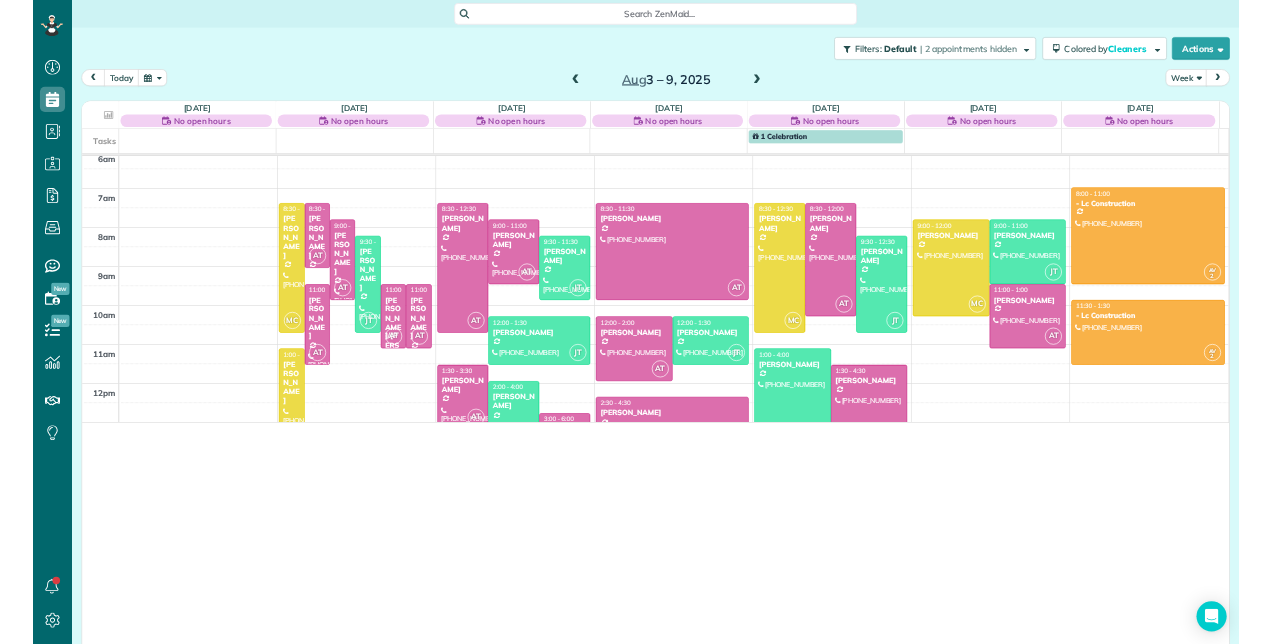 scroll, scrollTop: 644, scrollLeft: 62, axis: both 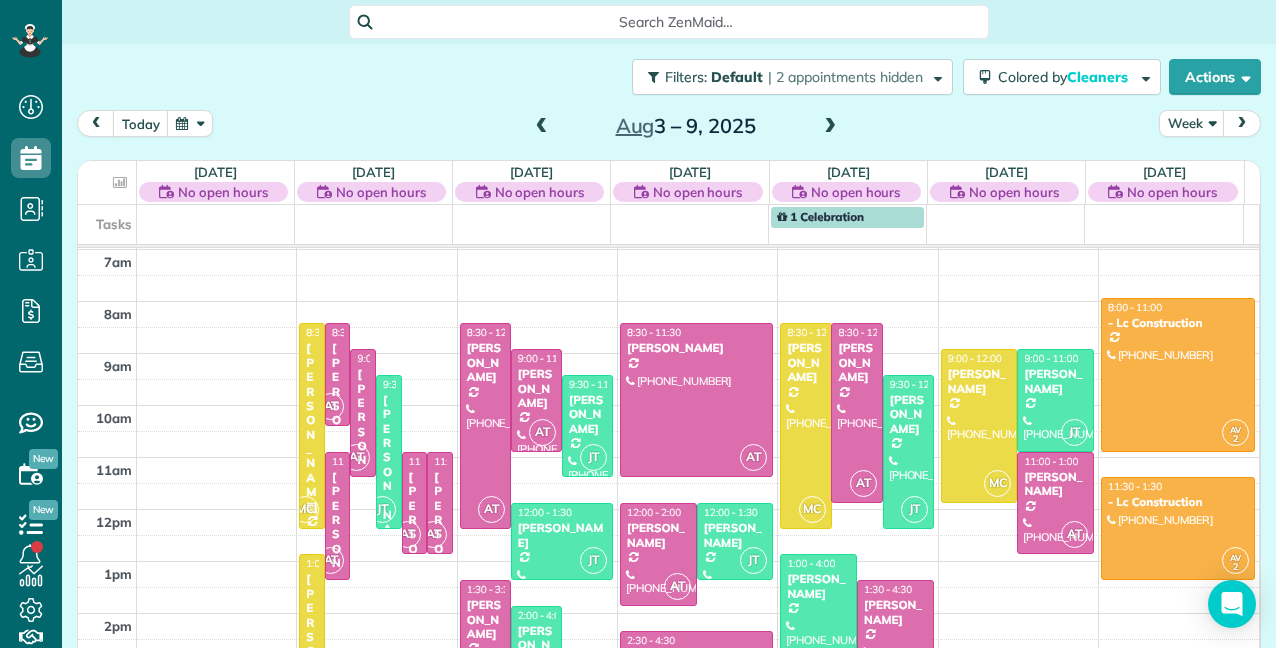 click at bounding box center [542, 127] 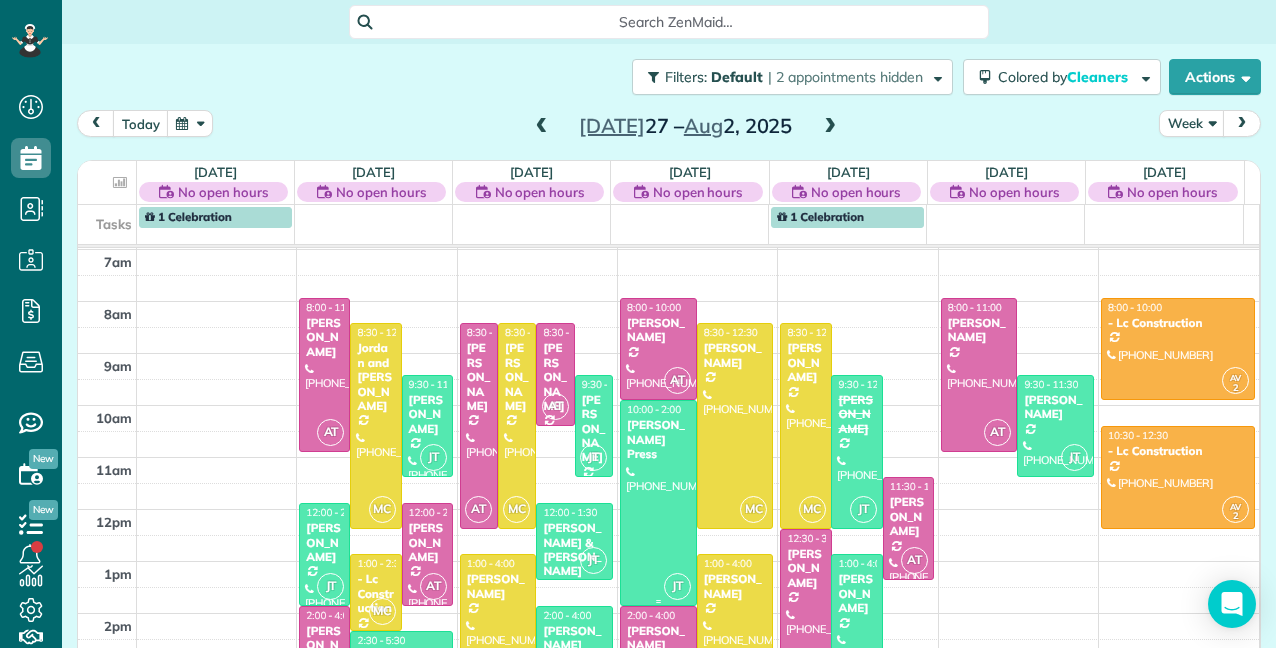 click at bounding box center [658, 502] 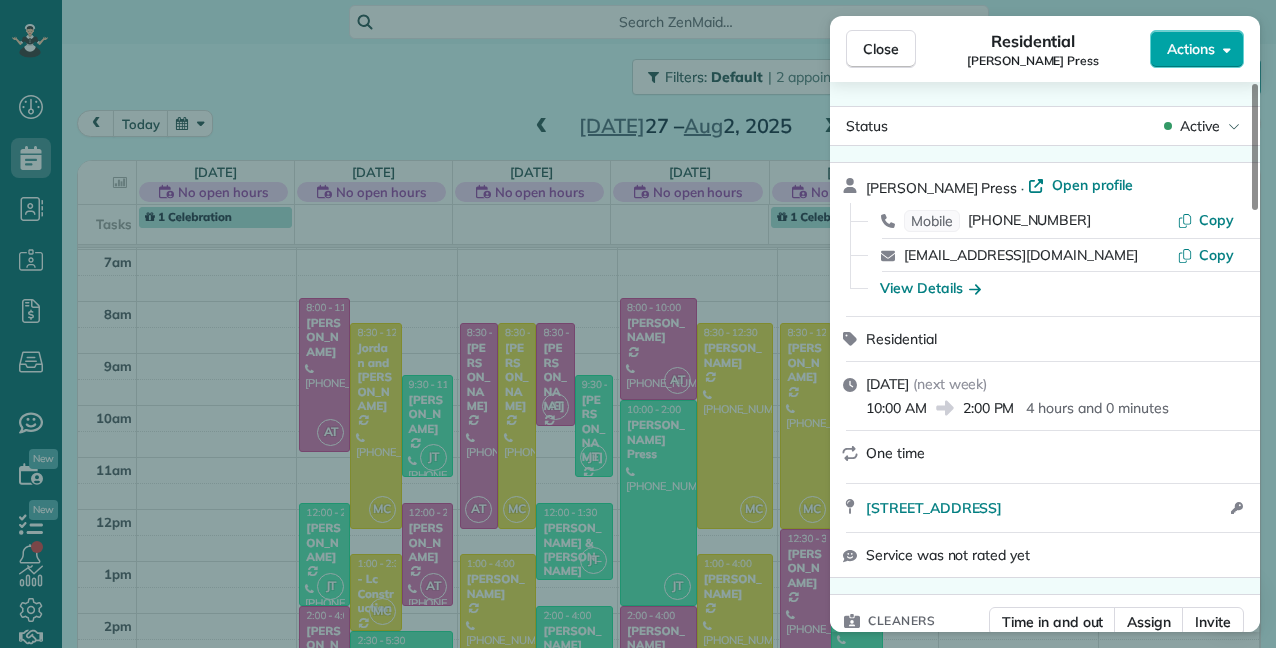 click on "Actions" at bounding box center [1191, 49] 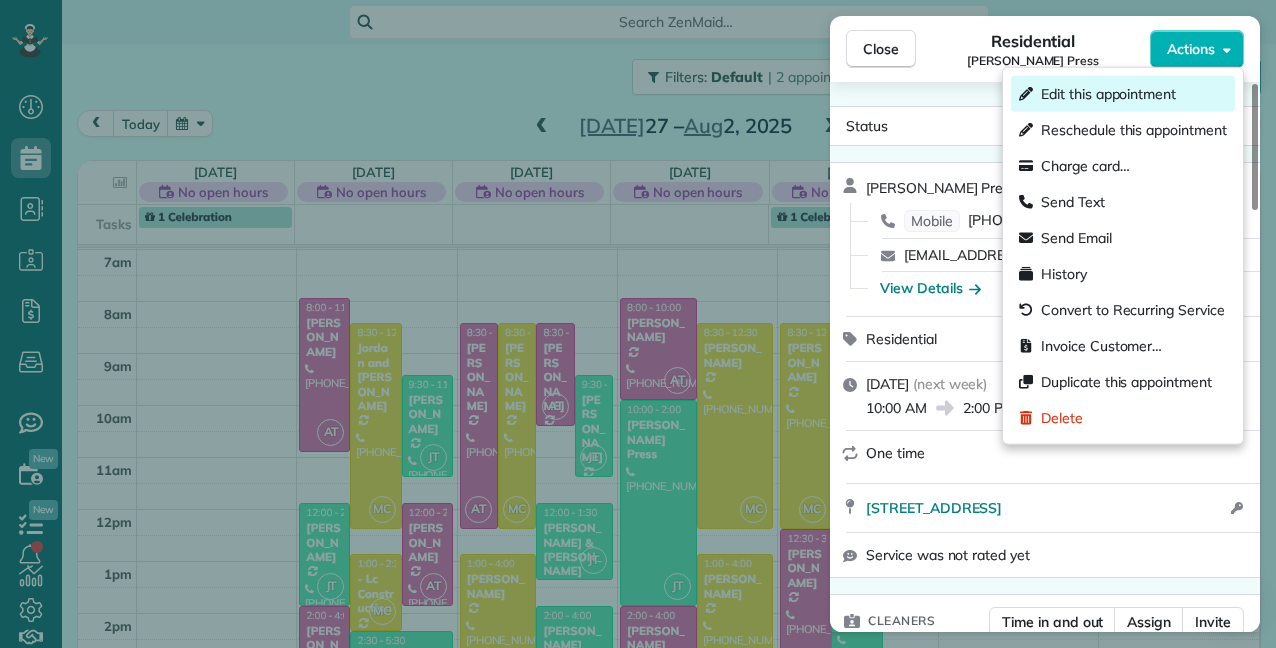 click on "Edit this appointment" at bounding box center (1123, 94) 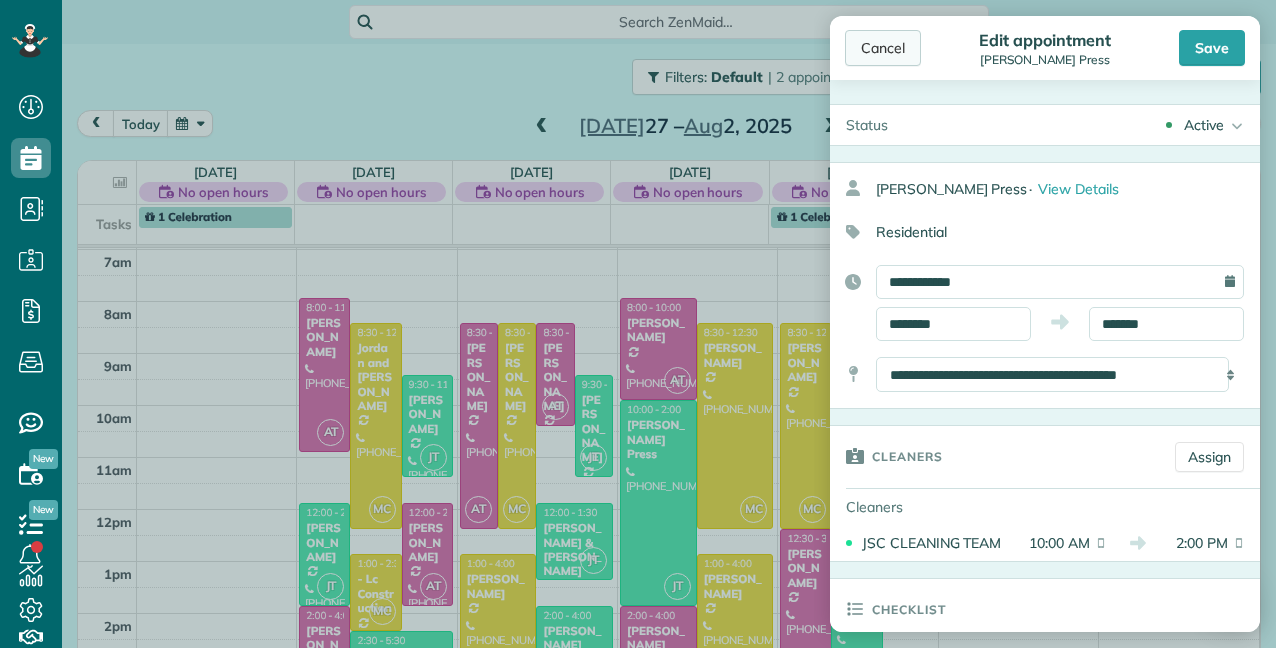 click on "Cancel" at bounding box center [883, 48] 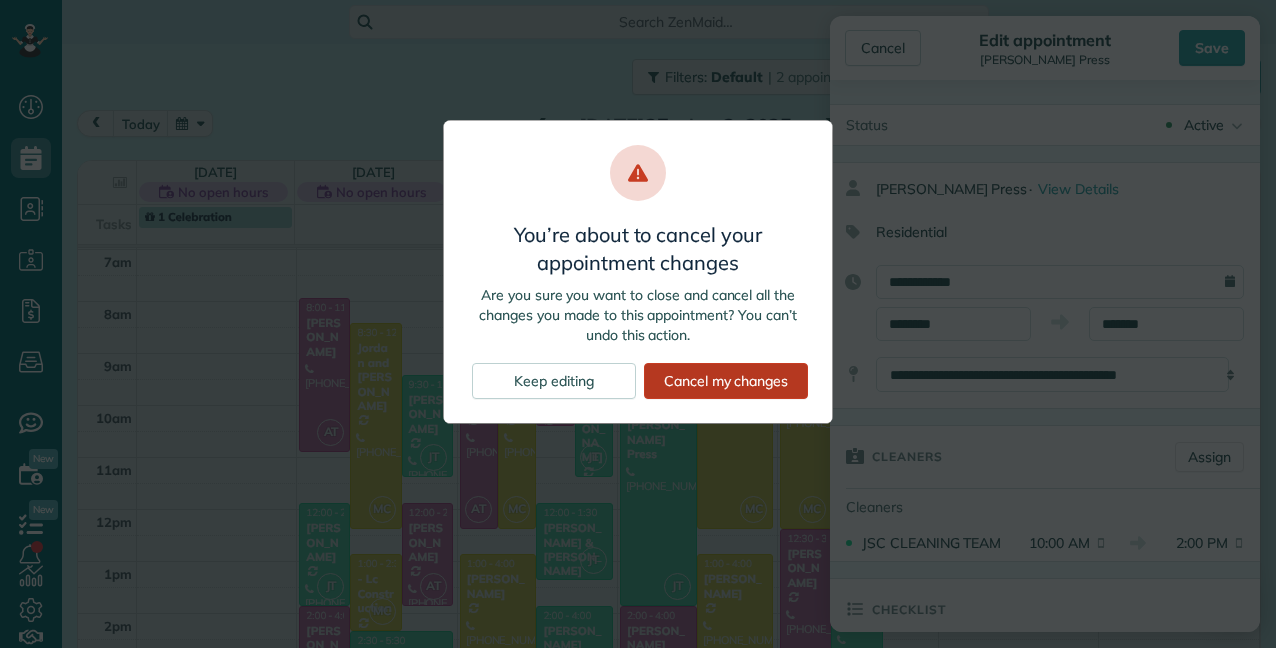 click on "Cancel my changes" at bounding box center [726, 381] 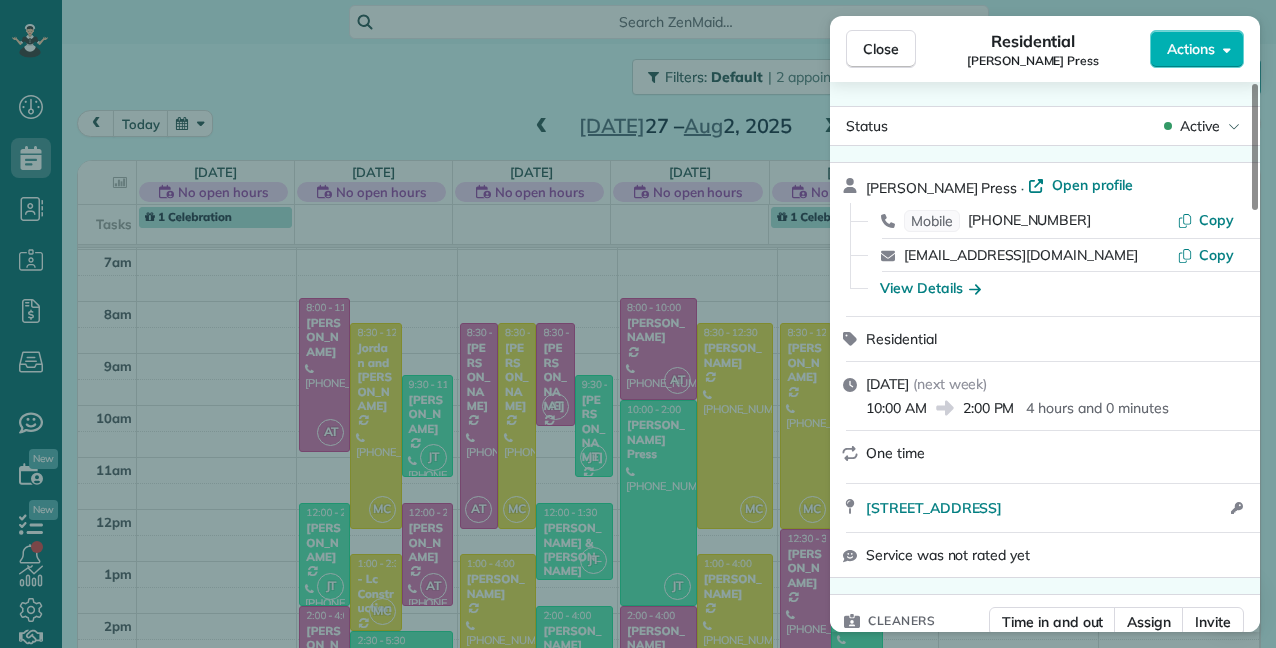 click on "Close Residential Sharon Press Actions Status Active Sharon Press · Open profile Mobile (732) 616-5553 Copy spress721@aol.com Copy View Details Residential Wednesday, July 30, 2025 ( next week ) 10:00 AM 2:00 PM 4 hours and 0 minutes One time 7825 Travelers Tree Drive Boca Raton FL 33433 Open access information Service was not rated yet Cleaners Time in and out Assign Invite Team No team assigned yet Cleaners JSC CLEANING TEAM   10:00 AM 2:00 PM Checklist Try Now Keep this appointment up to your standards. Stay on top of every detail, keep your cleaners organised, and your client happy. Assign a checklist Watch a 5 min demo Billing Billing actions Price $0.00 Overcharge $0.00 Discount $0.00 Coupon discount - Primary tax - Secondary tax - Total appointment price $0.00 Tips collected New feature! $0.00 Mark as paid Total including tip $0.00 Get paid online in no-time! Send an invoice and reward your cleaners with tips Charge customer credit card Appointment custom fields Construction clean up No Rental Prep No" at bounding box center (638, 324) 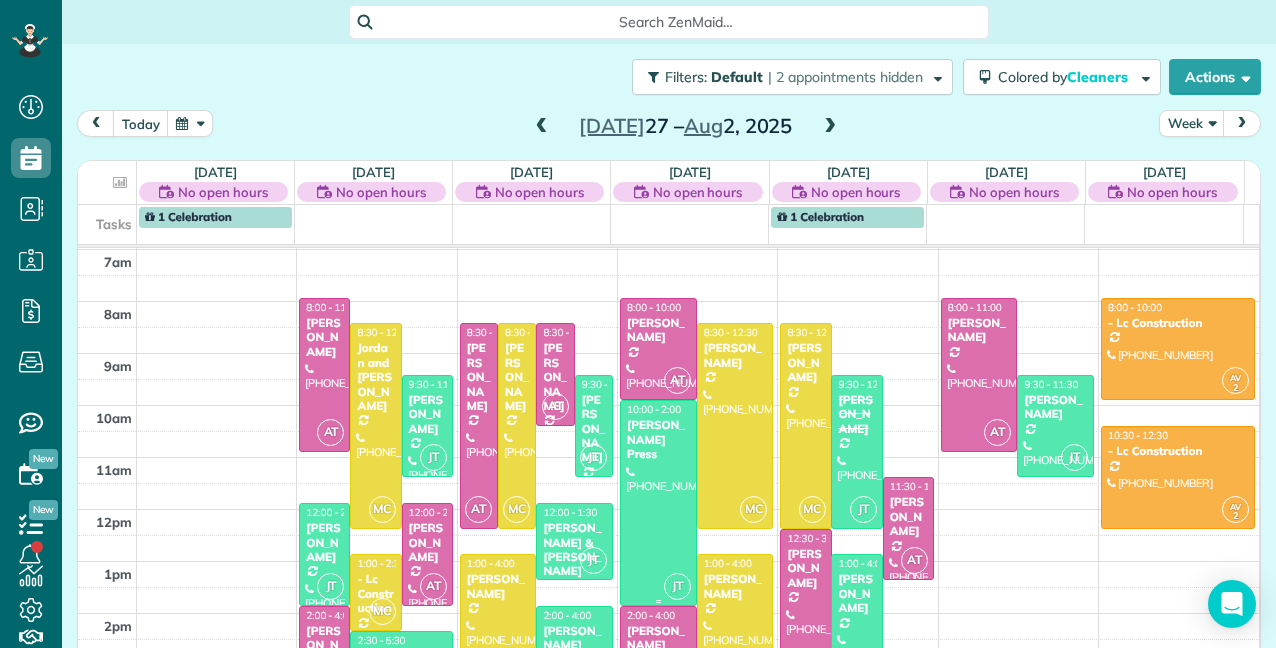 click at bounding box center [658, 502] 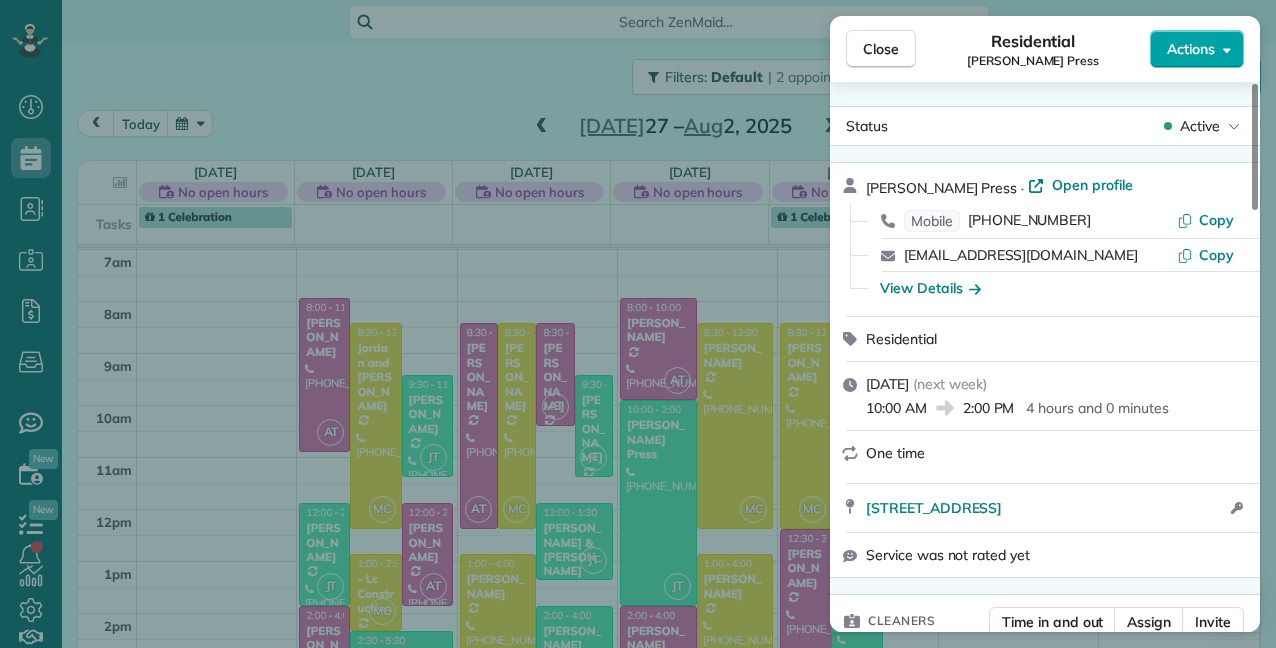 click on "Actions" at bounding box center [1197, 49] 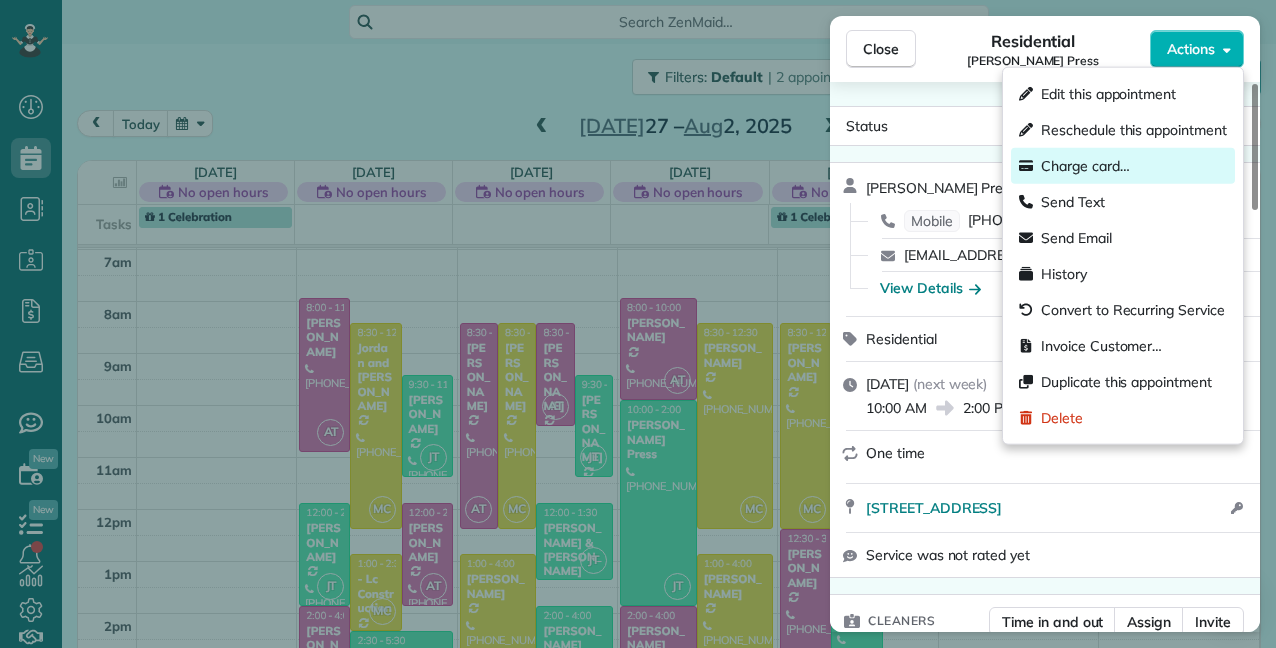 click on "Charge card…" at bounding box center [1085, 166] 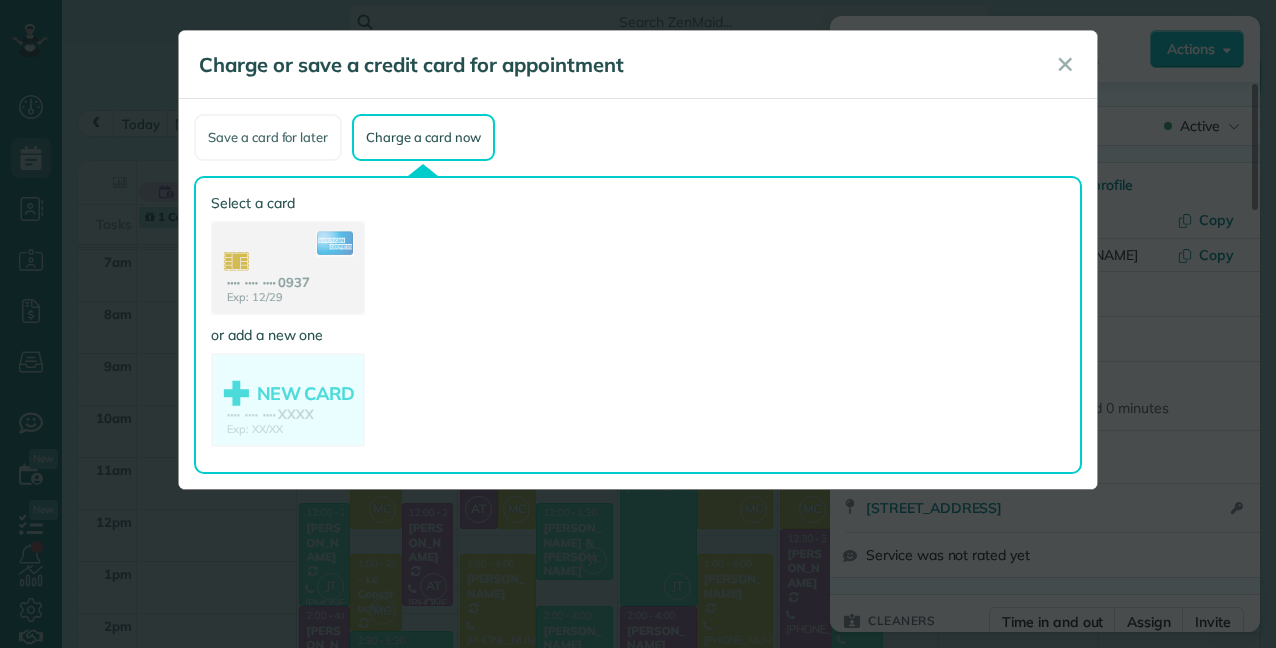 click on "Save a card for later" at bounding box center [268, 137] 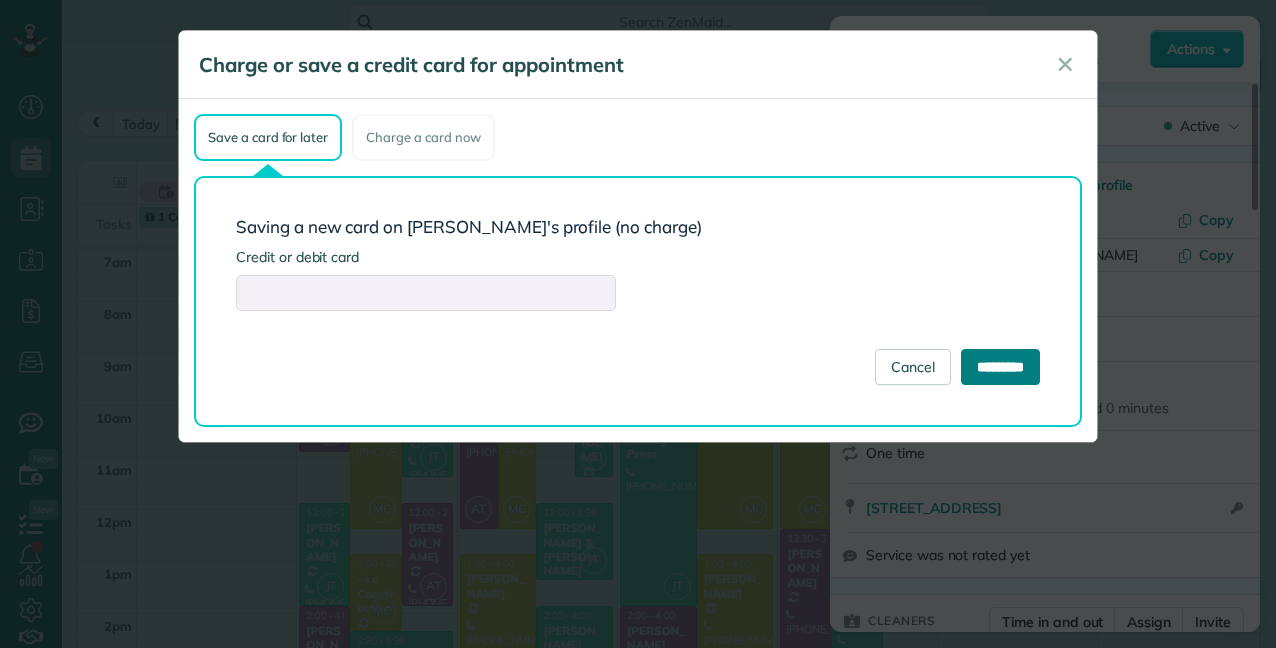 click on "*********" at bounding box center [1000, 367] 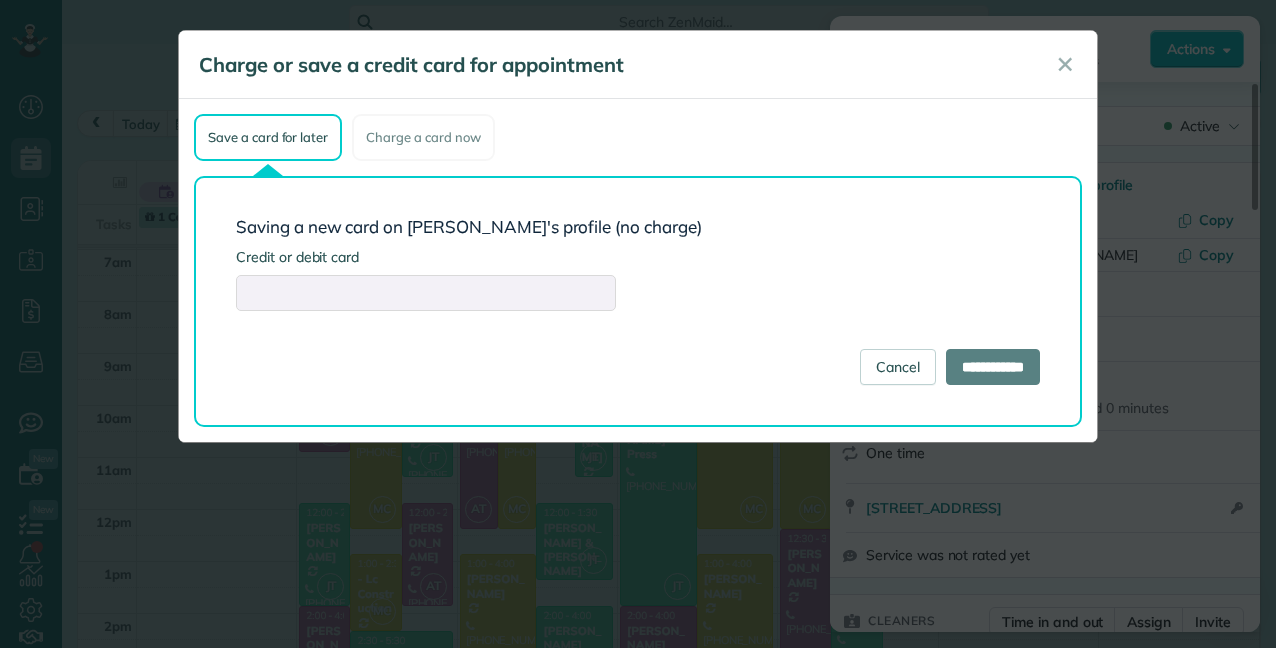 type on "**********" 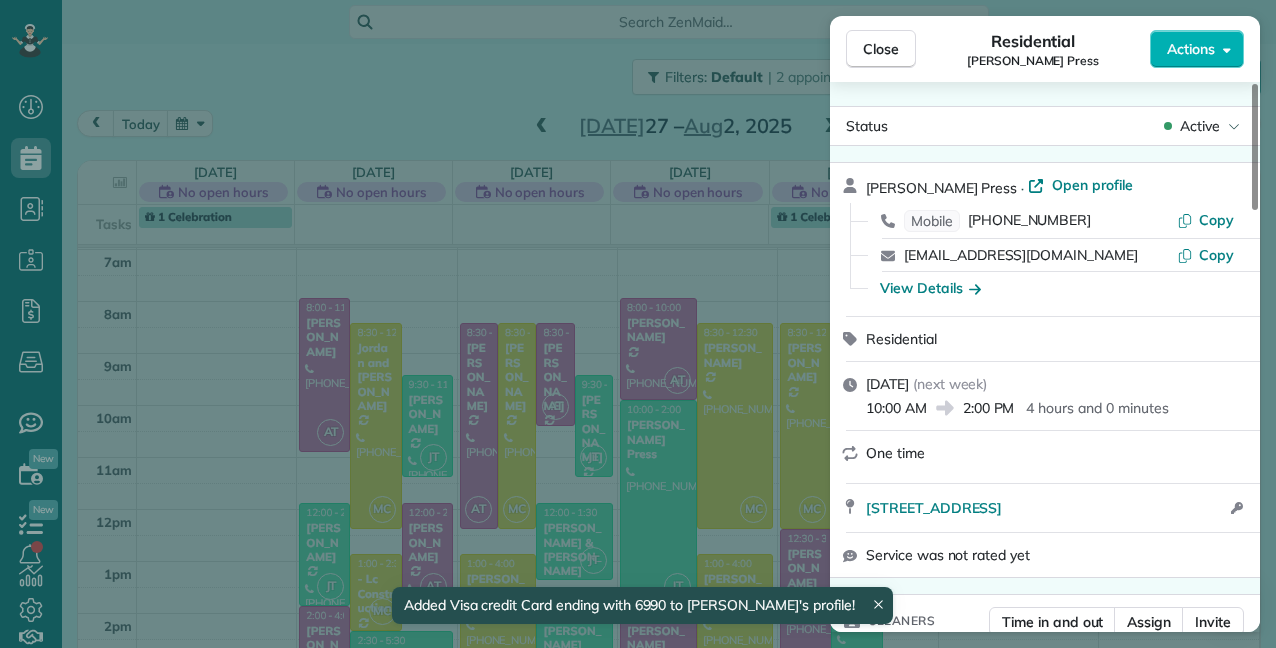 click on "Close Residential Sharon Press Actions" at bounding box center [1045, 49] 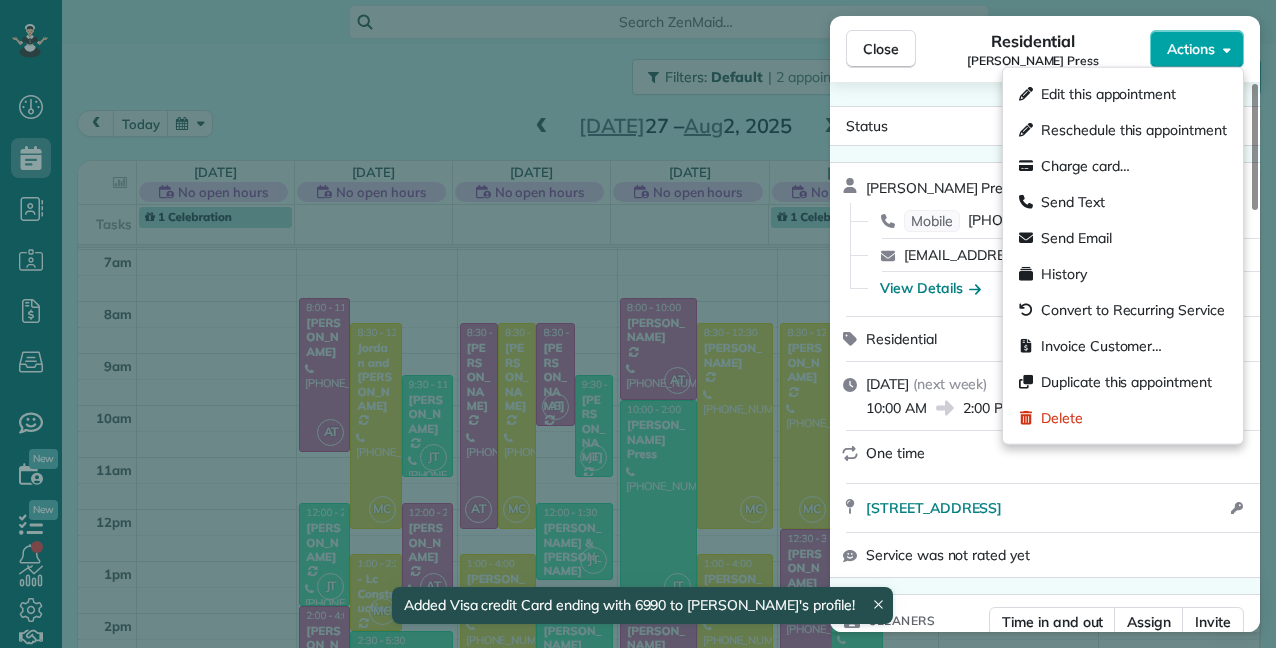click on "Actions" at bounding box center [1197, 49] 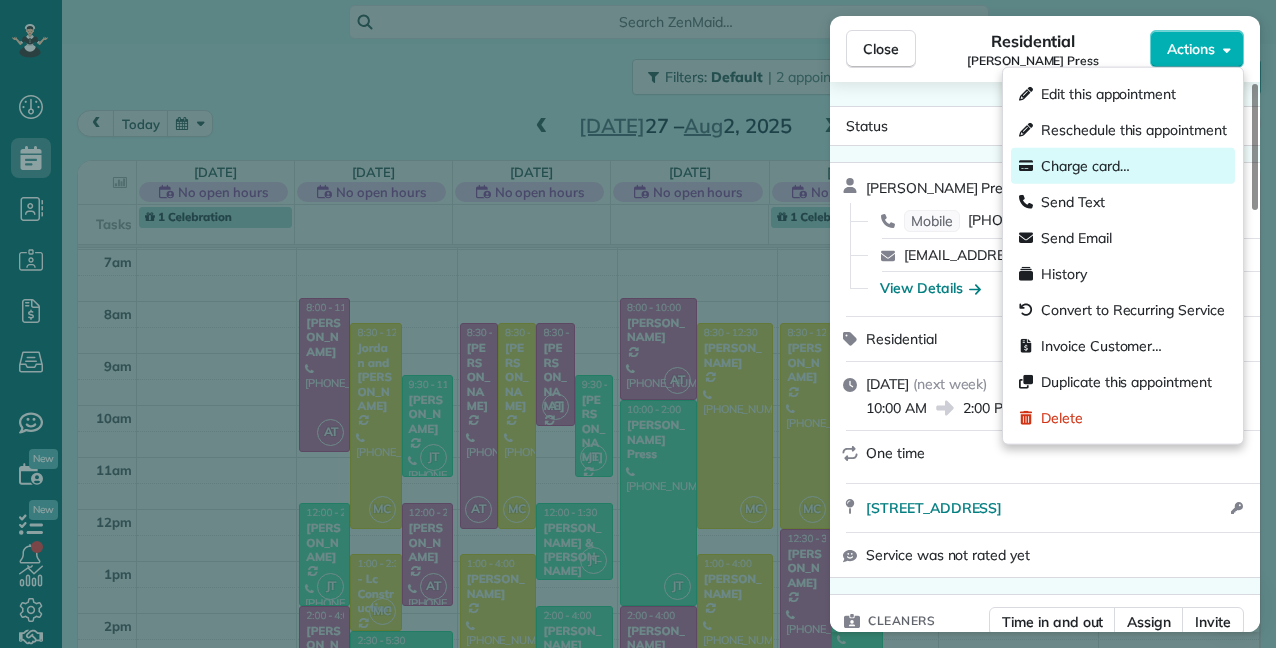 click on "Charge card…" at bounding box center (1085, 166) 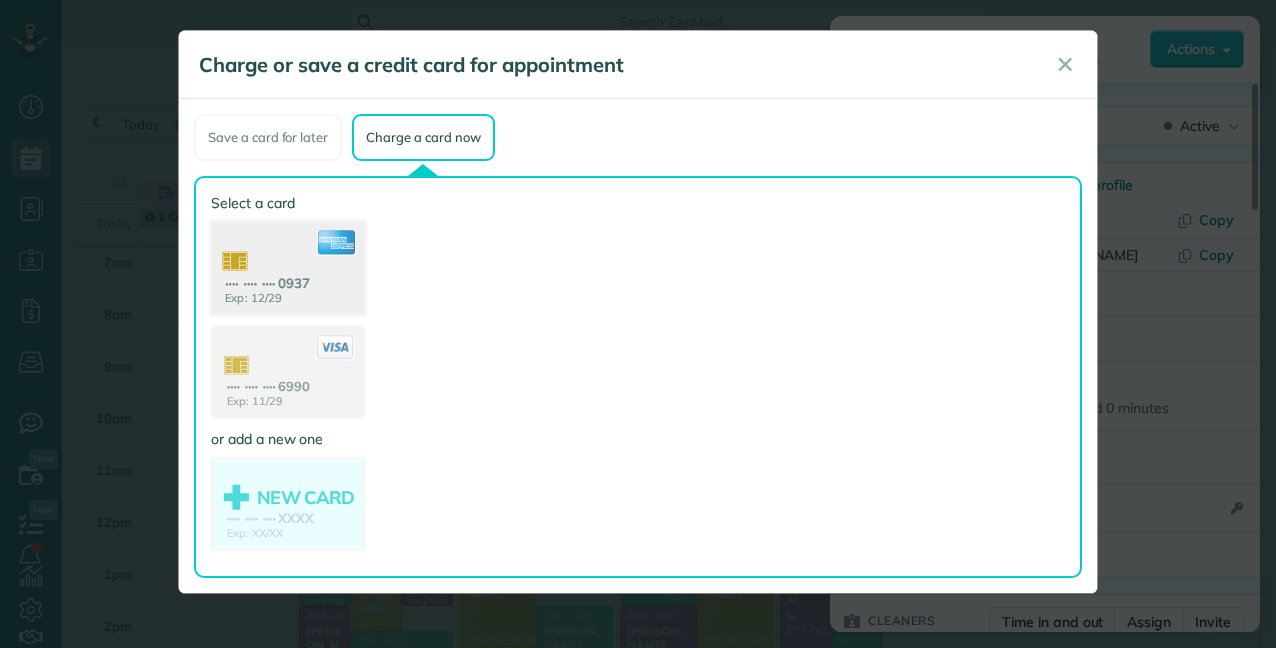 click 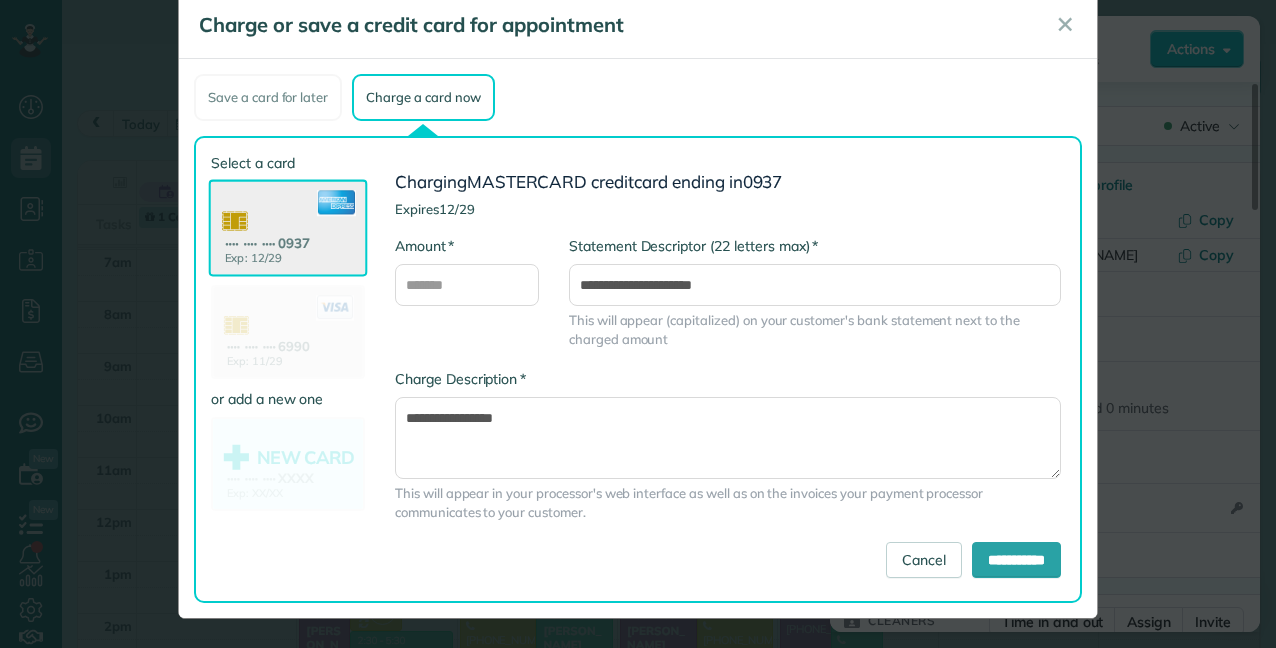 scroll, scrollTop: 0, scrollLeft: 0, axis: both 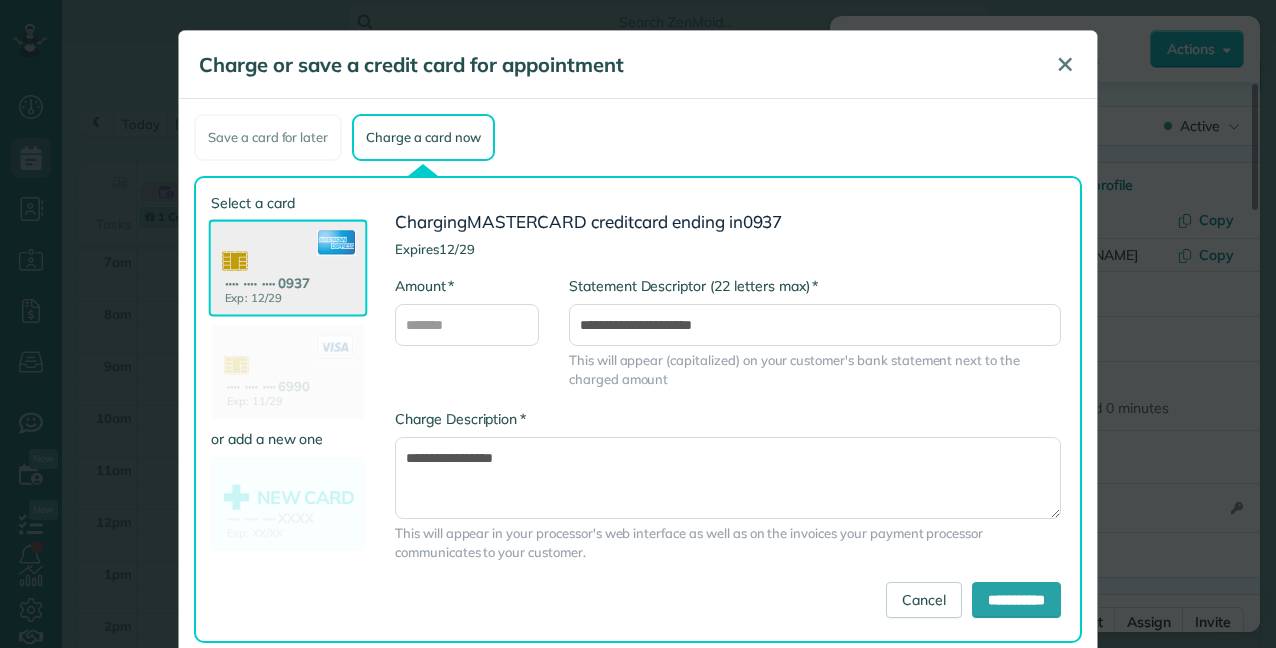 click on "✕" at bounding box center [1065, 64] 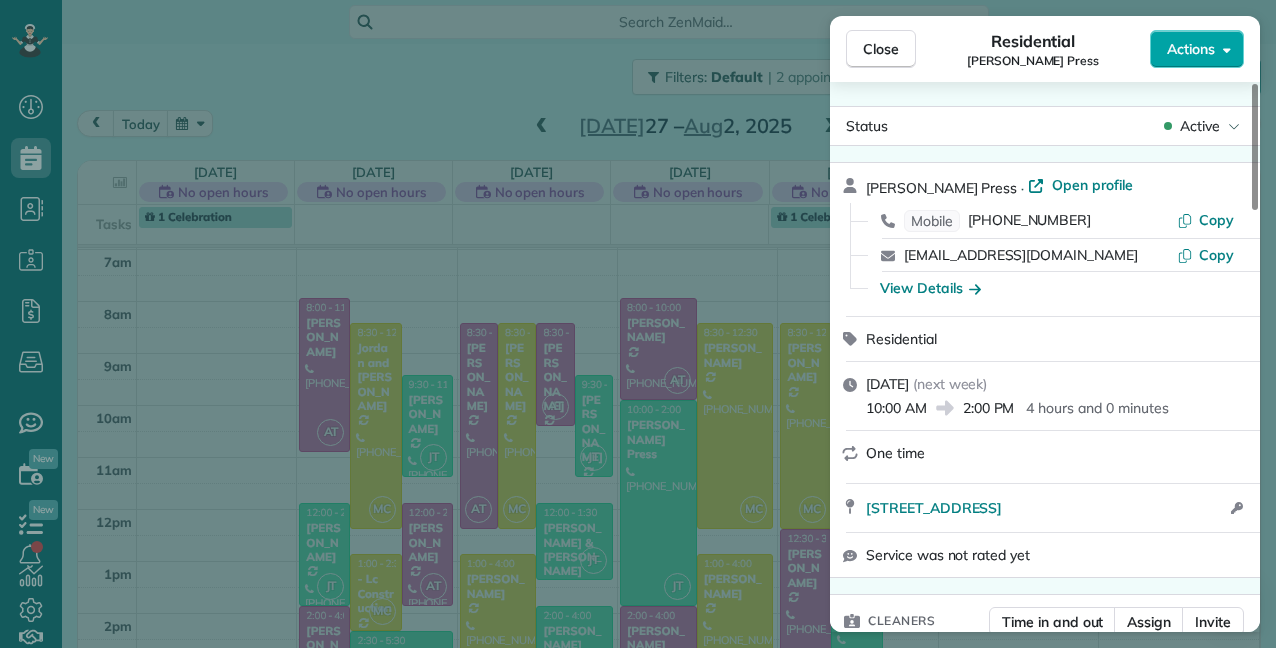 click 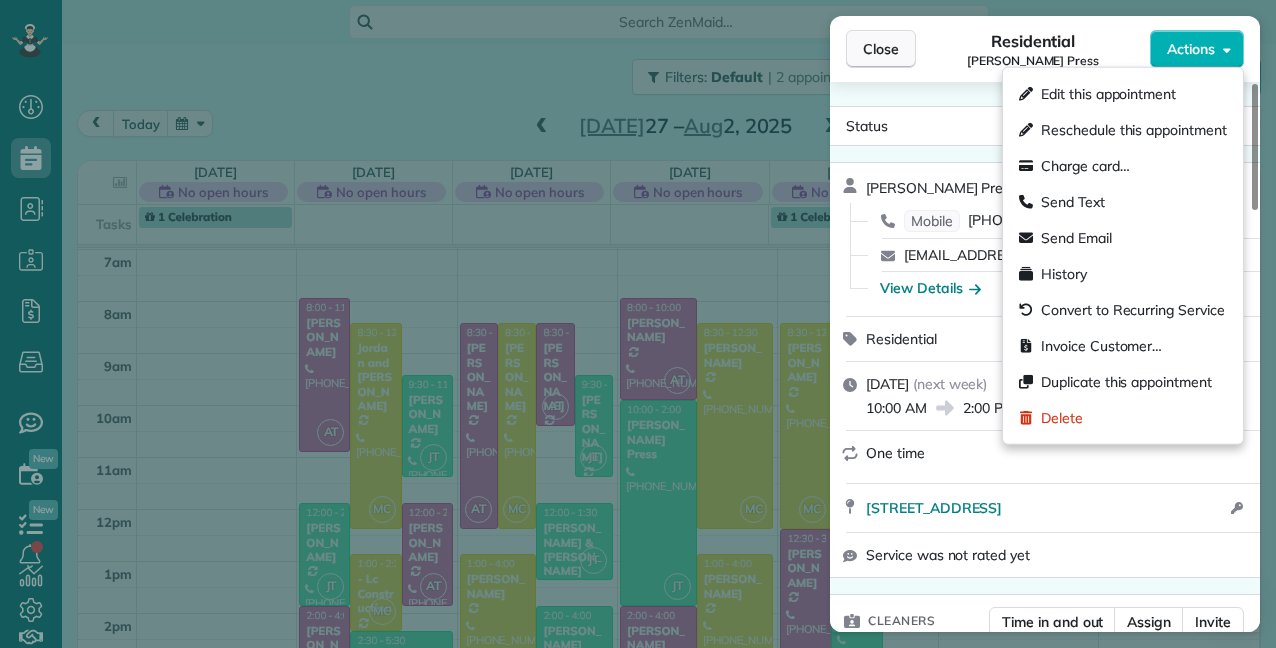 click on "Close" at bounding box center (881, 49) 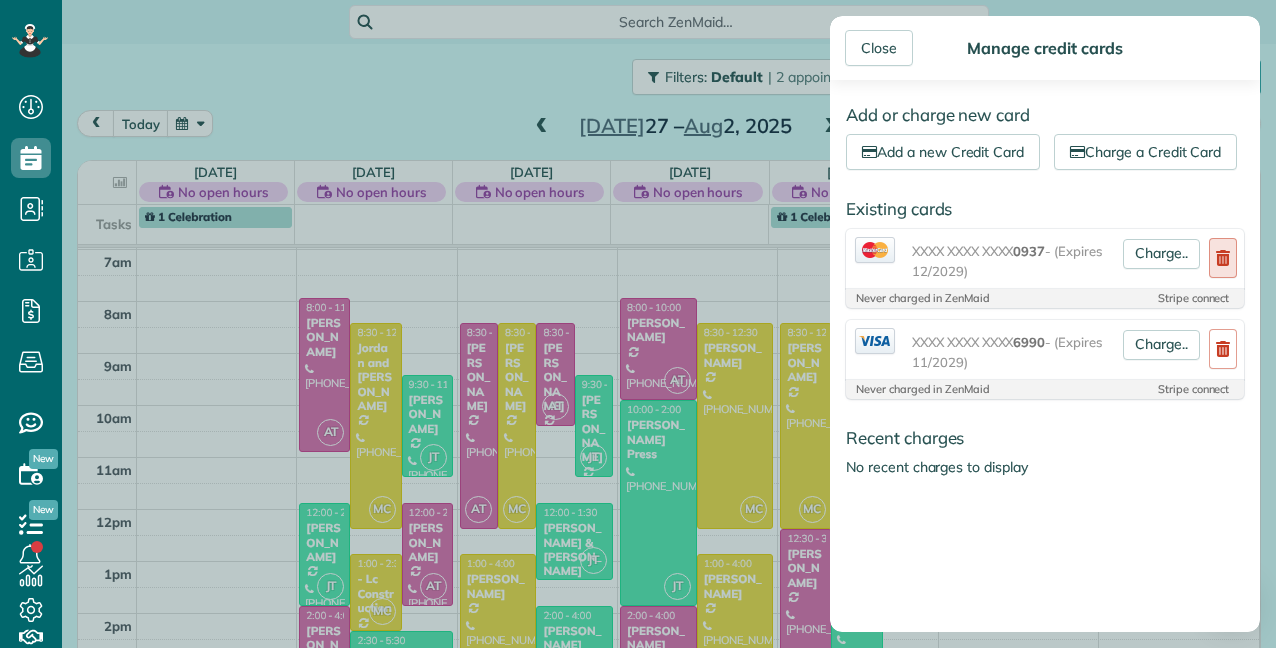click at bounding box center [1223, 258] 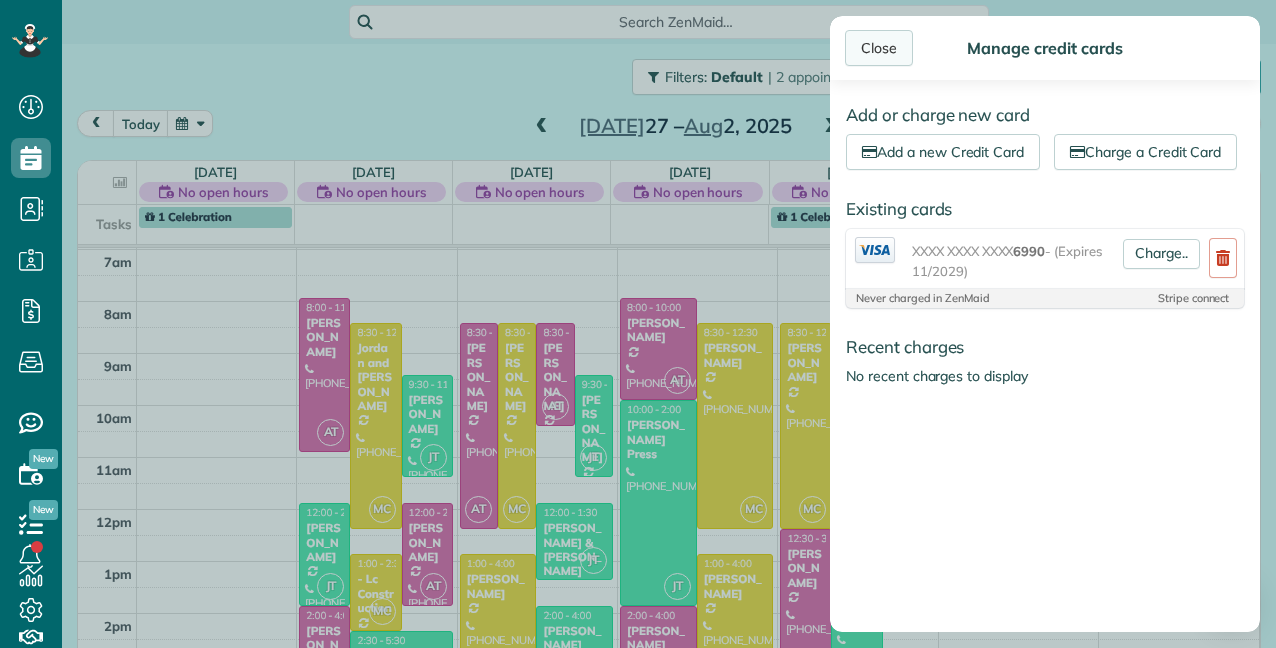 click on "Close" at bounding box center (879, 48) 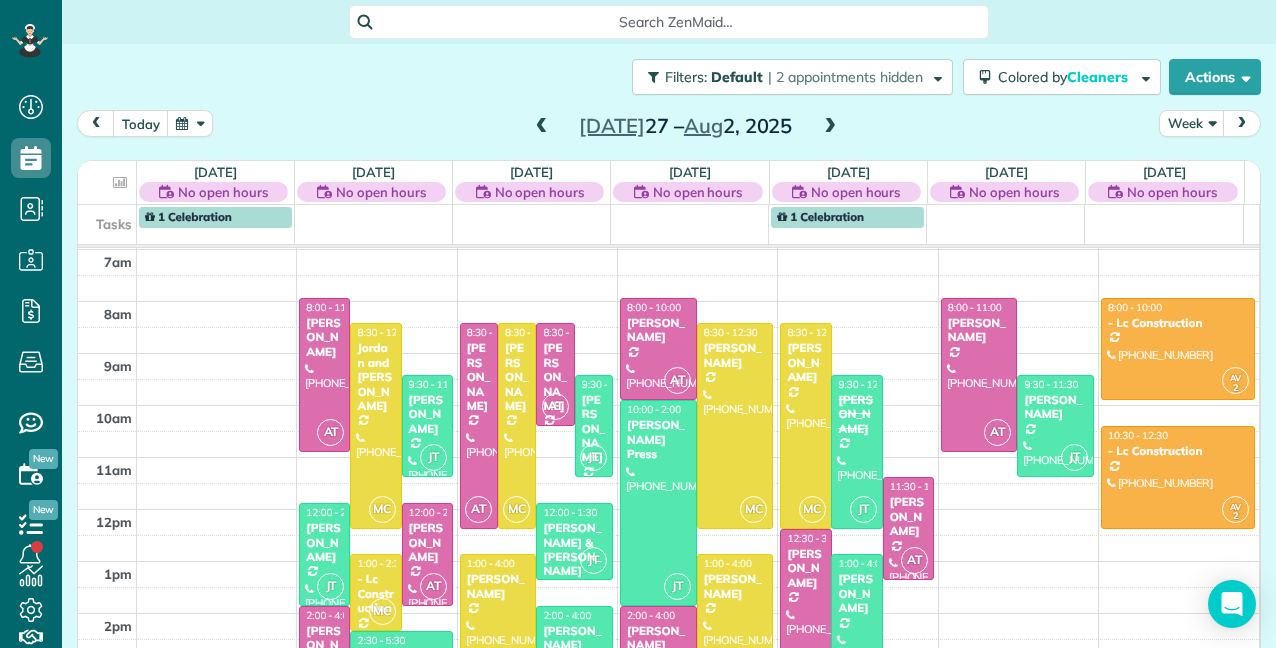 click at bounding box center (830, 127) 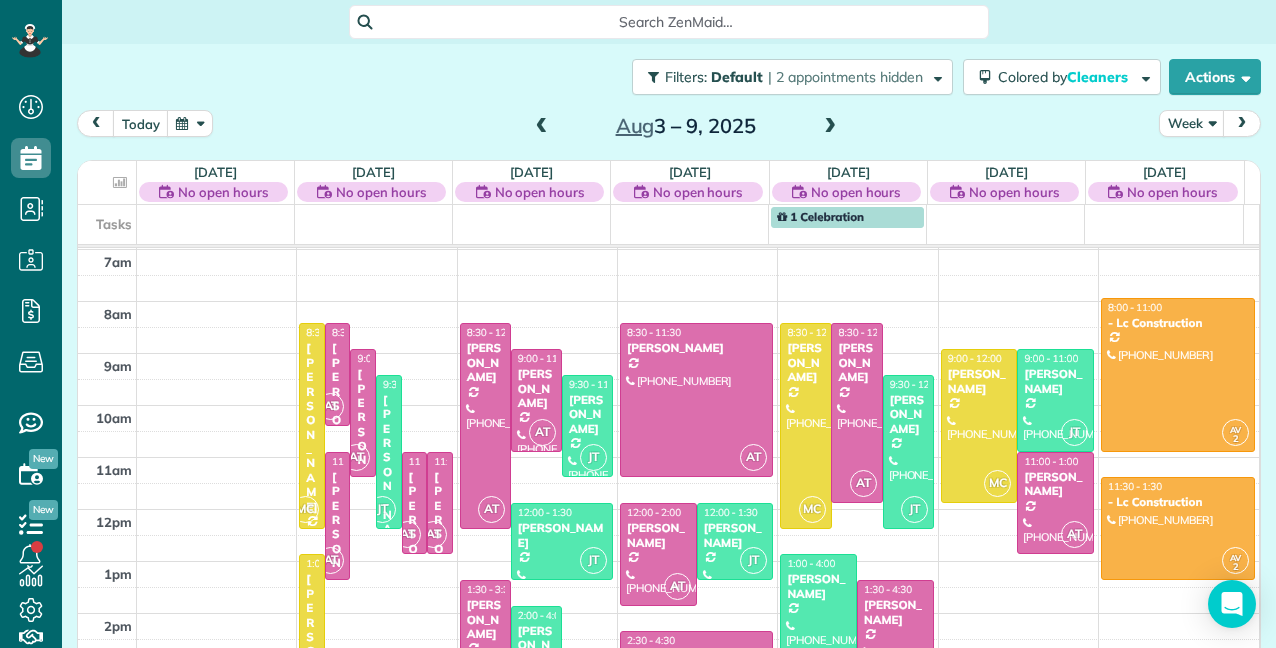 click at bounding box center (542, 127) 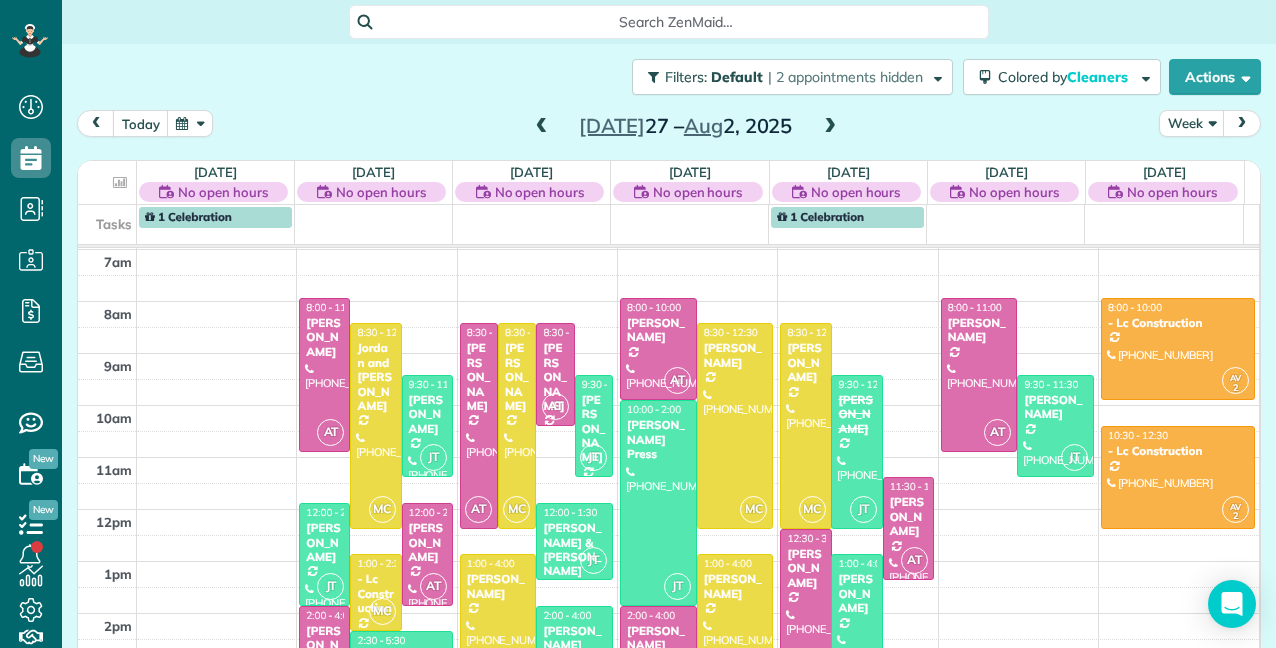 click at bounding box center (830, 127) 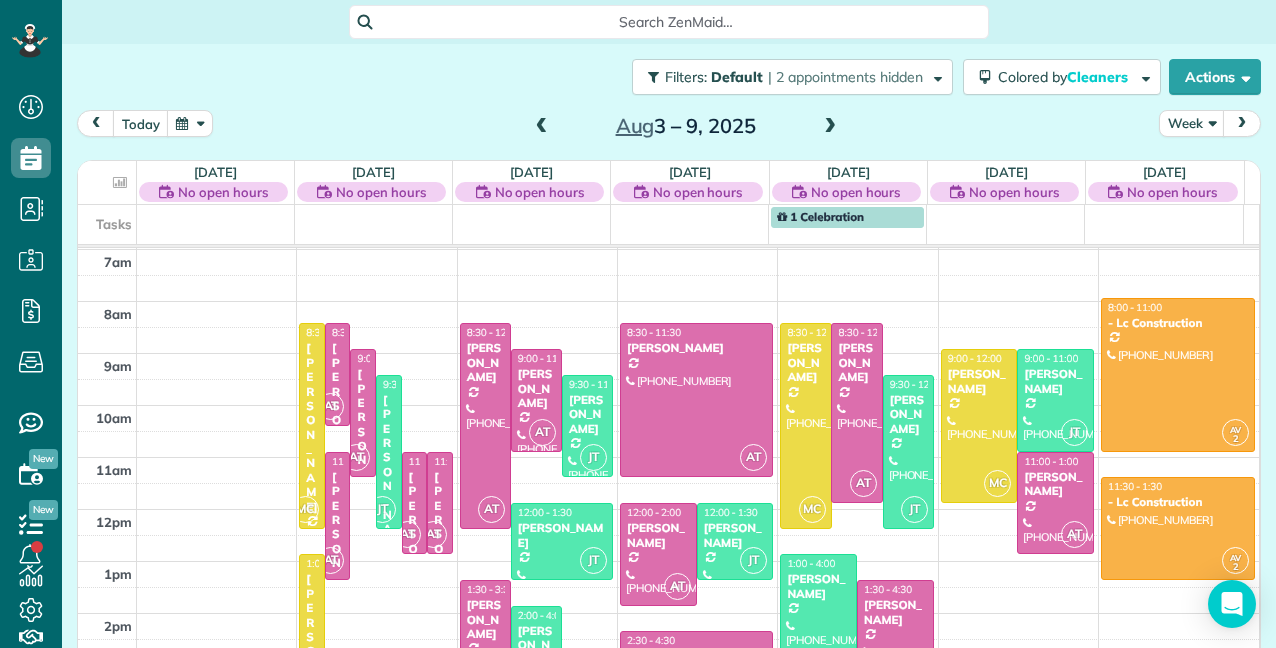 click at bounding box center [542, 127] 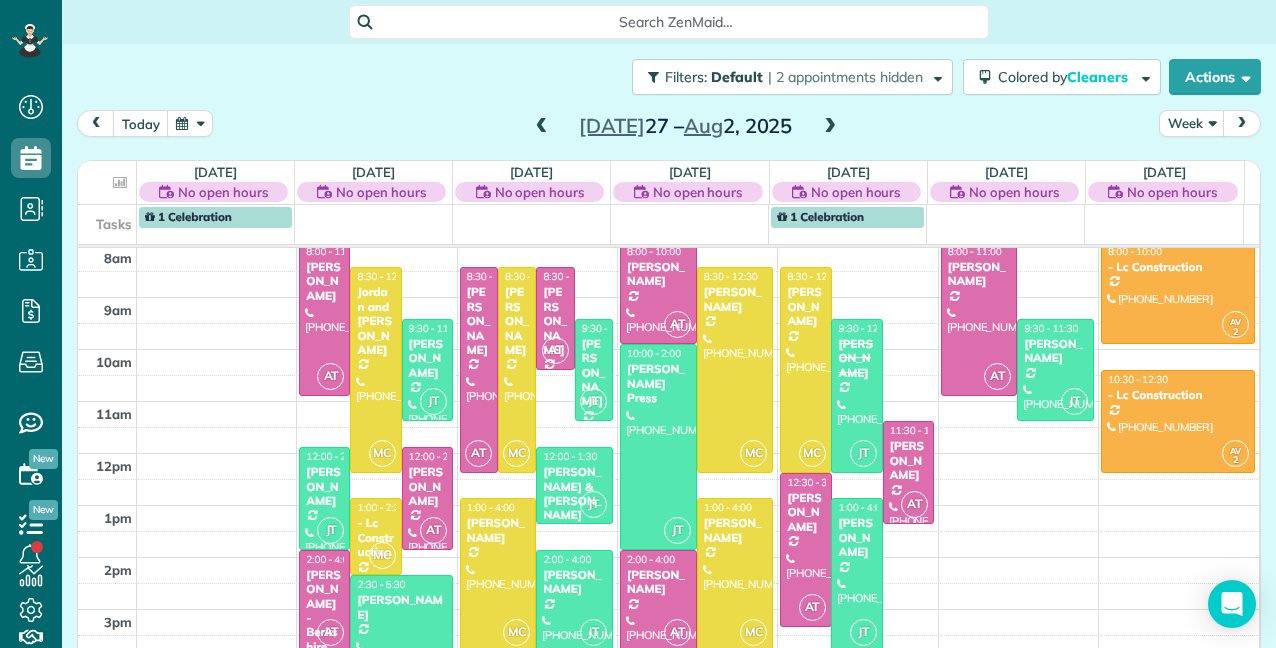scroll, scrollTop: 358, scrollLeft: 0, axis: vertical 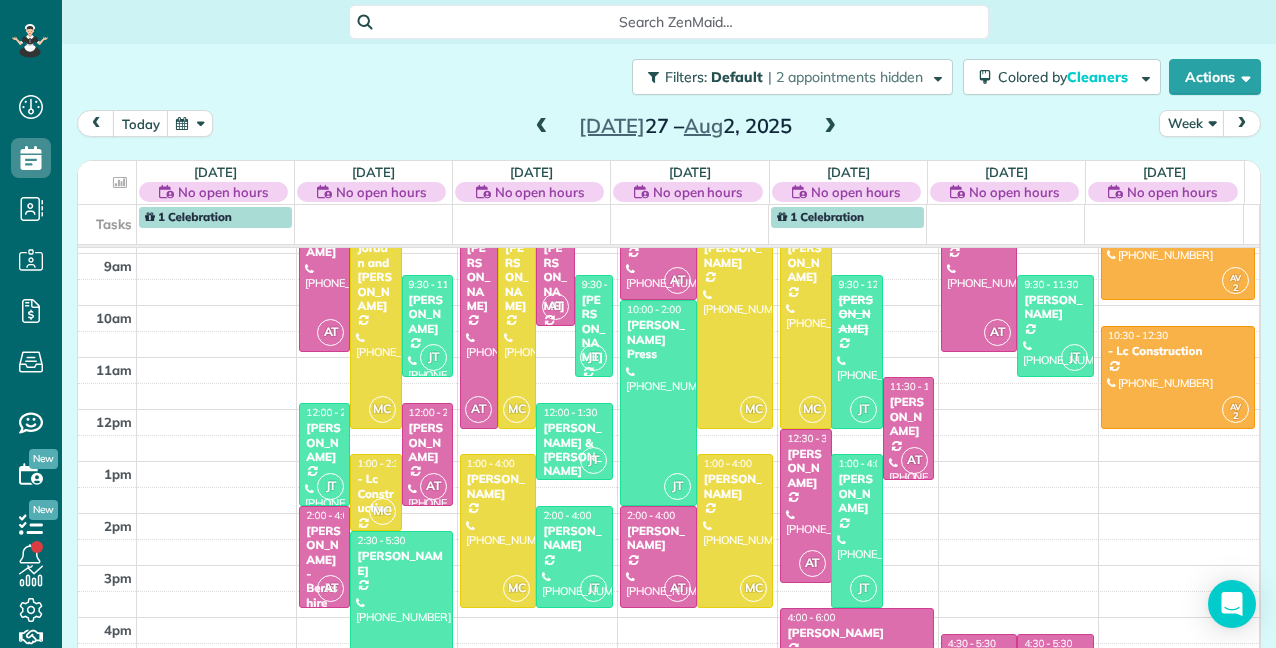 click at bounding box center [542, 127] 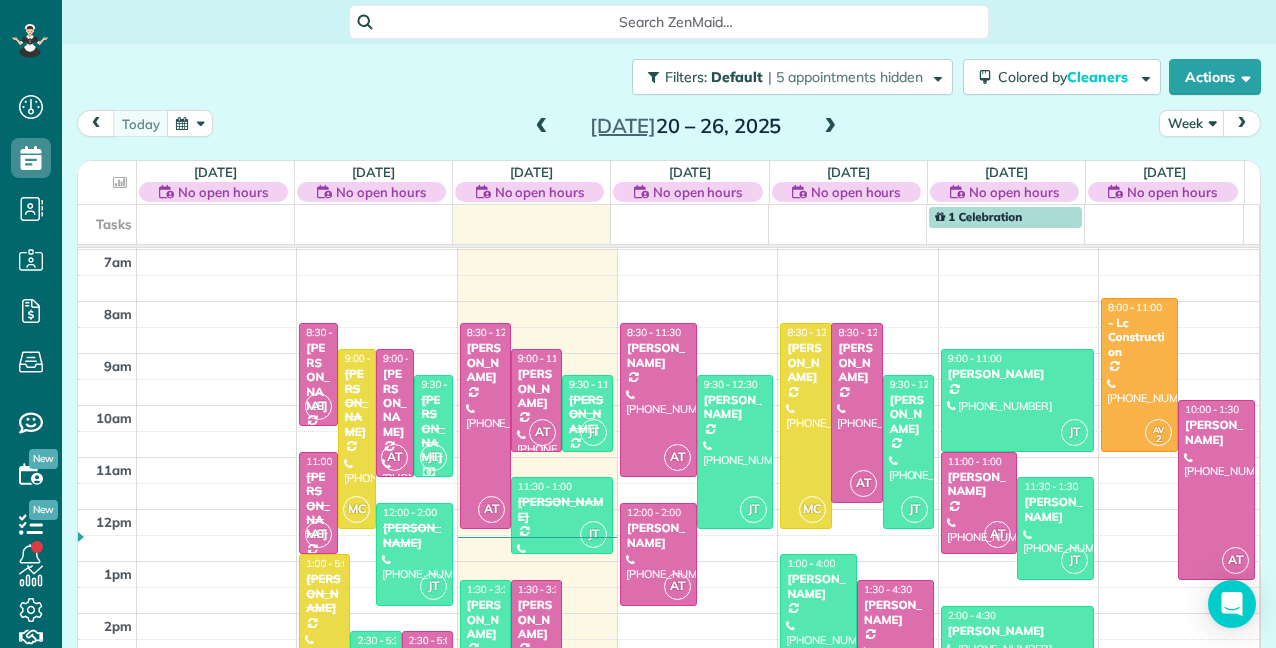 click on "[PERSON_NAME]" at bounding box center [485, 619] 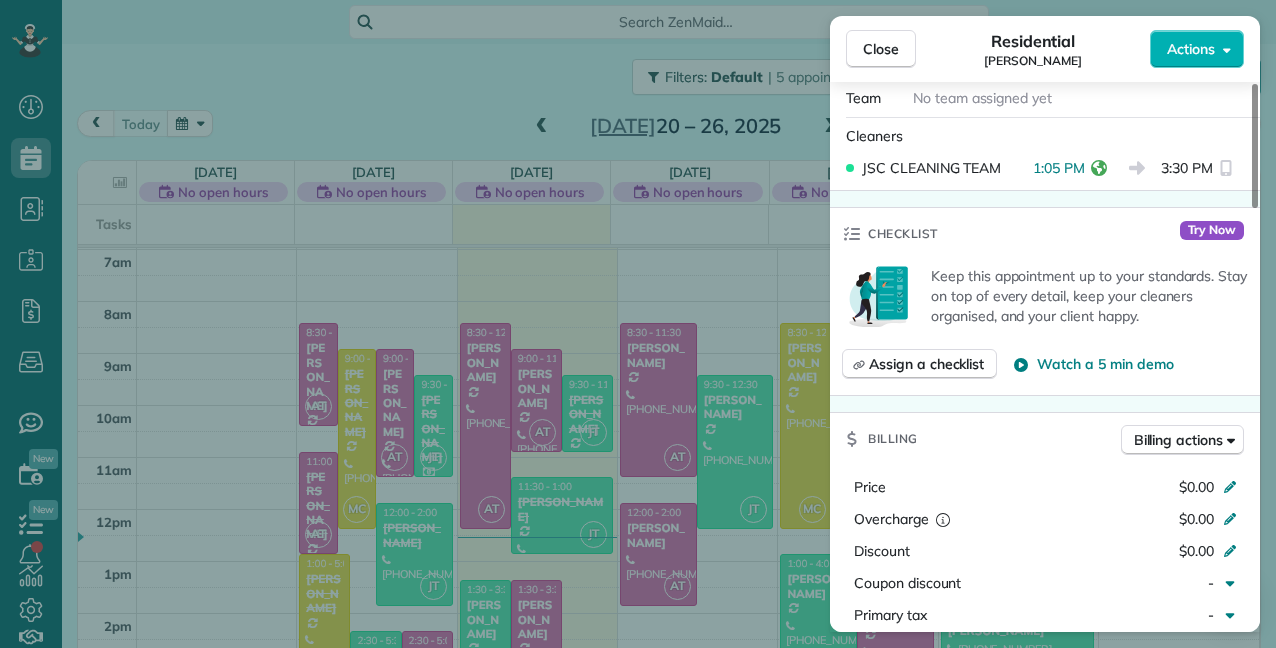 scroll, scrollTop: 600, scrollLeft: 0, axis: vertical 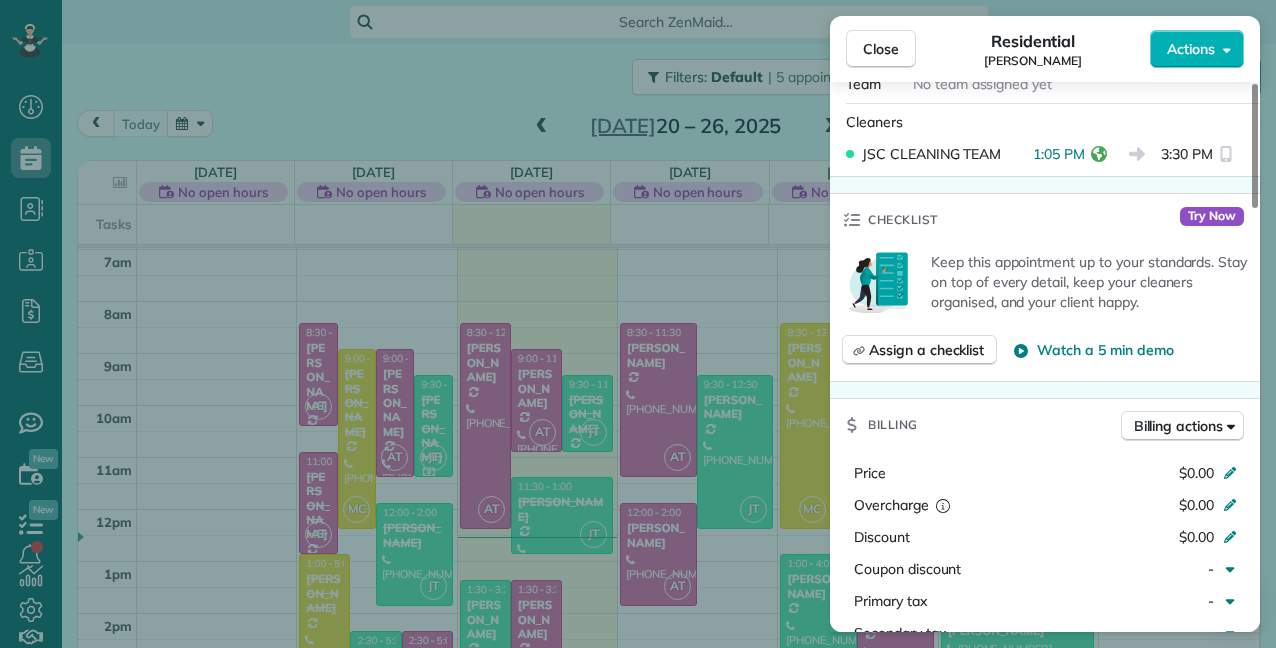 click on "Close Residential julie harris Actions Status Active julie harris · Open profile Mobile (561) 801-3850 Copy julienchanel@yahoo.com Copy View Details Residential Tuesday, July 22, 2025 ( today ) 1:30 PM 3:30 PM 2 hours and 0 minutes Repeats every 2 weeks Edit recurring service Previous (Jul 08) Next (Aug 05) 510 Northwest 24th Avenue Boynton Beach FL 33426 Service was not rated yet Cleaners Time in and out Assign Invite Team No team assigned yet Cleaners JSC CLEANING TEAM   1:05 PM 3:30 PM Checklist Try Now Keep this appointment up to your standards. Stay on top of every detail, keep your cleaners organised, and your client happy. Assign a checklist Watch a 5 min demo Billing Billing actions Price $0.00 Overcharge $0.00 Discount $0.00 Coupon discount - Primary tax - Secondary tax - Total appointment price $0.00 Tips collected New feature! $0.00 Mark as paid Total including tip $0.00 Get paid online in no-time! Send an invoice and reward your cleaners with tips Charge customer credit card Construction clean up" at bounding box center [638, 324] 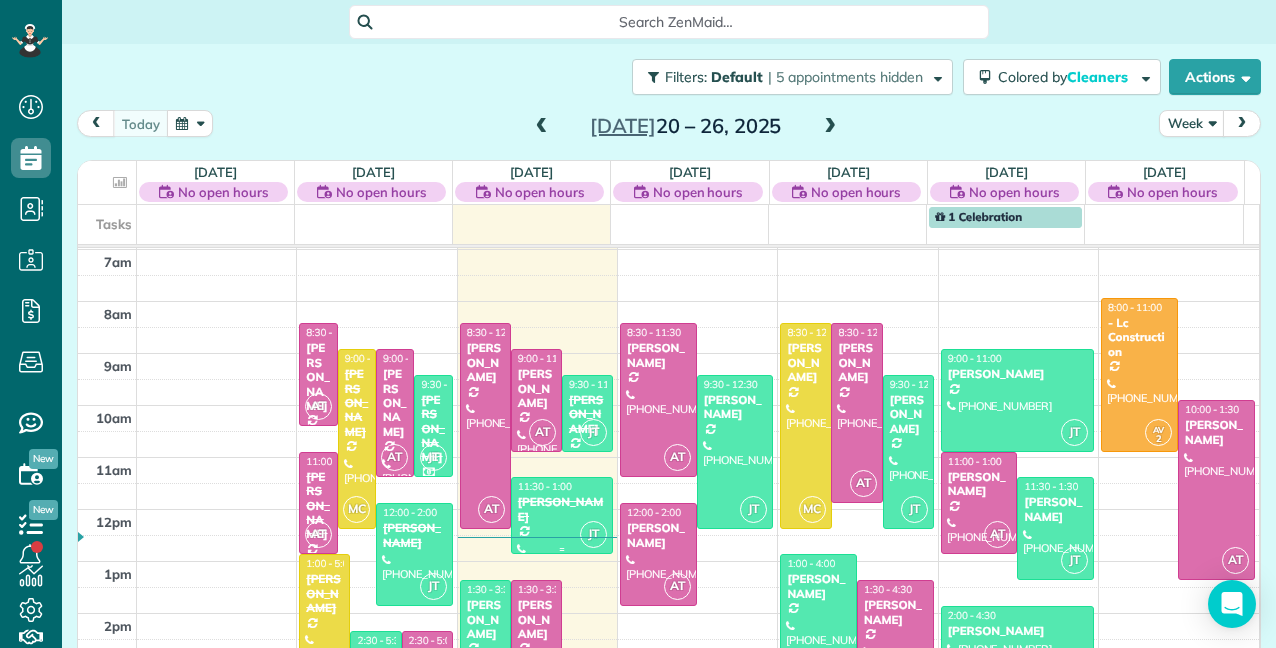 click on "[PERSON_NAME]" at bounding box center (562, 509) 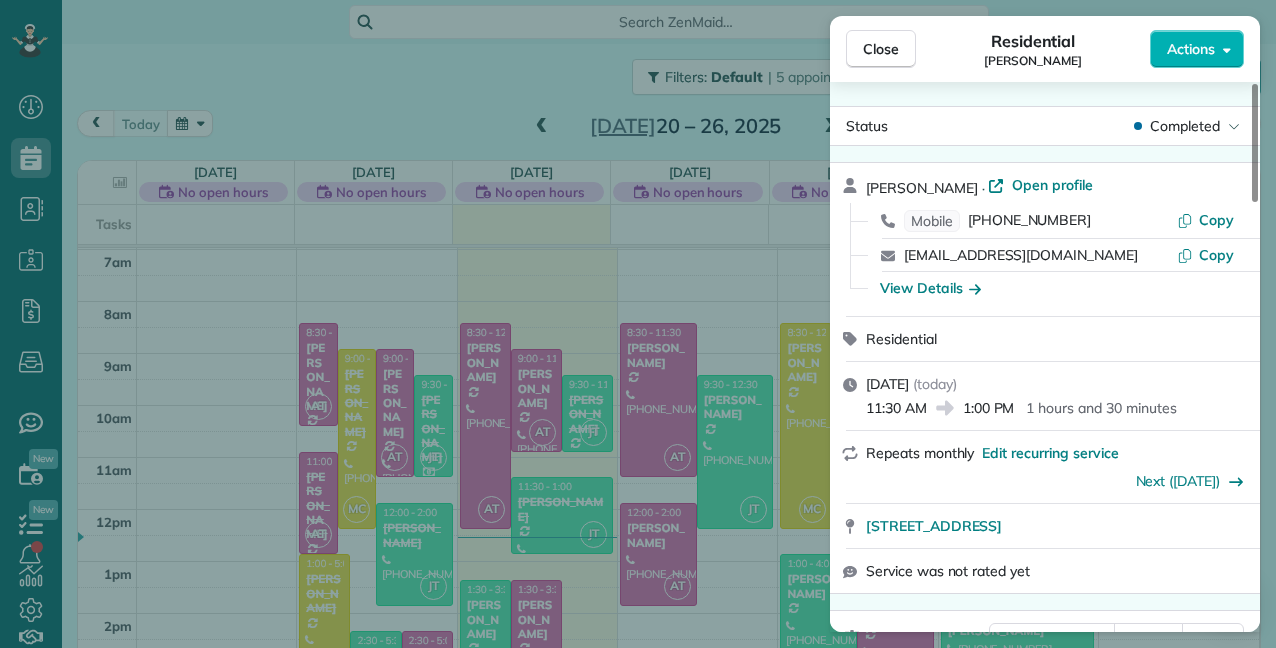 scroll, scrollTop: 400, scrollLeft: 0, axis: vertical 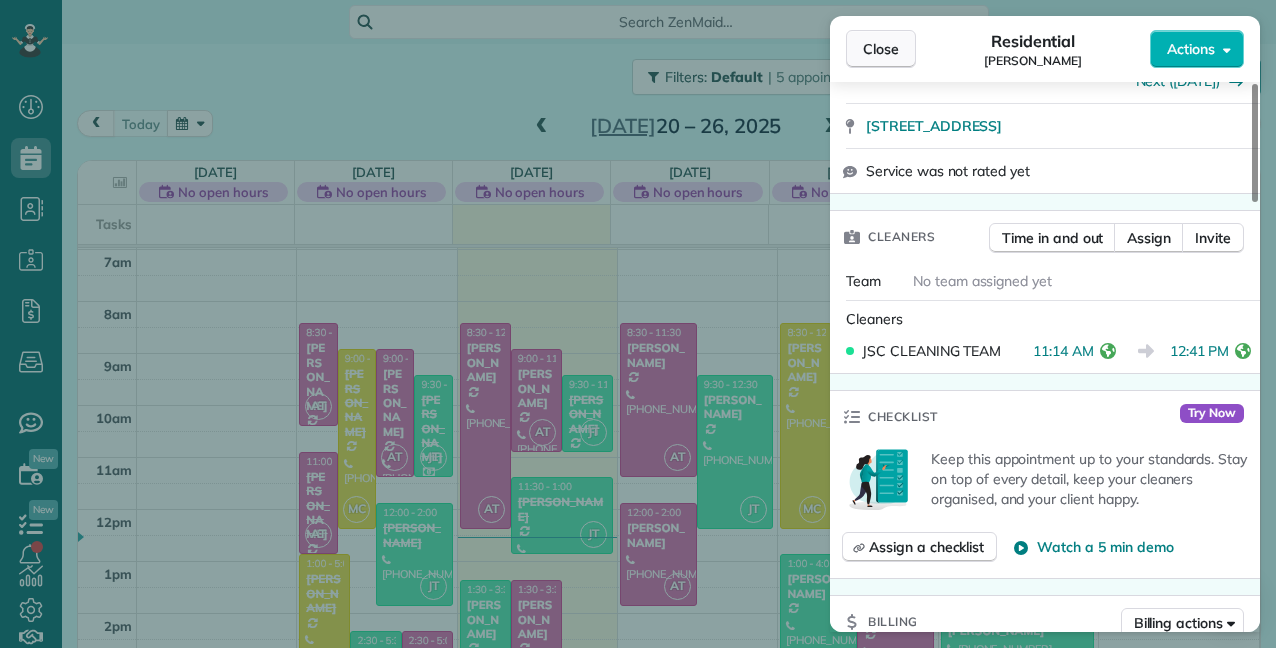 click on "Close" at bounding box center (881, 49) 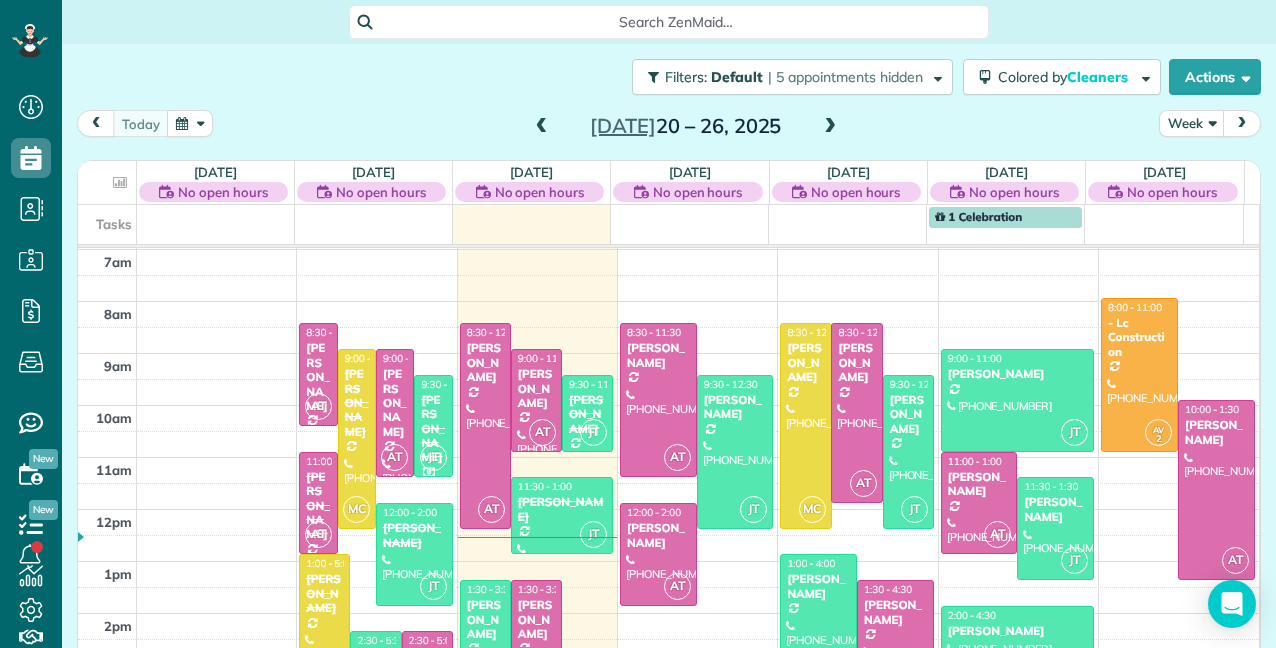 click at bounding box center [830, 127] 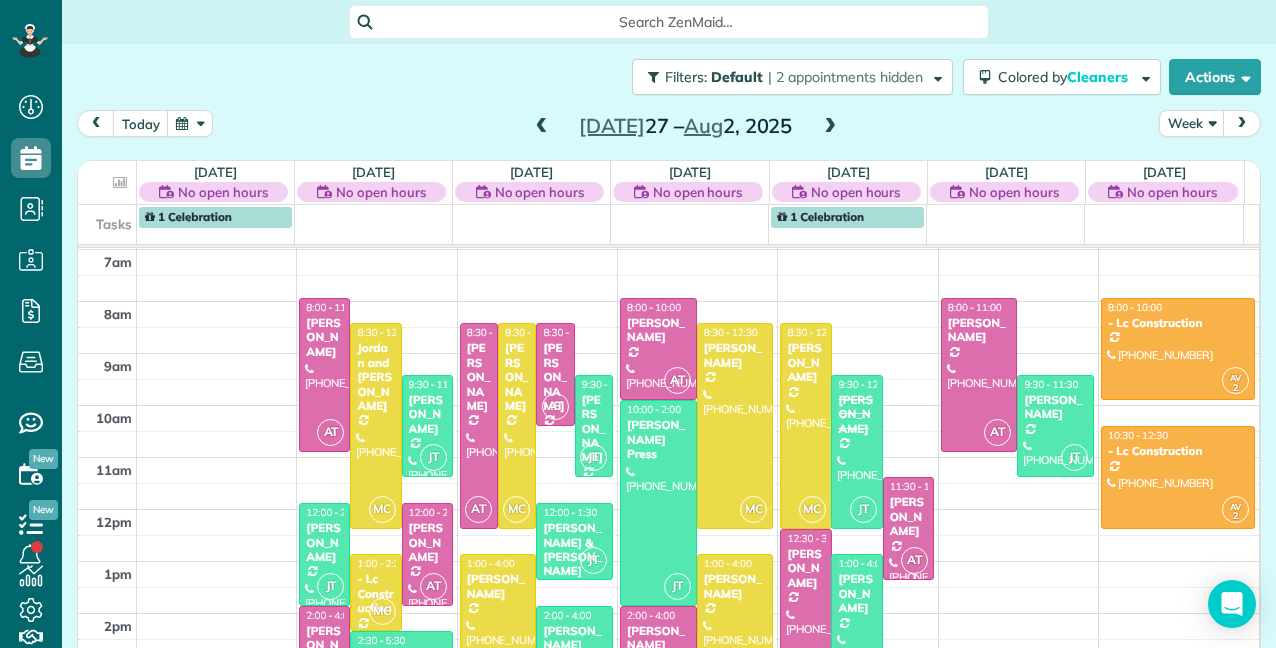 click at bounding box center [830, 127] 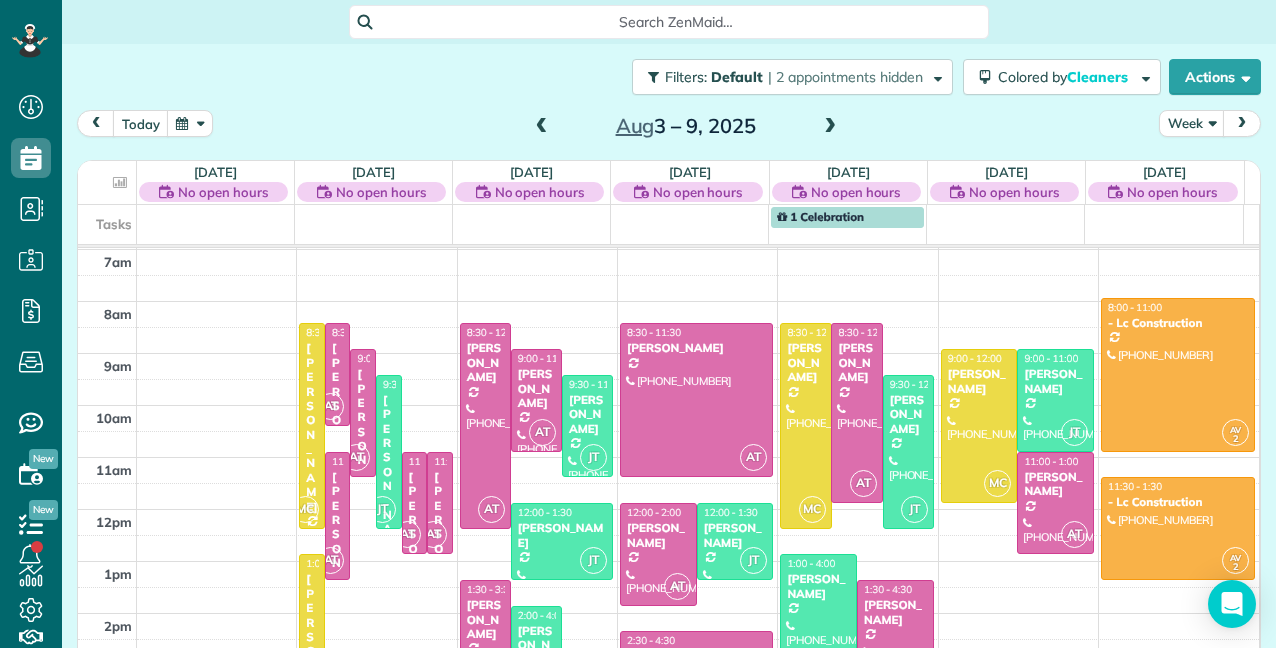 click at bounding box center [830, 127] 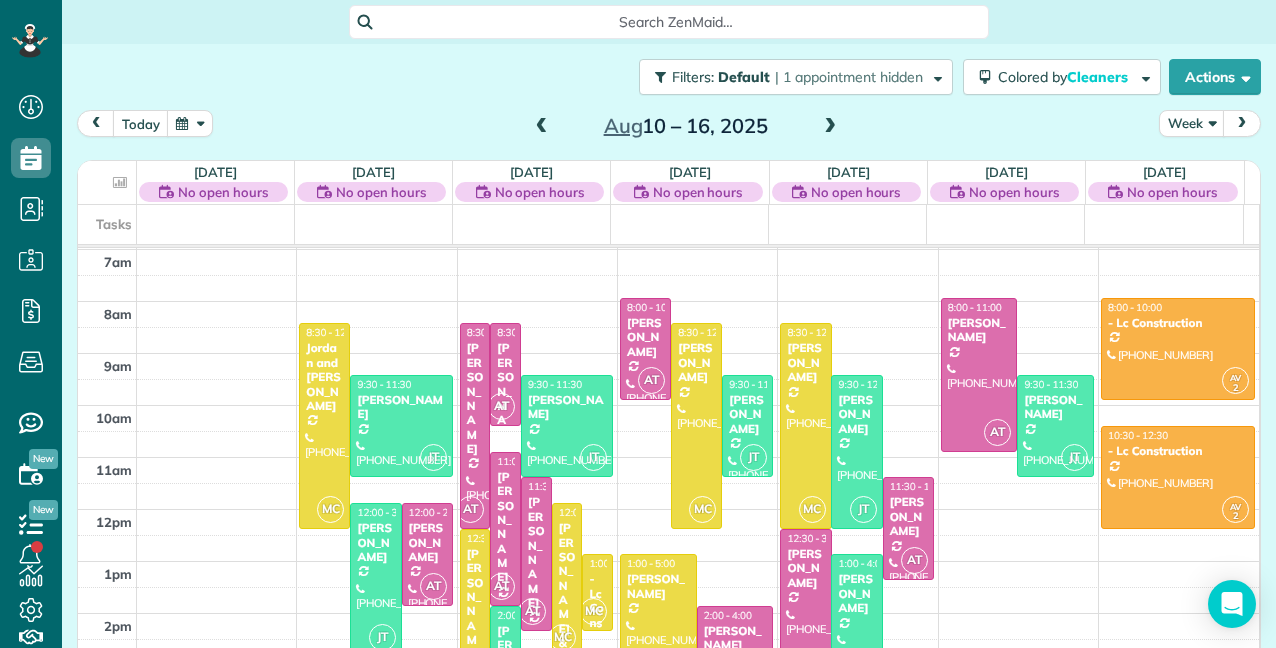 click at bounding box center (542, 127) 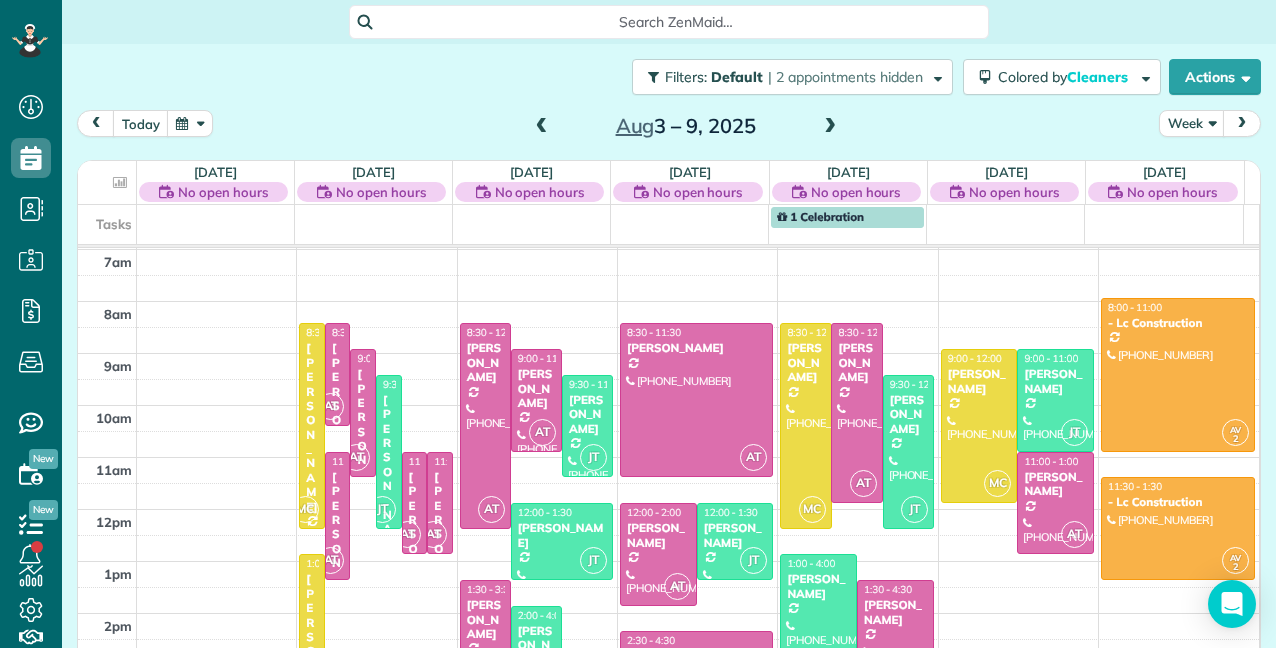 click at bounding box center [542, 127] 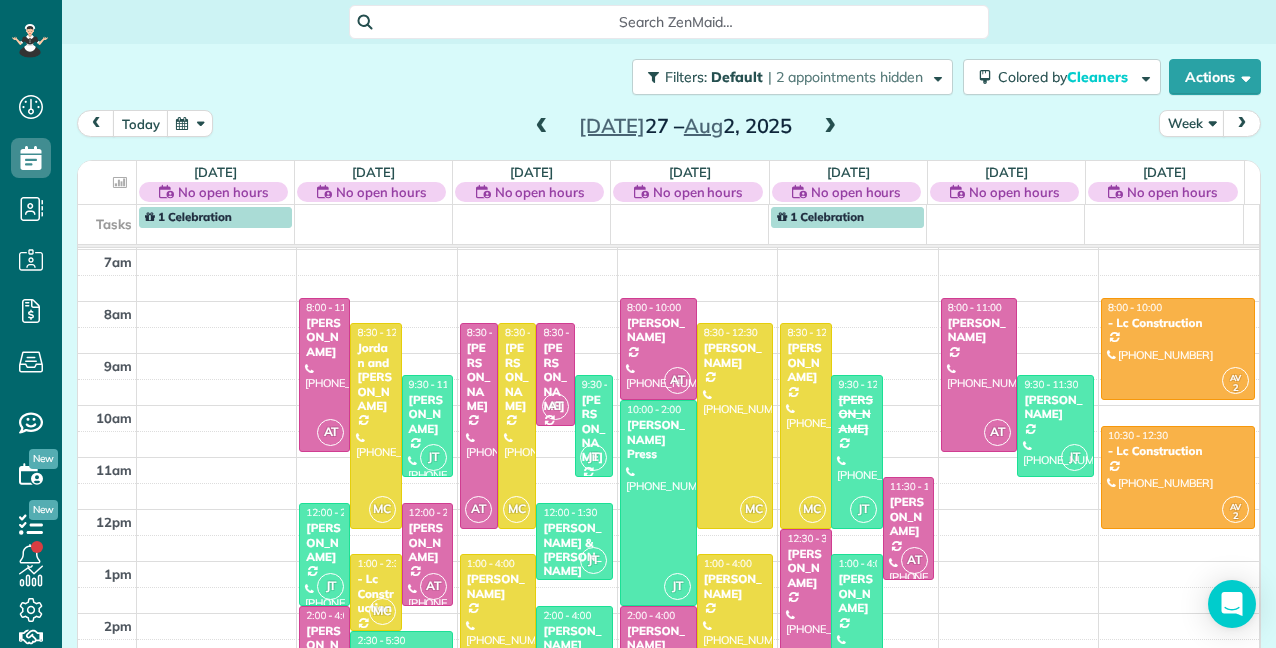 click at bounding box center (830, 127) 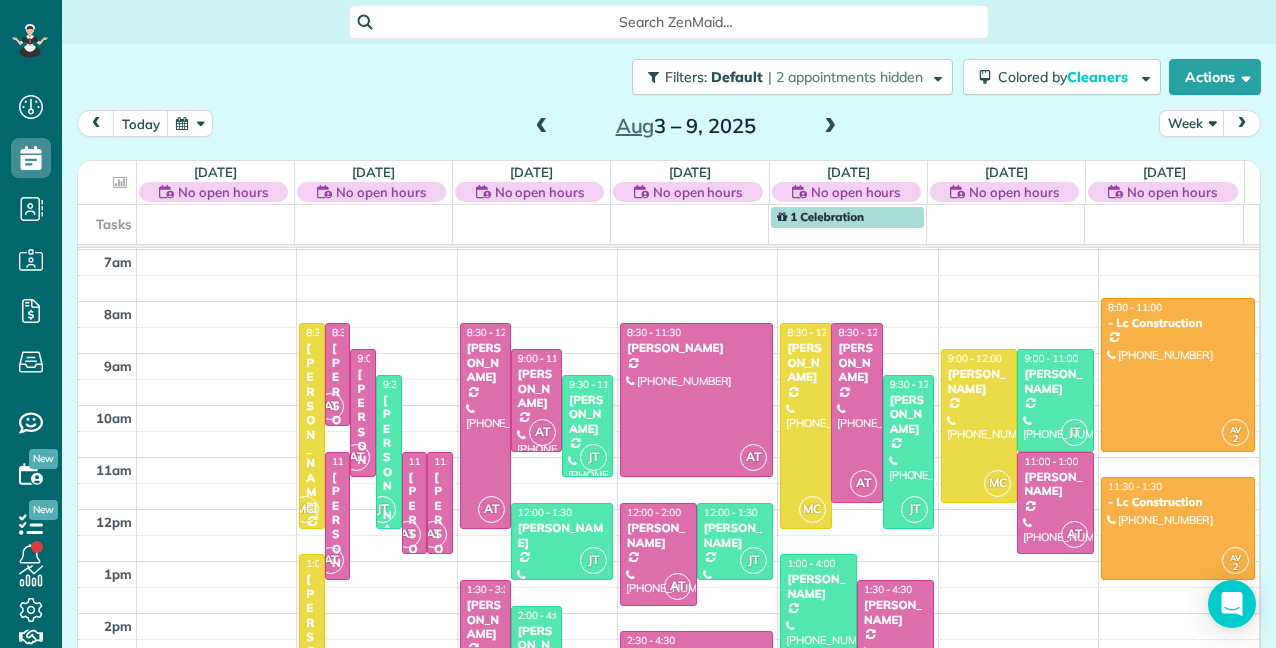 click at bounding box center [830, 127] 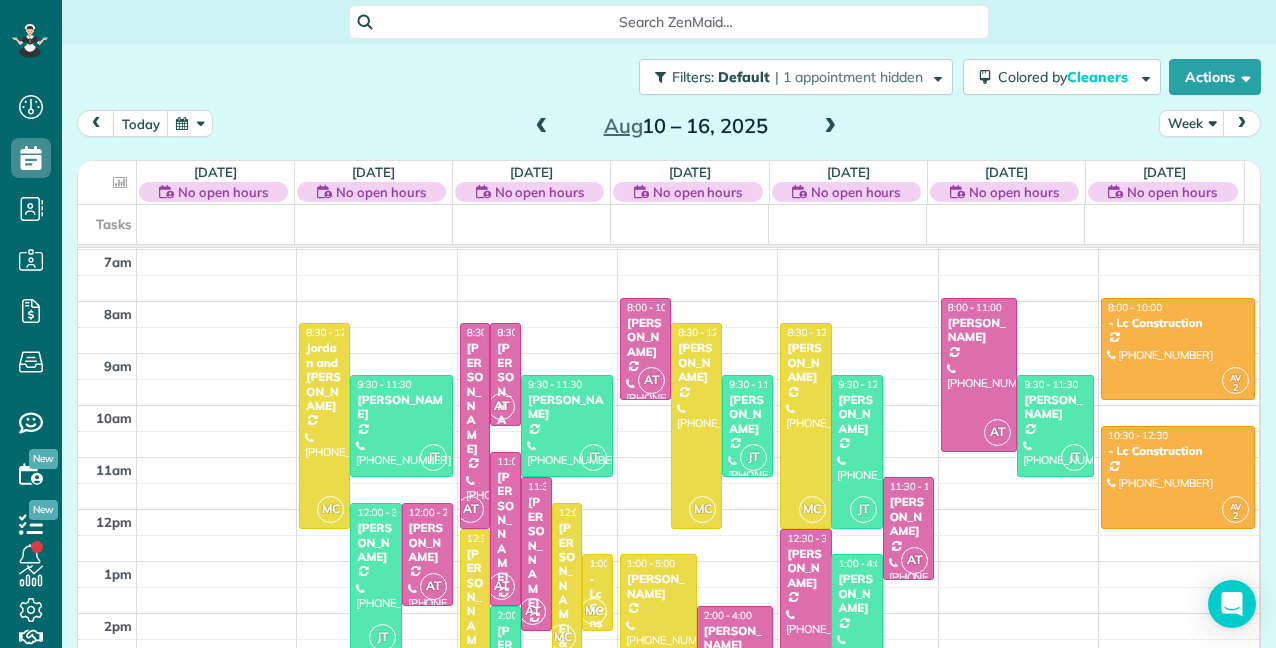 click at bounding box center (830, 127) 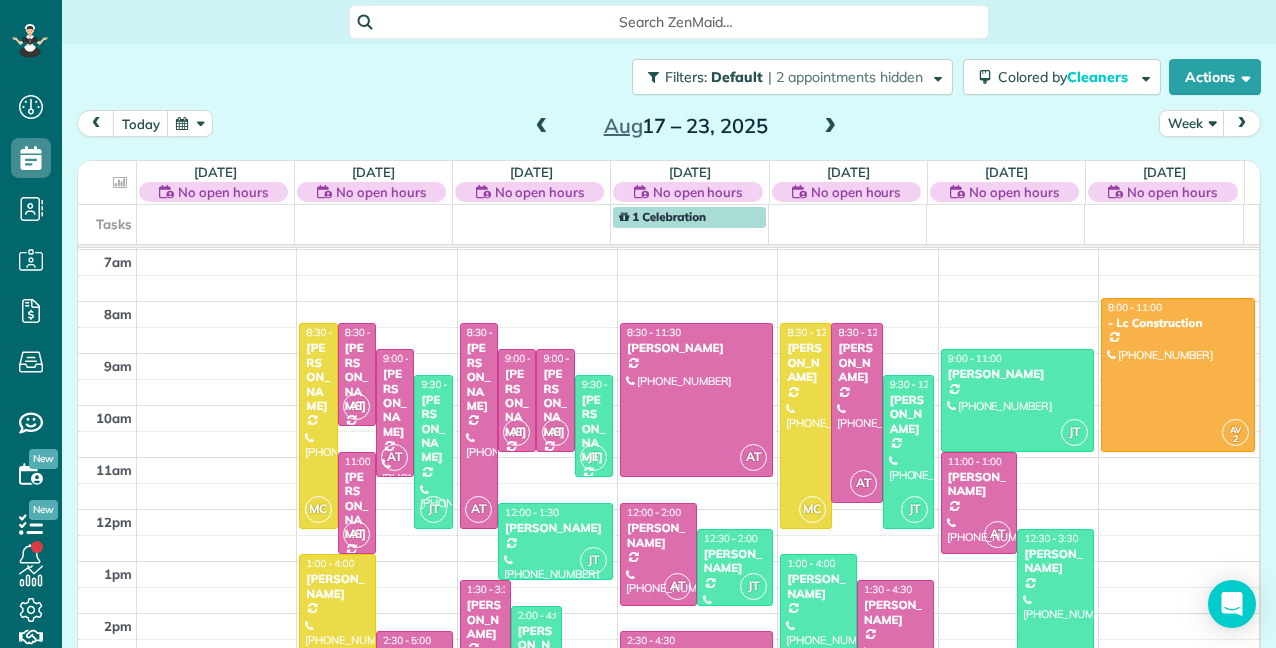 click at bounding box center (542, 127) 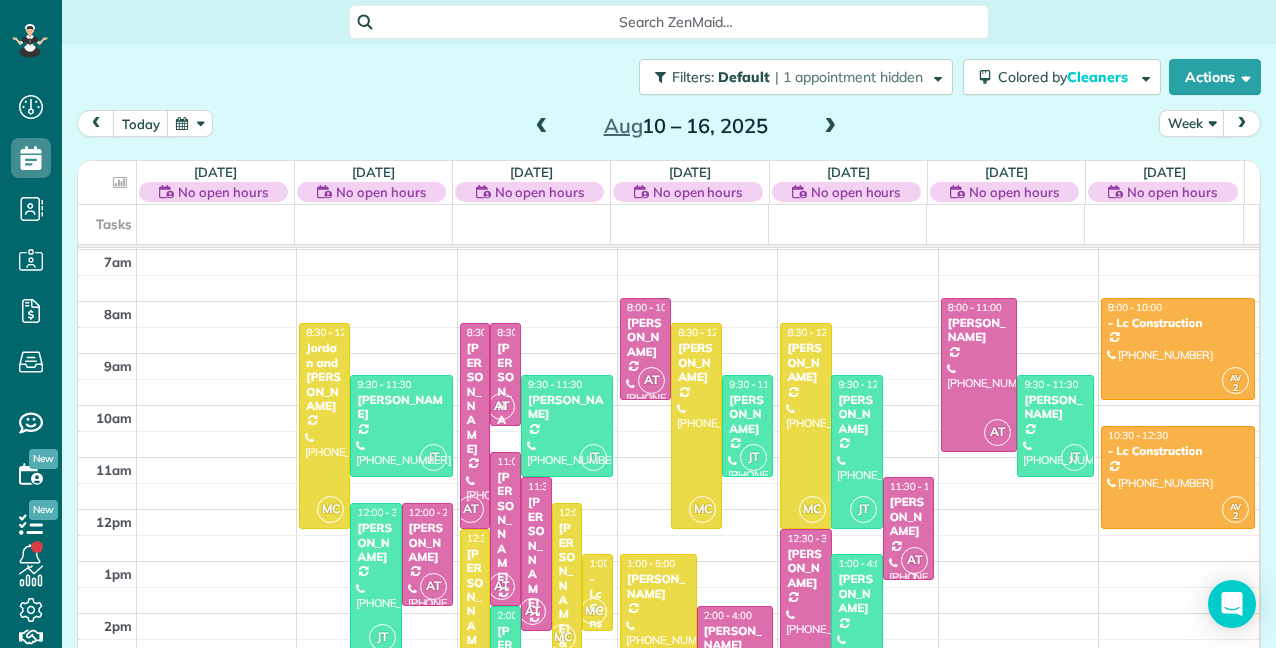 click at bounding box center [830, 127] 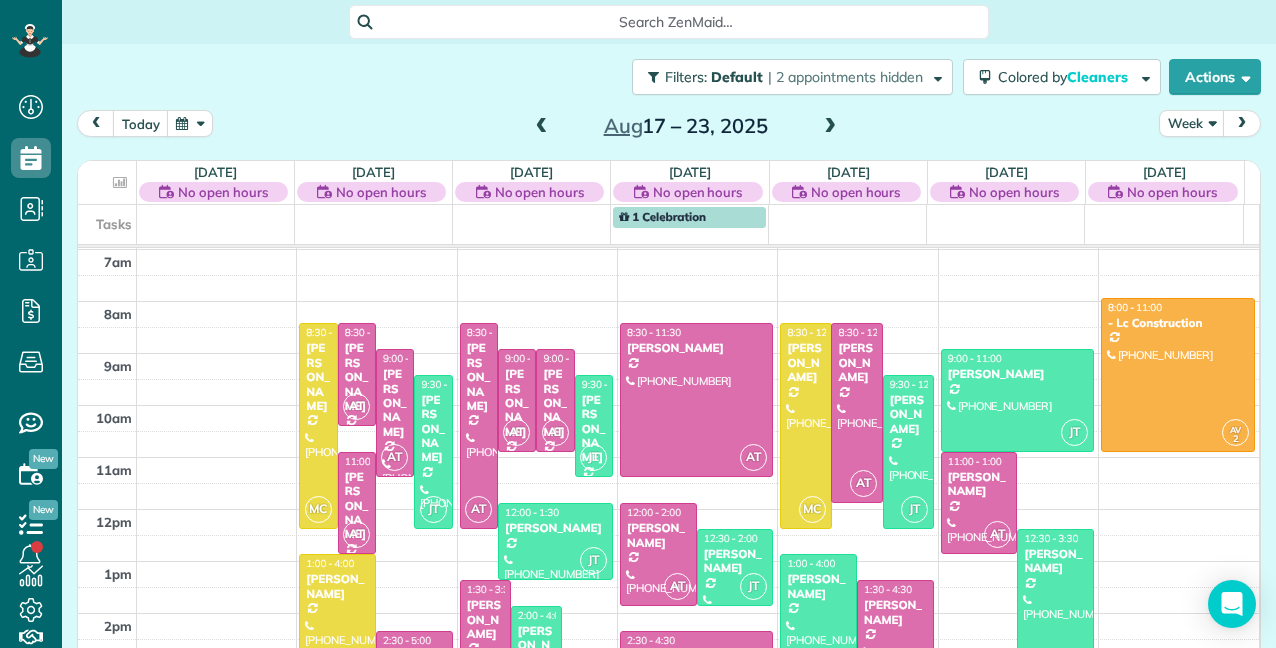click at bounding box center [542, 127] 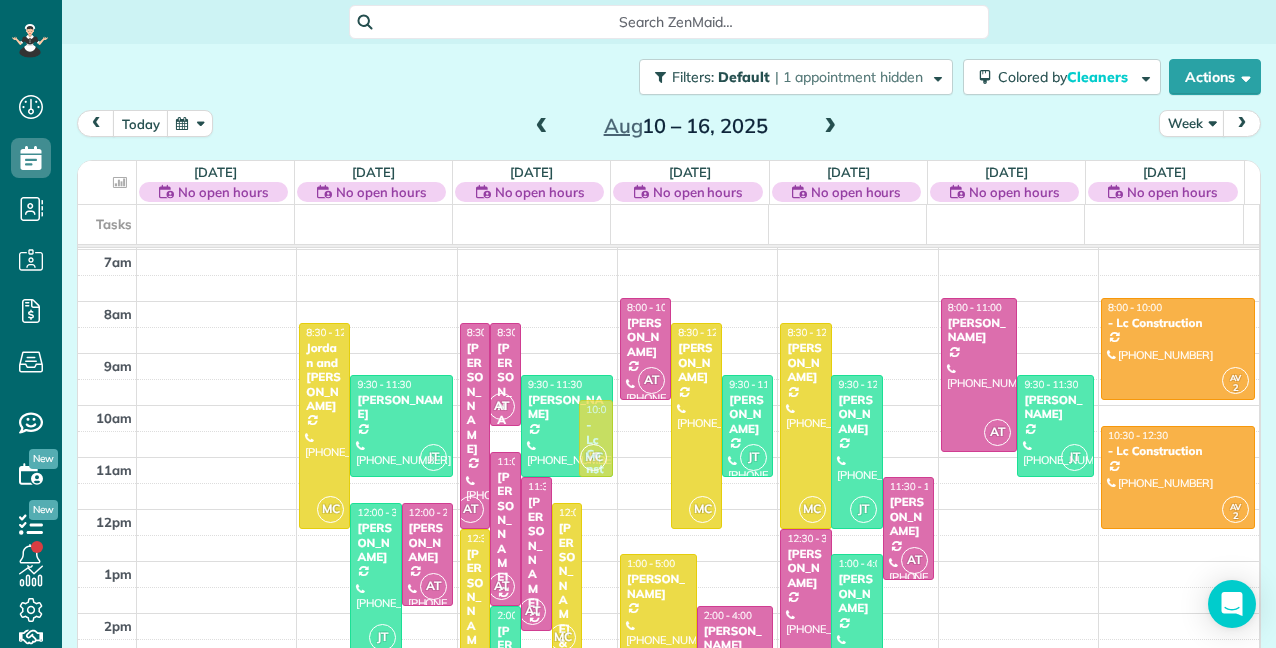 drag, startPoint x: 592, startPoint y: 586, endPoint x: 572, endPoint y: 437, distance: 150.33629 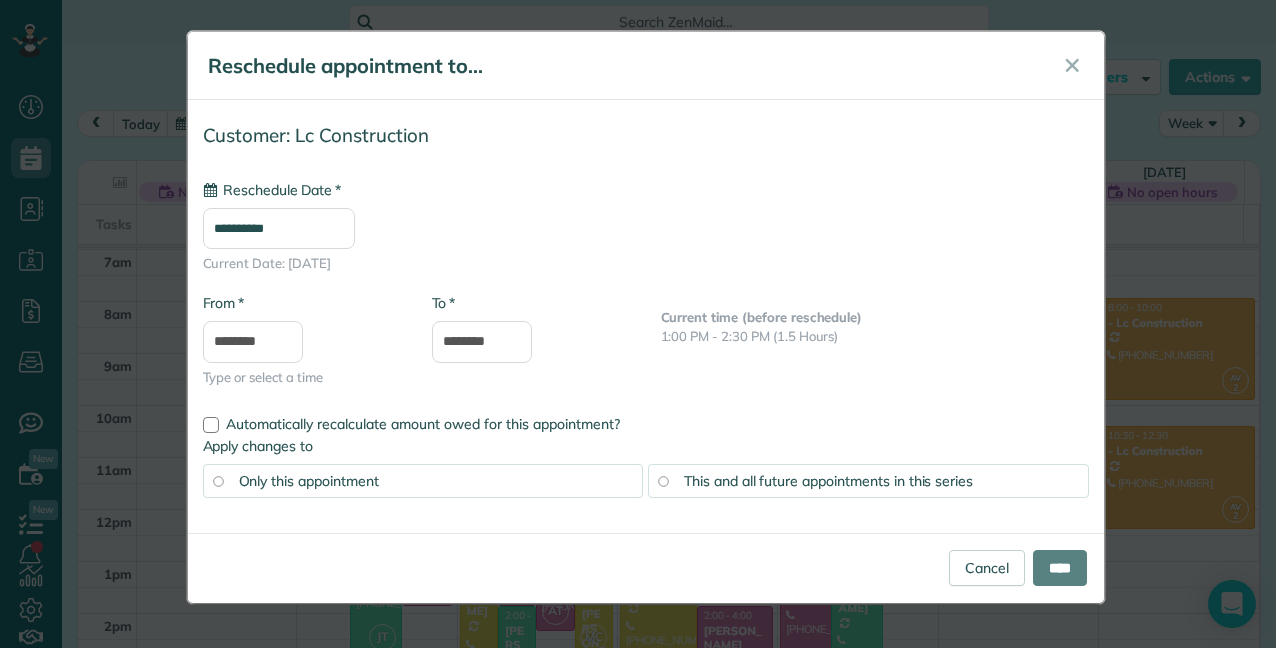 type on "**********" 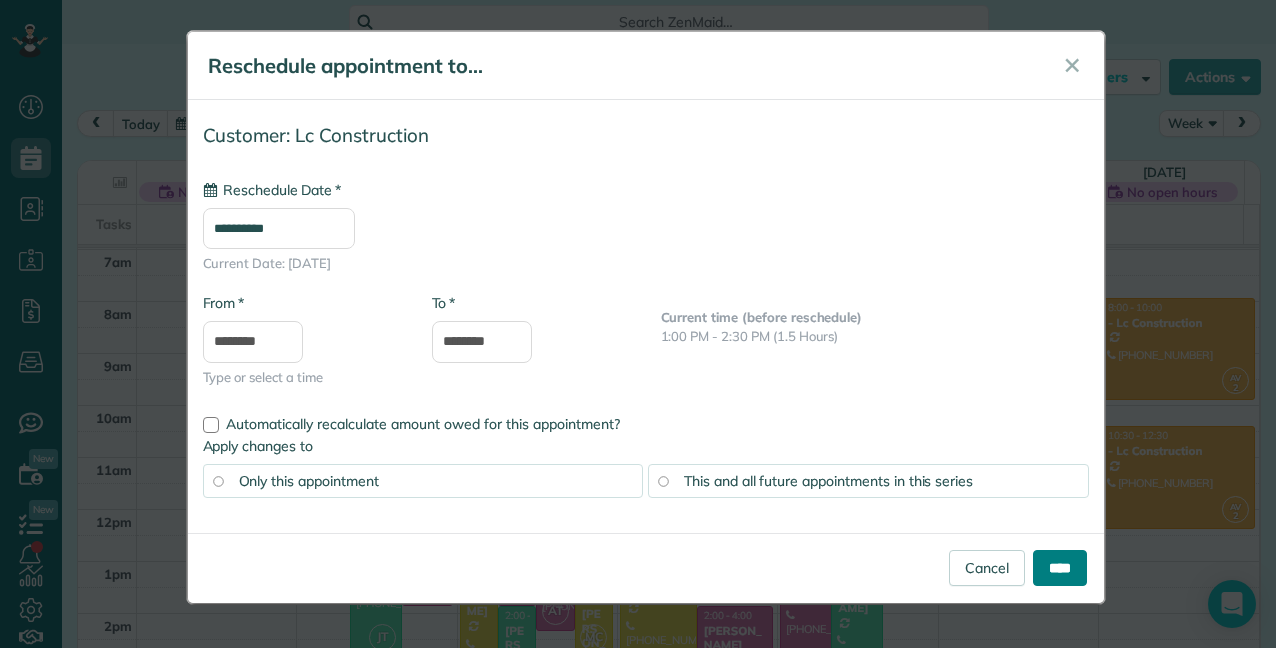 click on "****" at bounding box center [1060, 568] 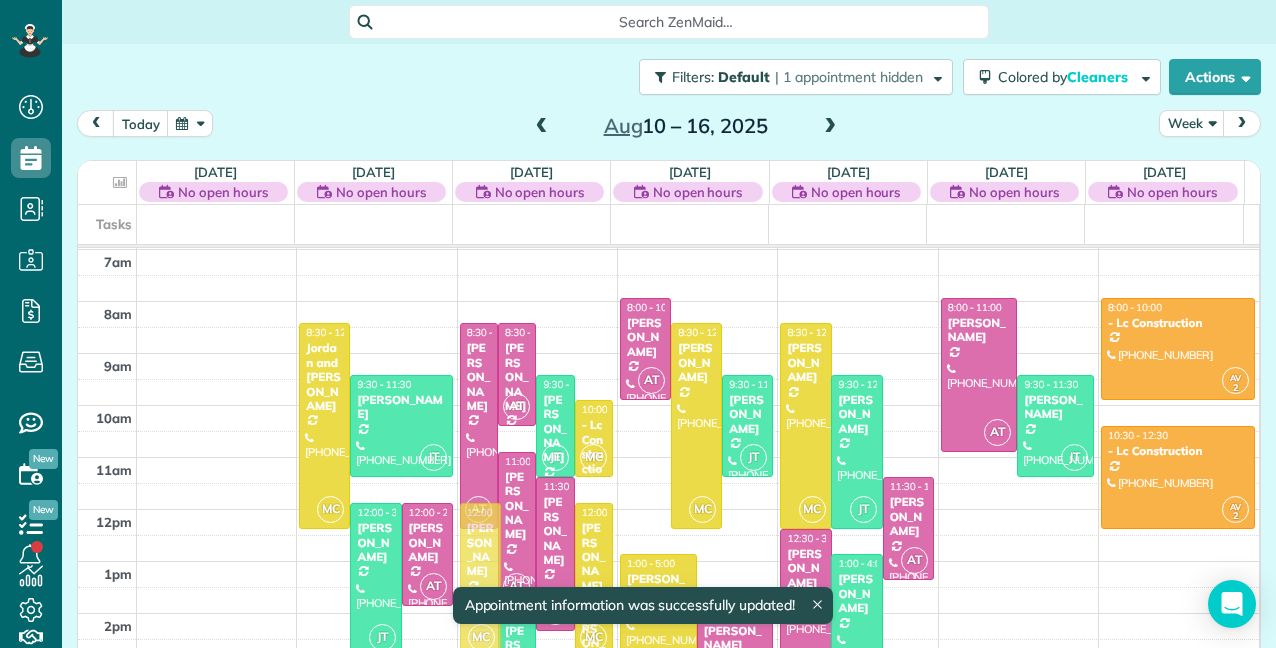 drag, startPoint x: 468, startPoint y: 545, endPoint x: 470, endPoint y: 514, distance: 31.06445 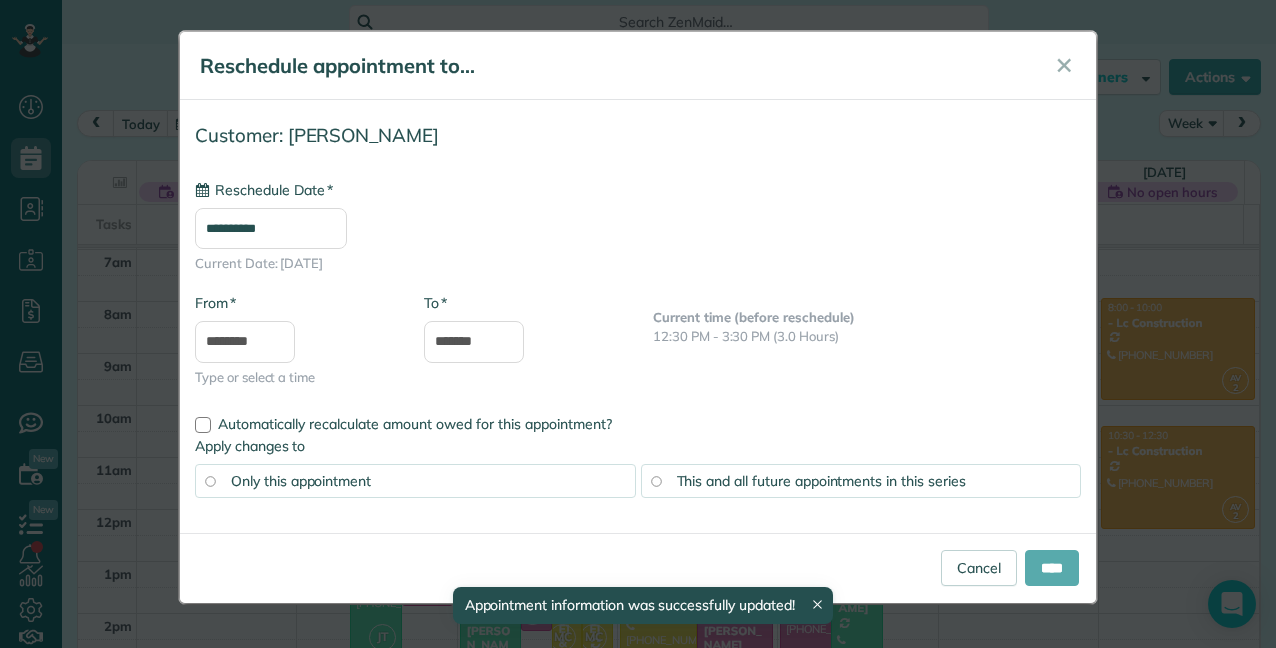 type on "**********" 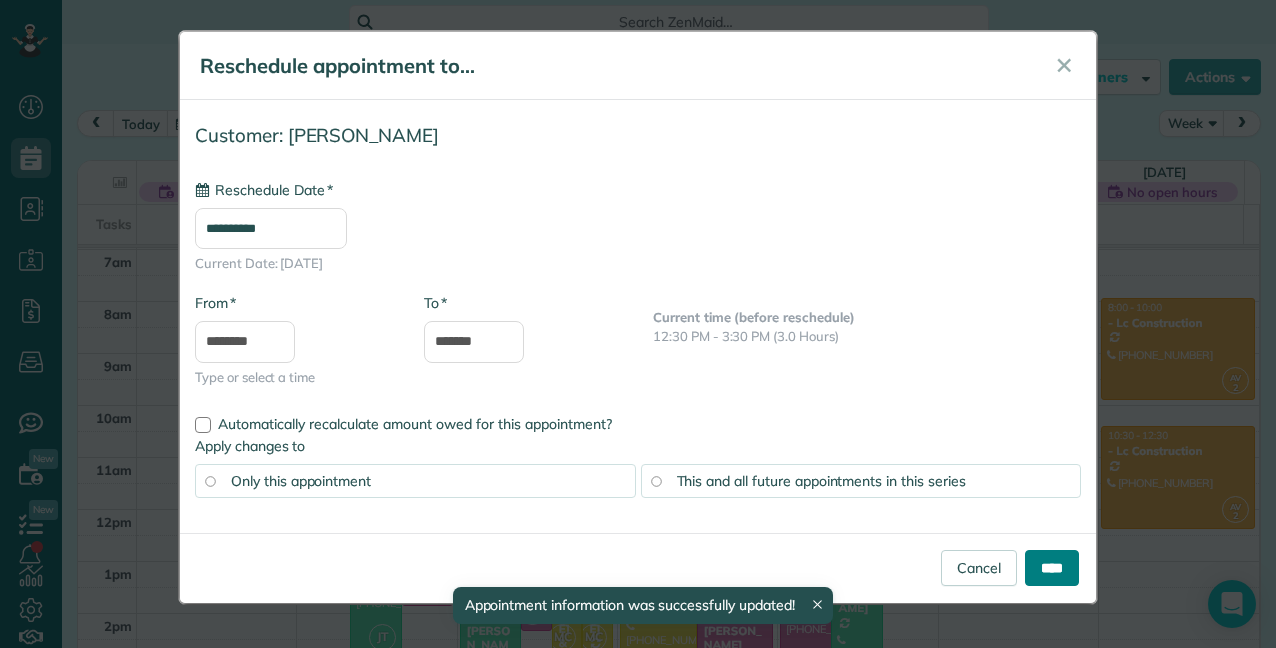 click on "****" at bounding box center [1052, 568] 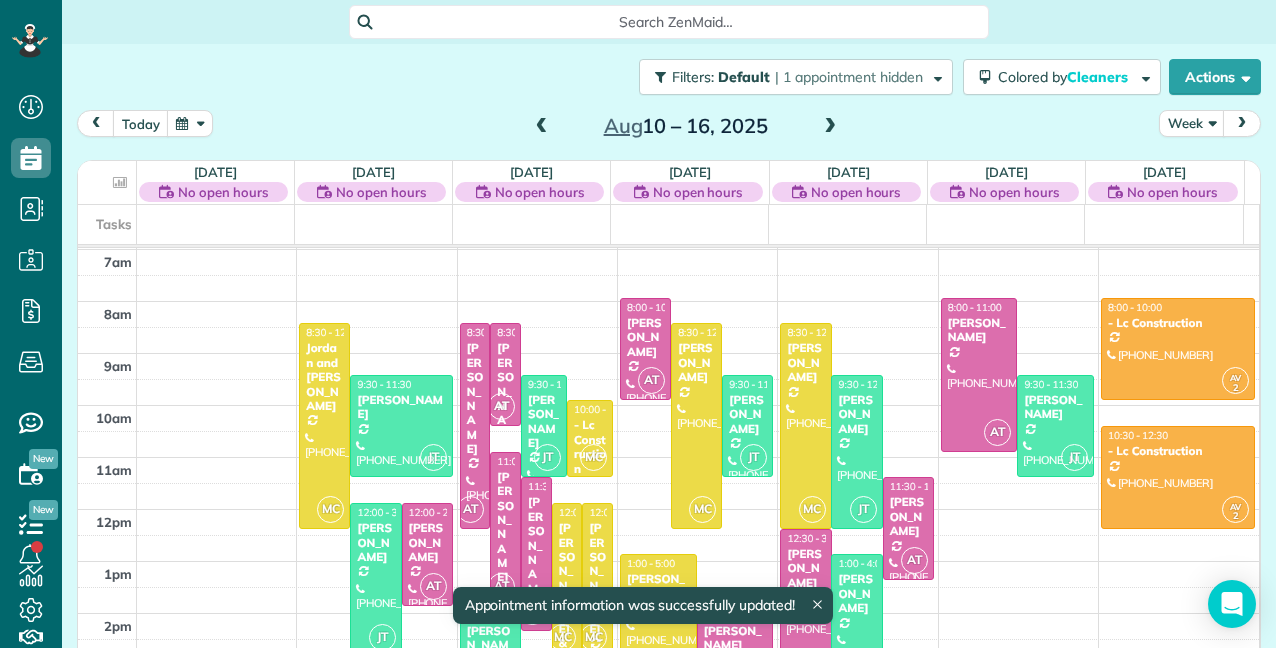 click on "[PERSON_NAME] & [PERSON_NAME]" at bounding box center [567, 643] 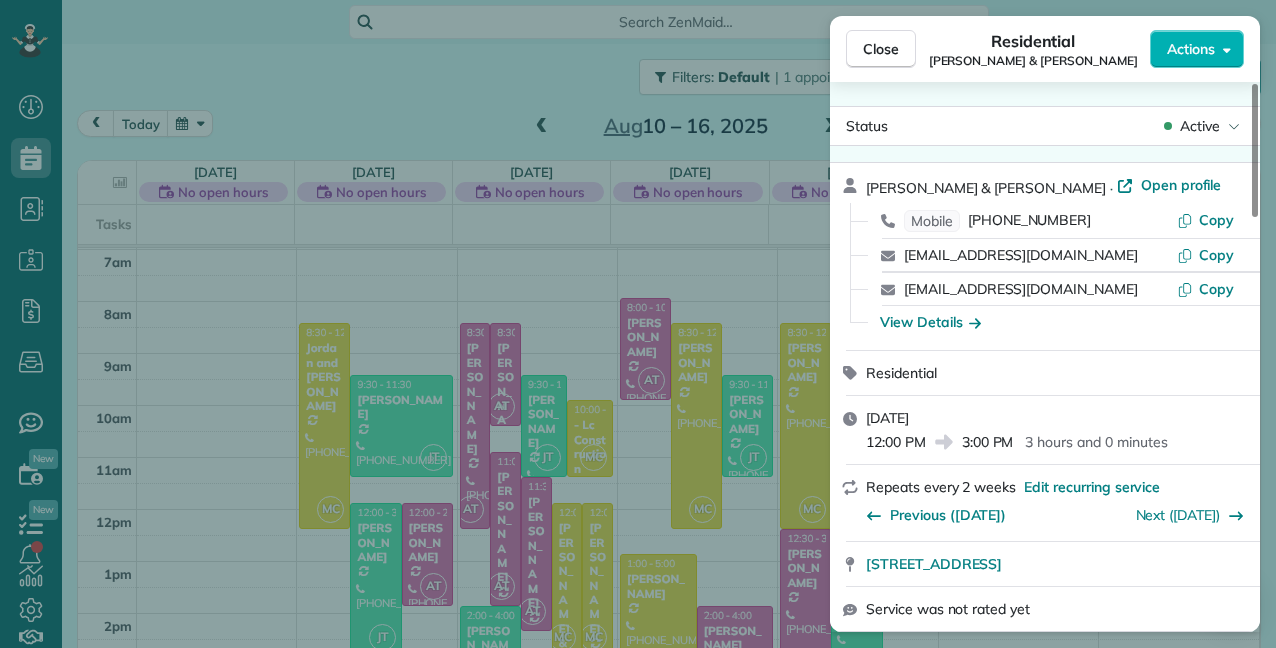 click on "Close Residential George & Ana Zambrano Actions Status Active George & Ana Zambrano · Open profile Mobile (954) 593-0856 Copy andreakirby814@gmail.com Copy georgezambrano@comcast.net Copy View Details Residential Tuesday, August 12, 2025 12:00 PM 3:00 PM 3 hours and 0 minutes Repeats every 2 weeks Edit recurring service Previous (Jul 29) Next (Aug 26) 3531 Pine Needle Drive apt# A1 Greenacres FL 33463 Service was not rated yet Cleaners Time in and out Assign Invite Team No team assigned yet Cleaners Monica   Cuellar 12:00 PM 3:00 PM Checklist Try Now Keep this appointment up to your standards. Stay on top of every detail, keep your cleaners organised, and your client happy. Assign a checklist Watch a 5 min demo Billing Billing actions Price $90.00 Overcharge $0.00 Discount $0.00 Coupon discount - Primary tax - Secondary tax - Total appointment price $90.00 Tips collected New feature! $0.00 Unpaid Mark as paid Total including tip $90.00 Get paid online in no-time! Charge customer credit card No Rental Prep No" at bounding box center [638, 324] 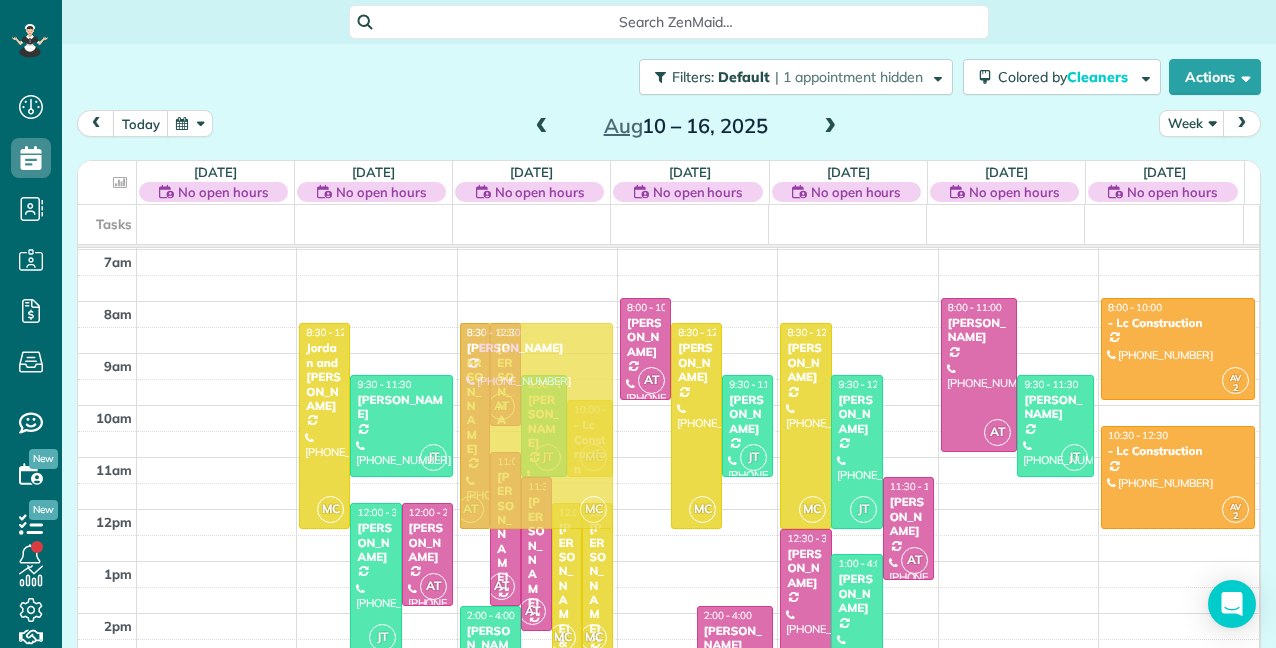 drag, startPoint x: 647, startPoint y: 583, endPoint x: 546, endPoint y: 398, distance: 210.77477 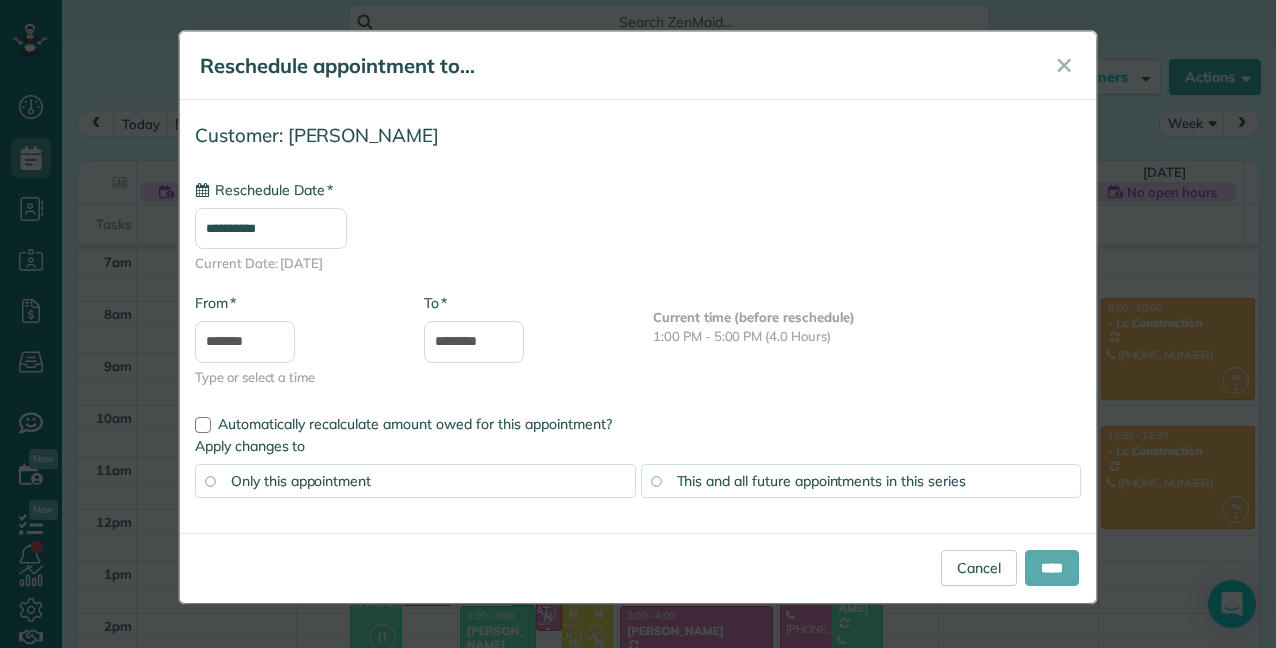 type on "**********" 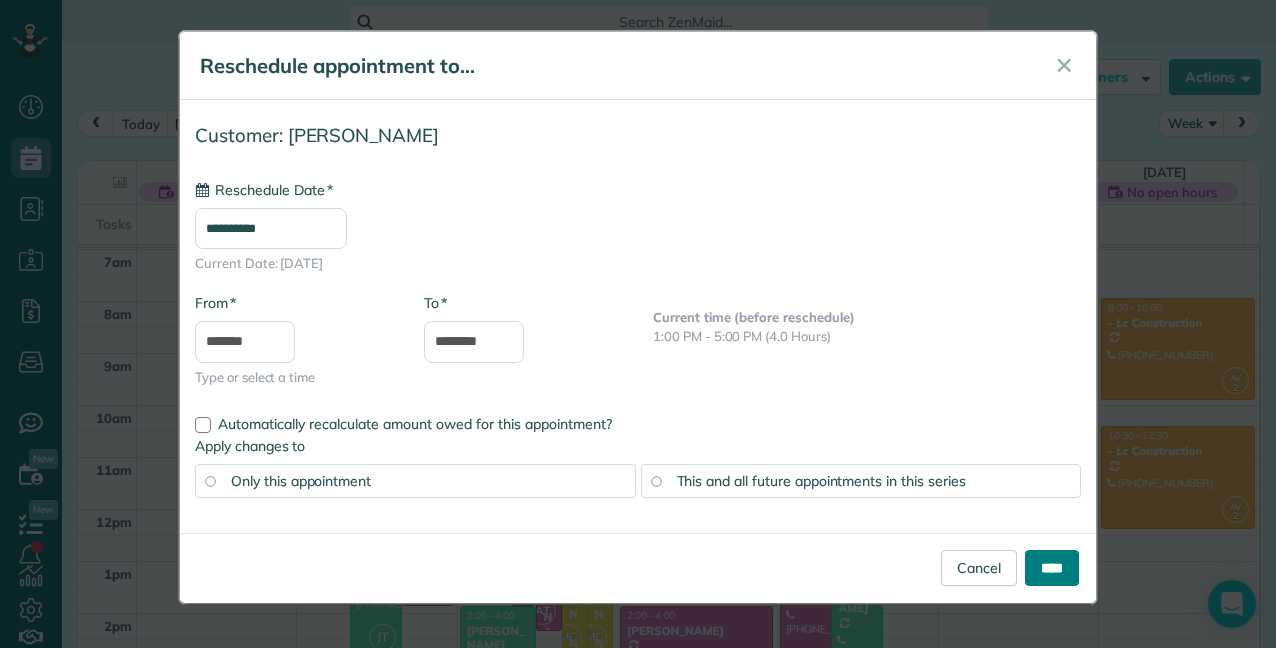 click on "****" at bounding box center (1052, 568) 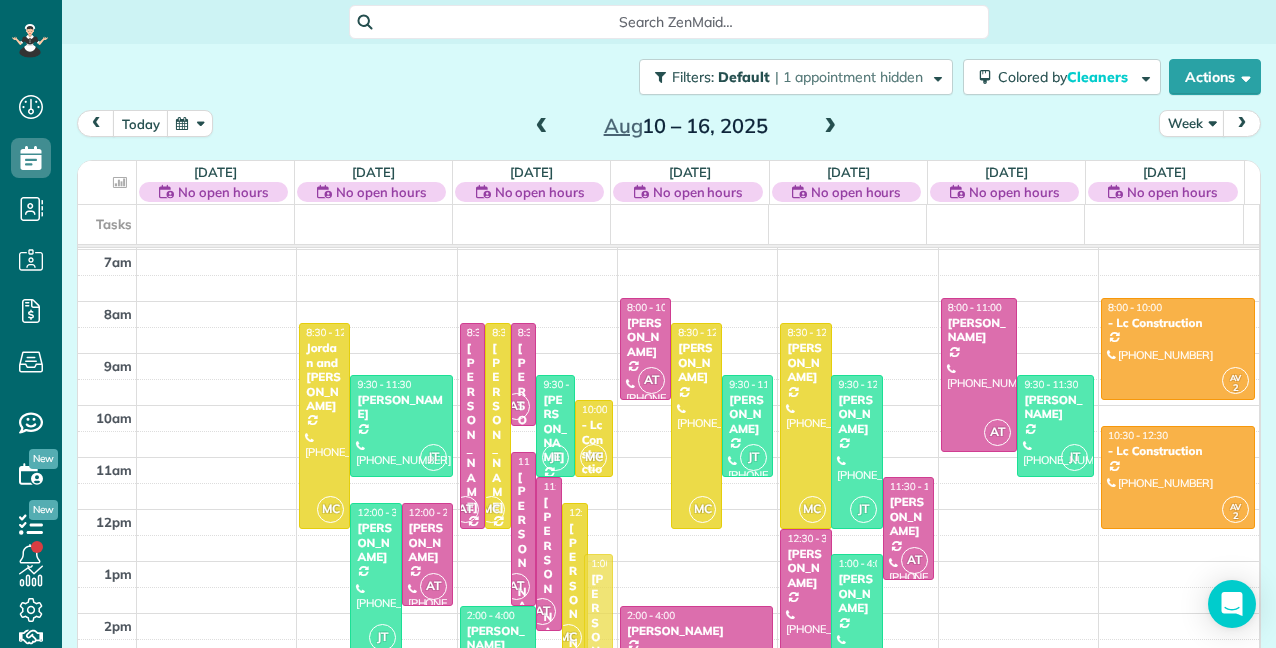 drag, startPoint x: 588, startPoint y: 527, endPoint x: 584, endPoint y: 575, distance: 48.166378 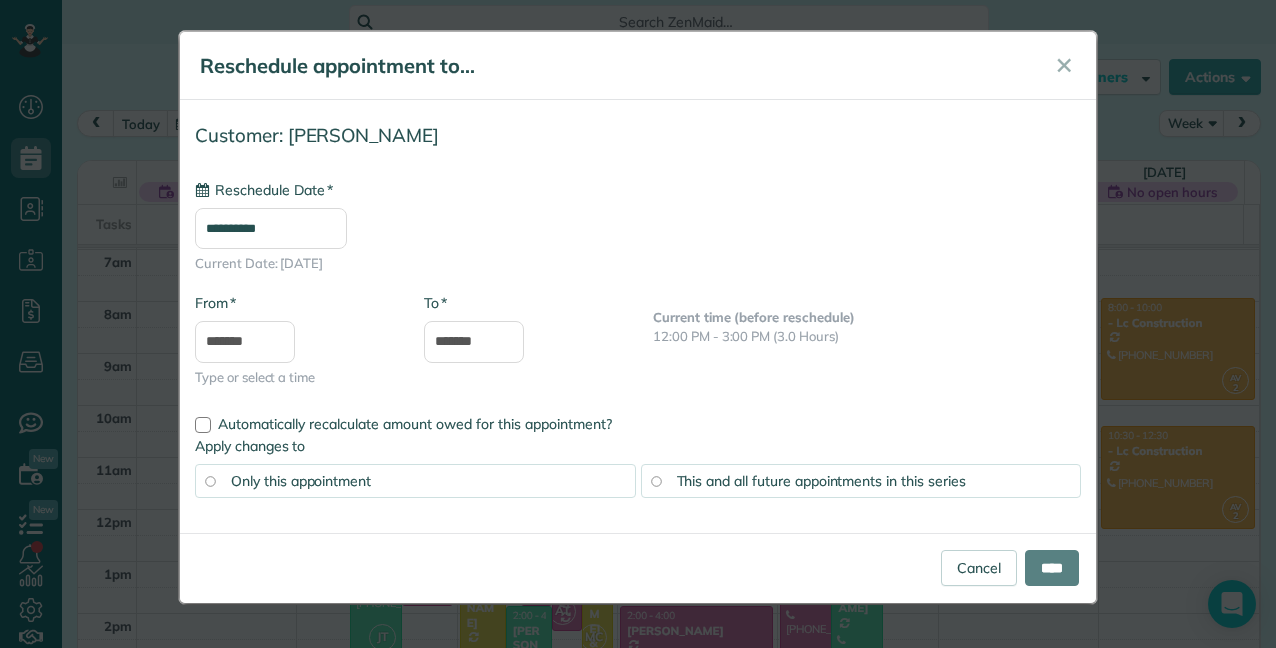 type on "**********" 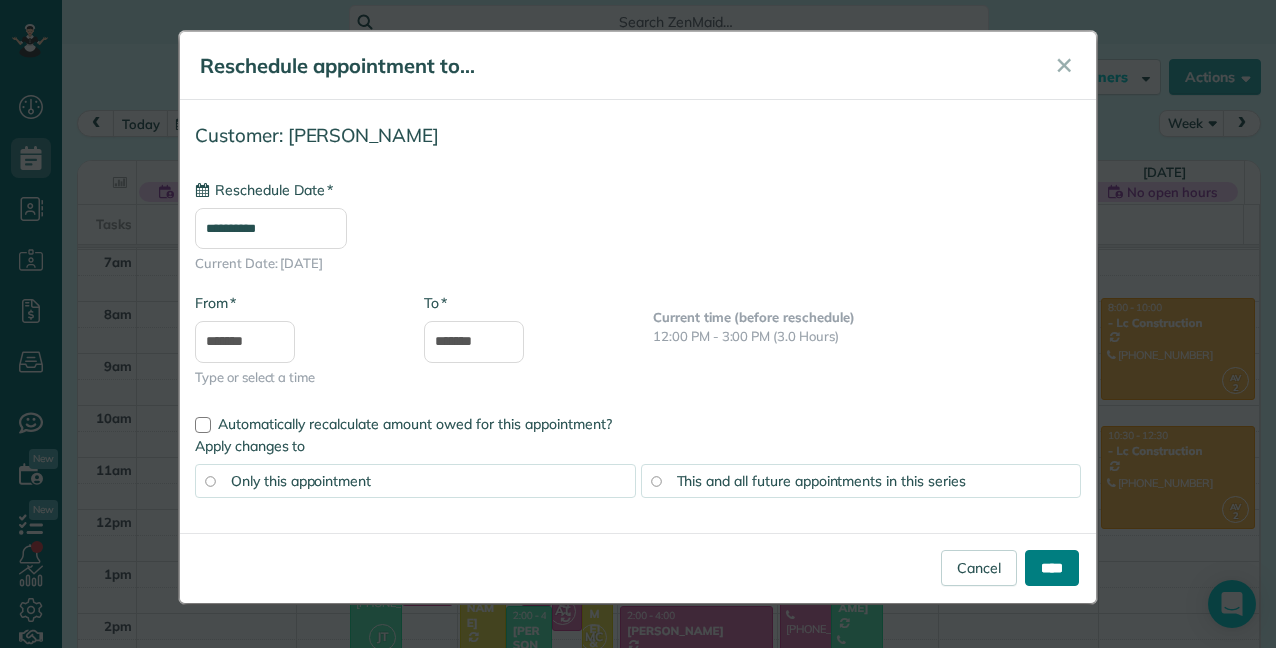 click on "****" at bounding box center (1052, 568) 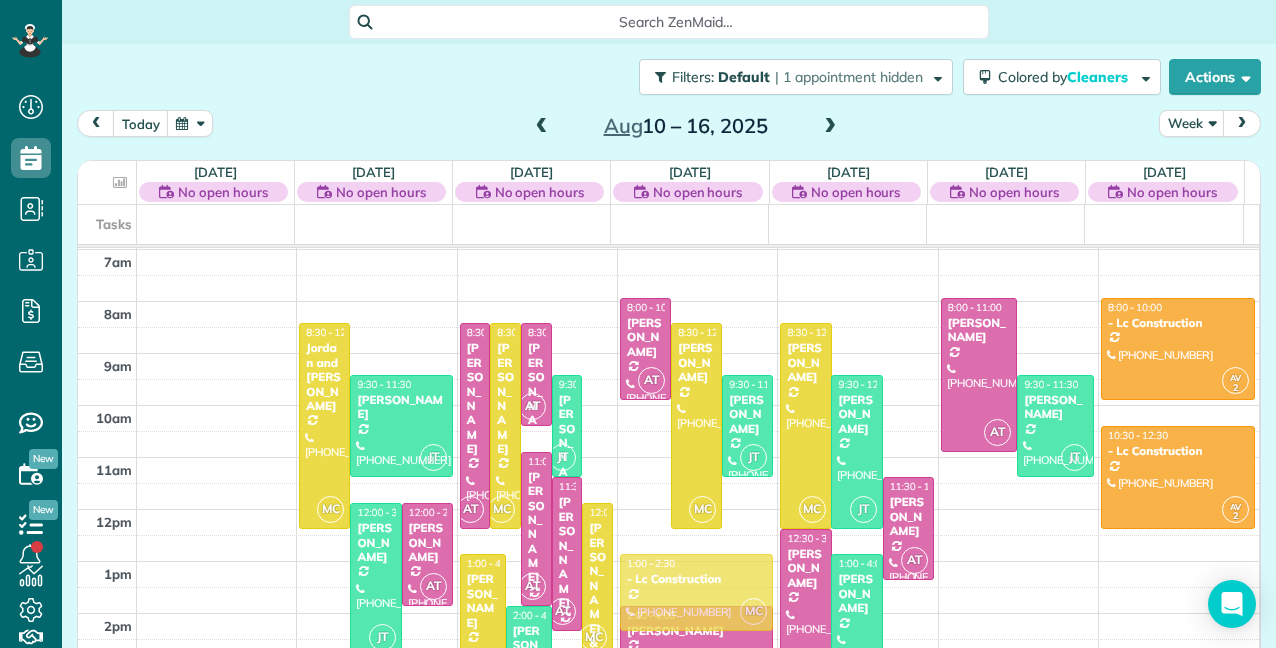 drag, startPoint x: 583, startPoint y: 428, endPoint x: 636, endPoint y: 576, distance: 157.20369 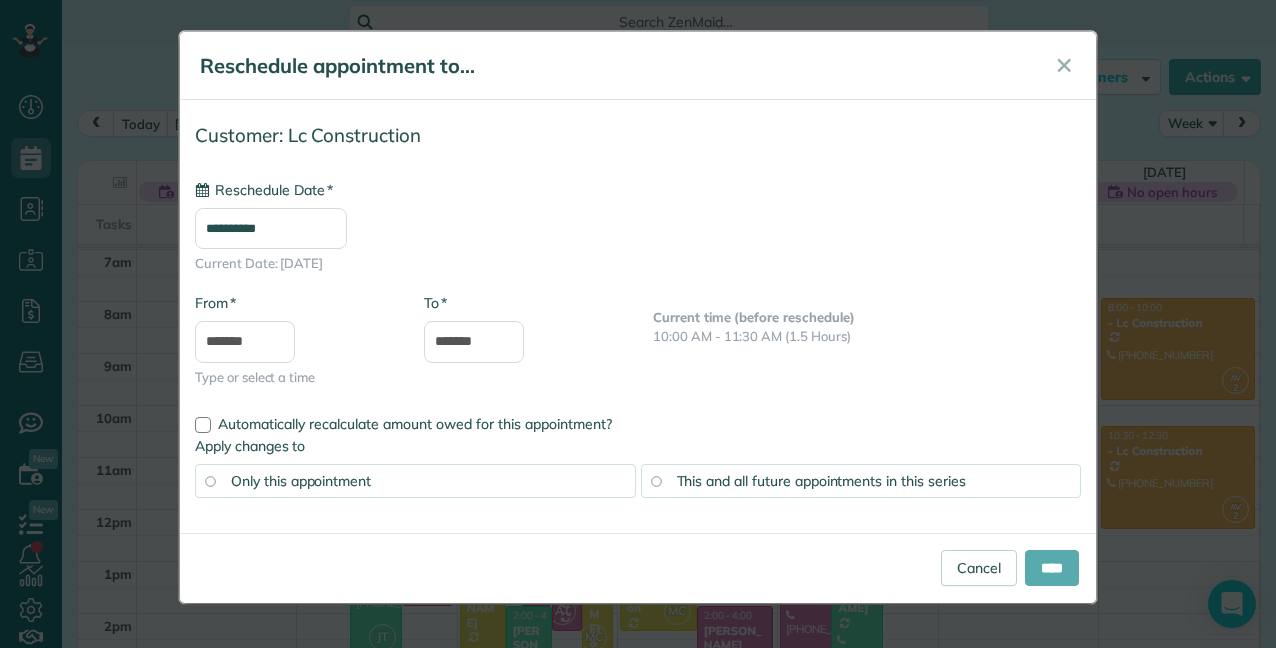type on "**********" 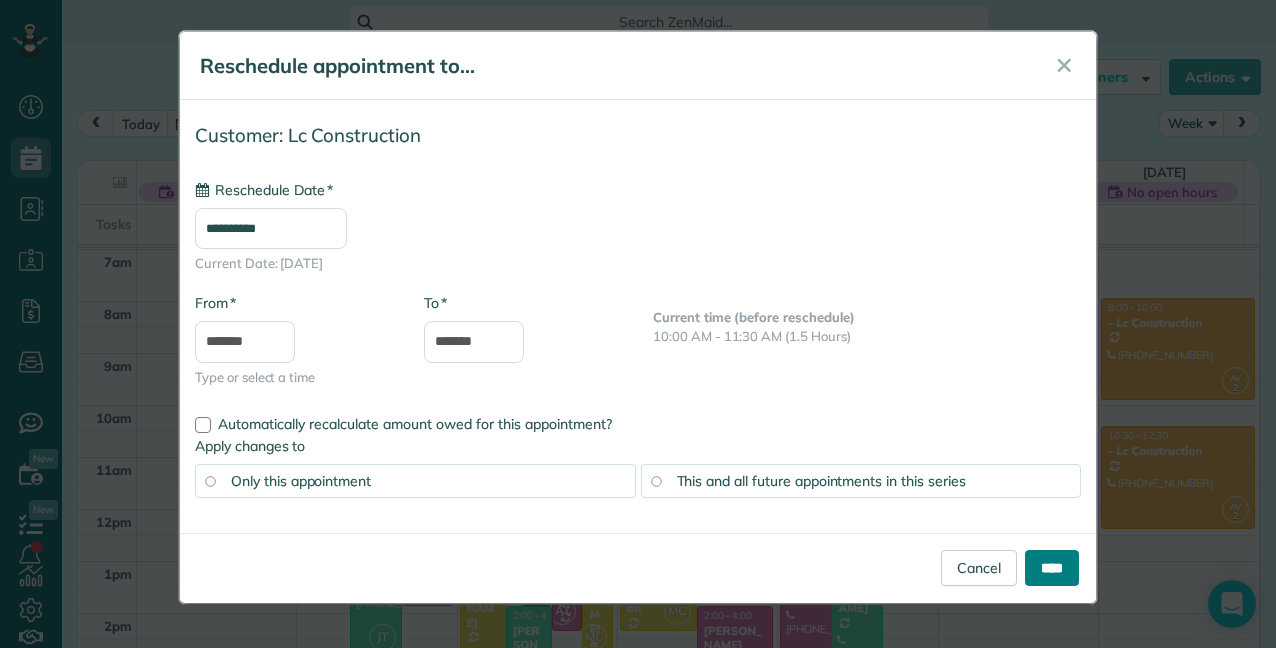 click on "****" at bounding box center (1052, 568) 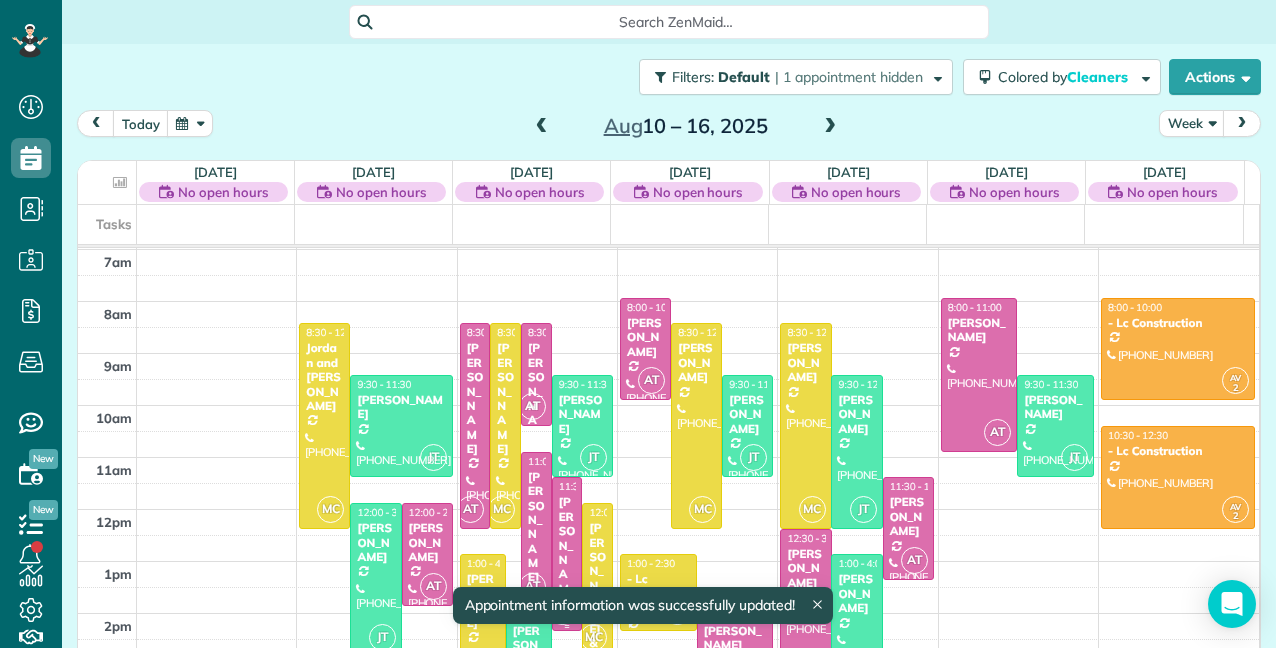 scroll, scrollTop: 358, scrollLeft: 0, axis: vertical 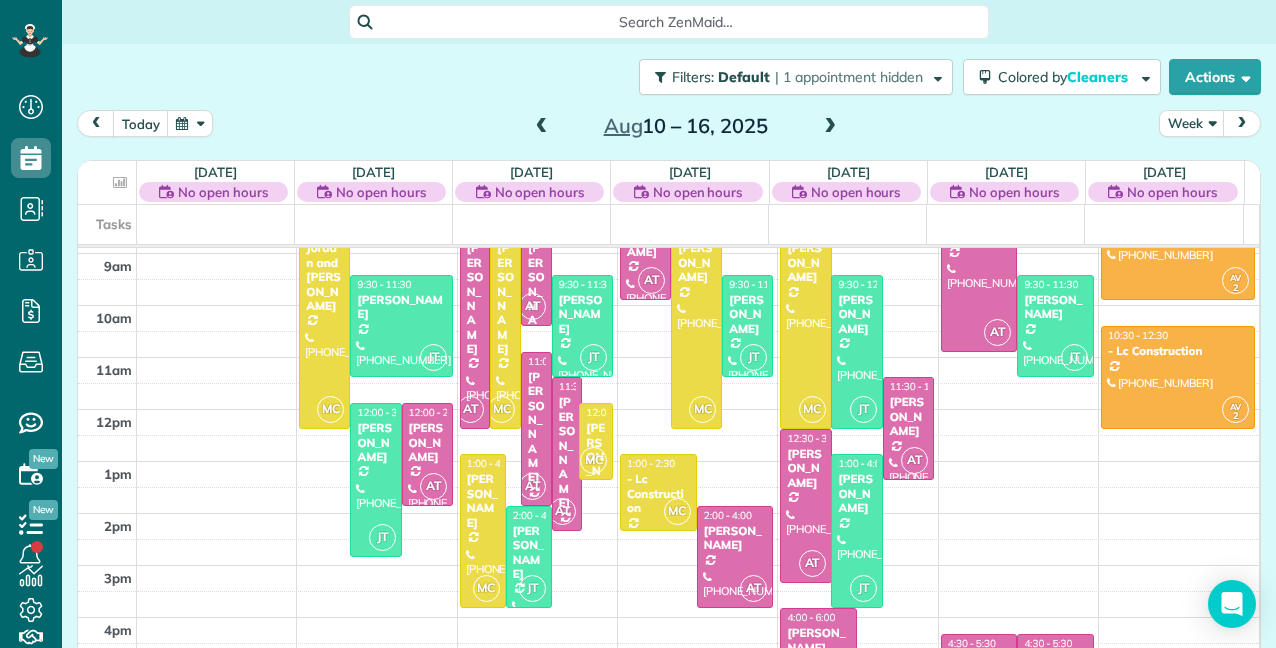 drag, startPoint x: 592, startPoint y: 554, endPoint x: 592, endPoint y: 477, distance: 77 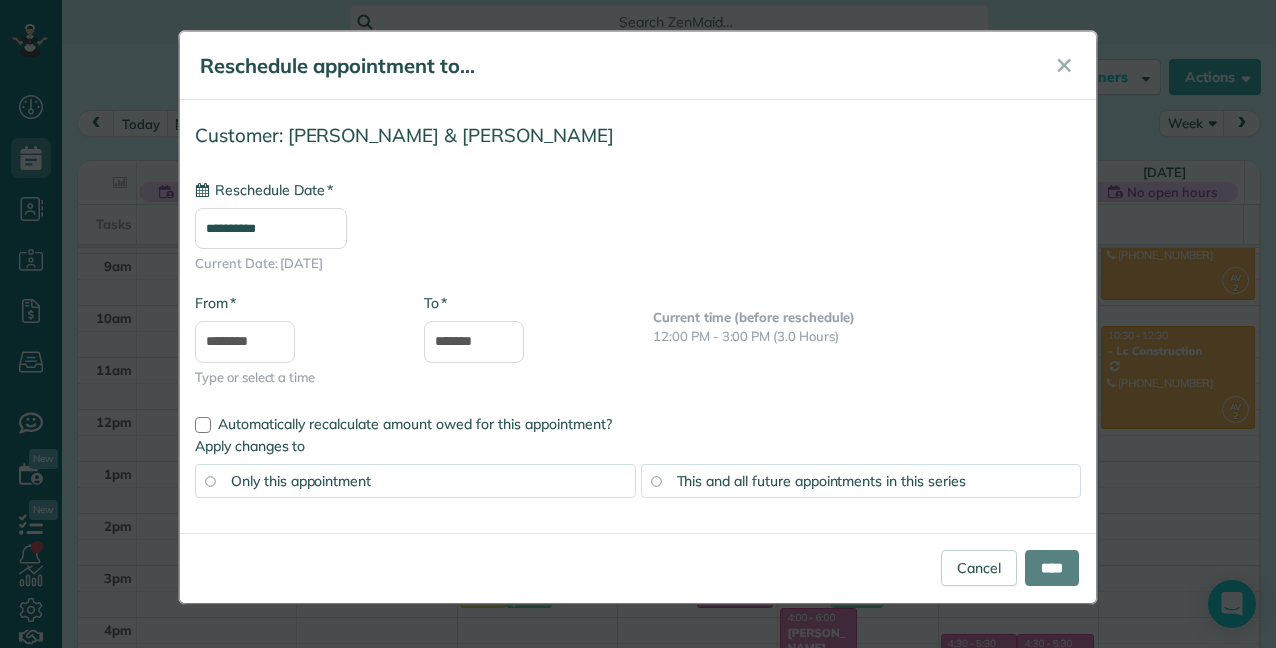 type on "**********" 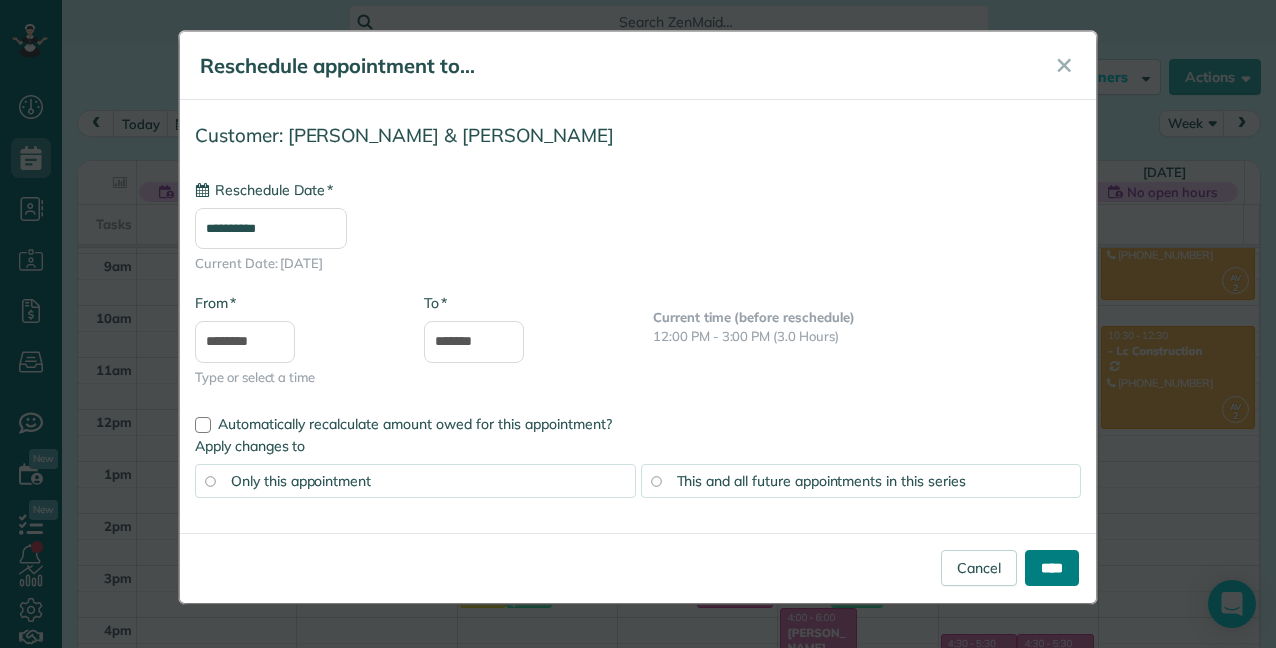 click on "****" at bounding box center (1052, 568) 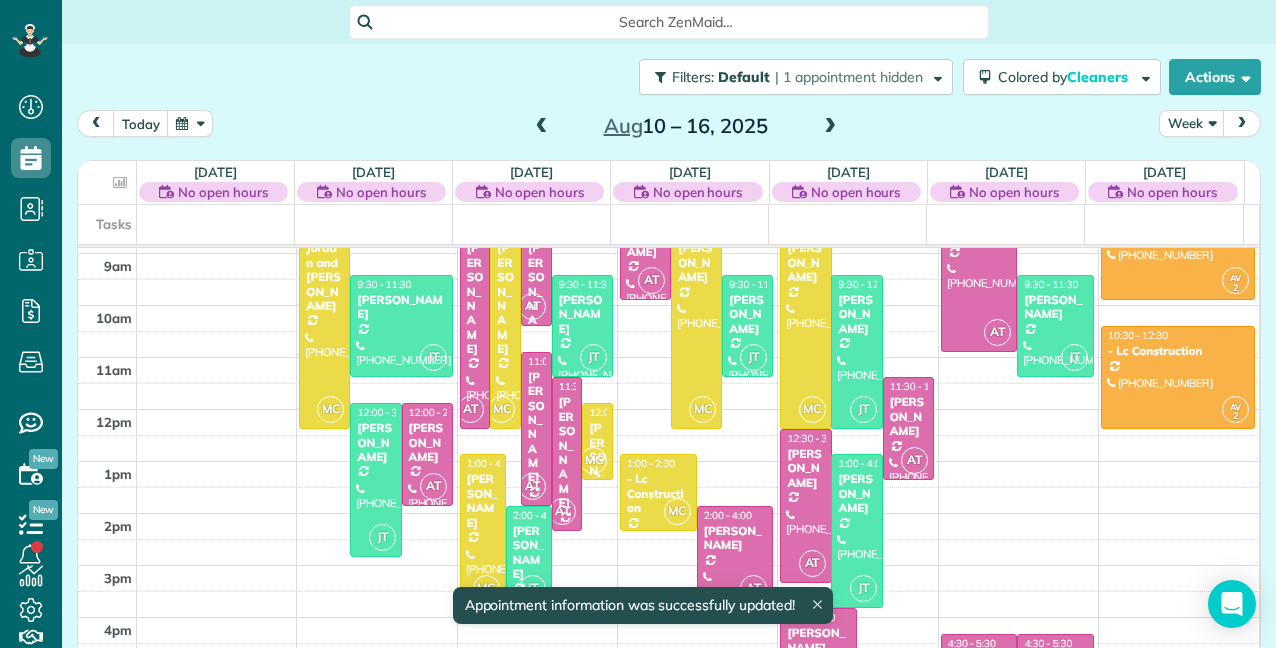 click on "[PERSON_NAME] & [PERSON_NAME]" at bounding box center [597, 543] 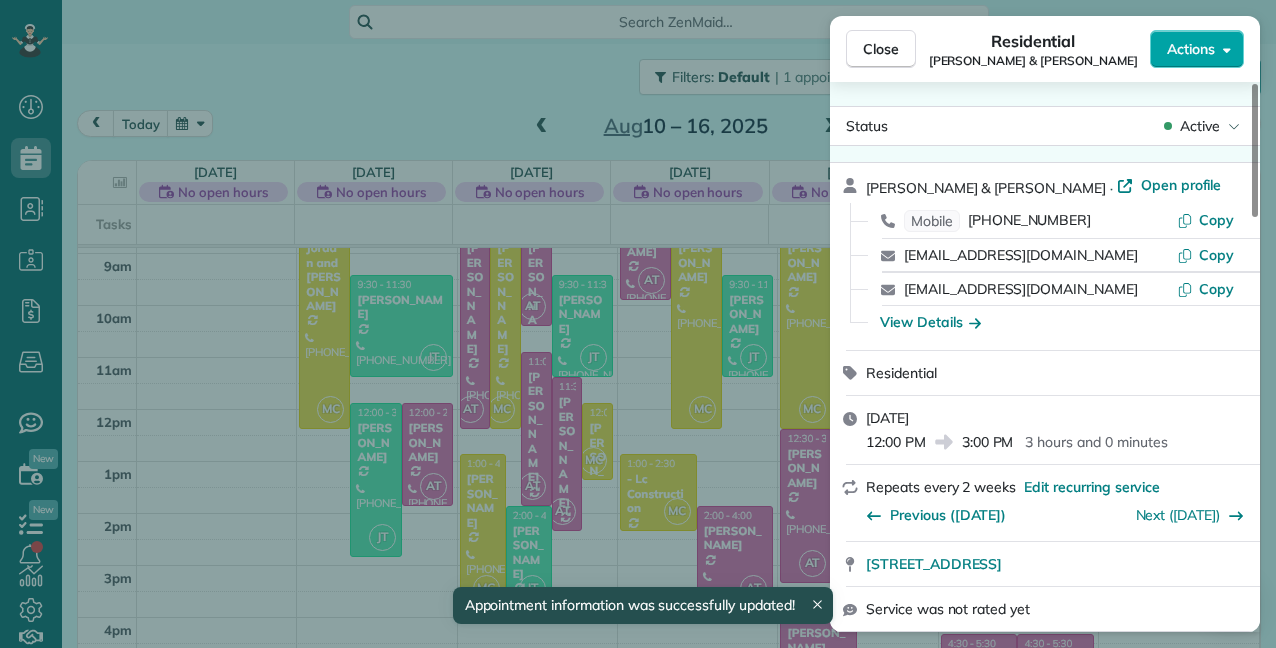 click on "Actions" at bounding box center (1197, 49) 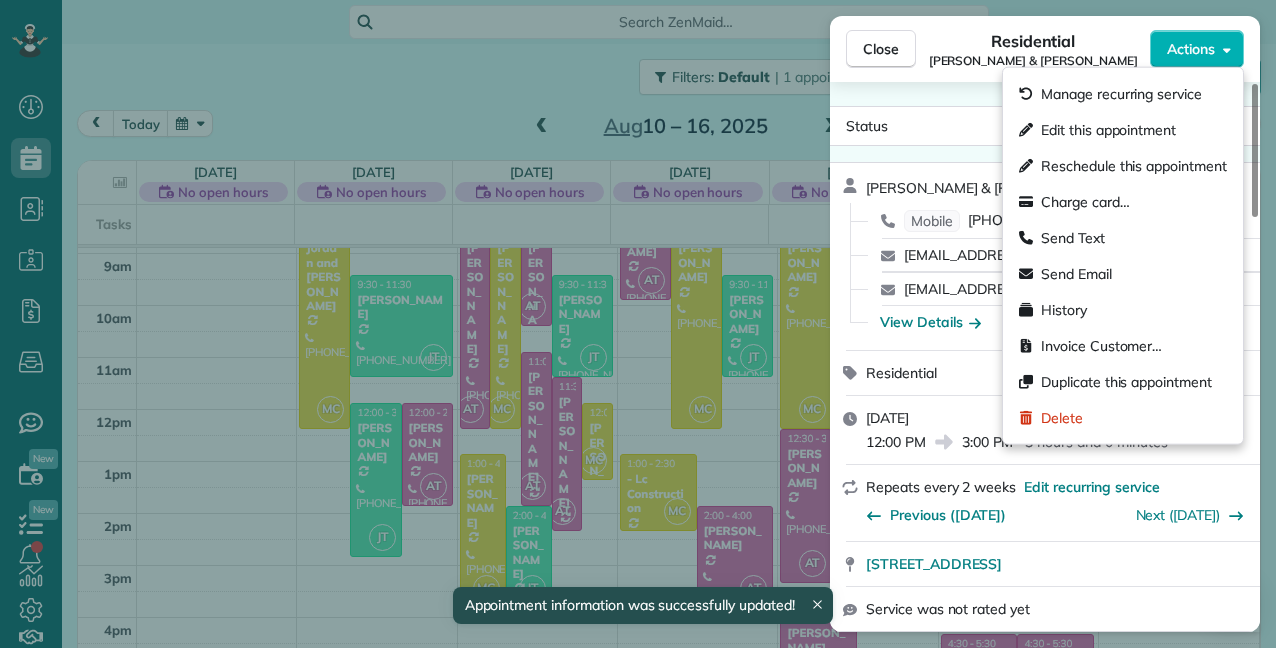 click on "Edit this appointment" at bounding box center (1123, 130) 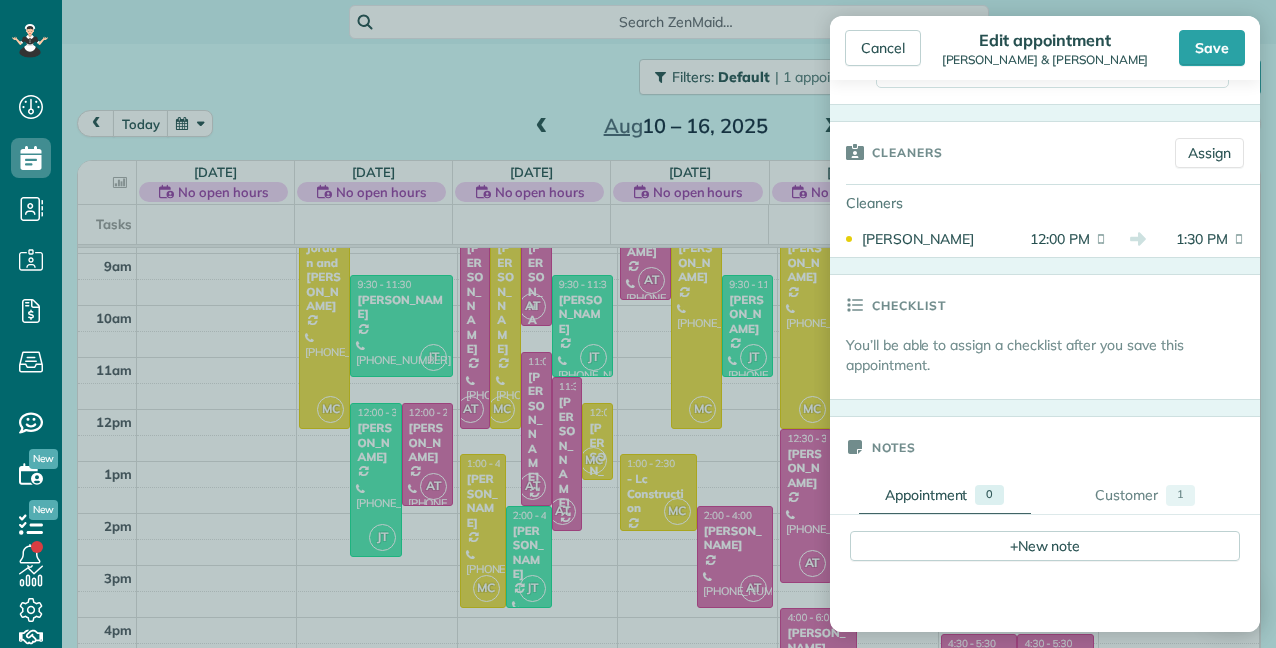 scroll, scrollTop: 200, scrollLeft: 0, axis: vertical 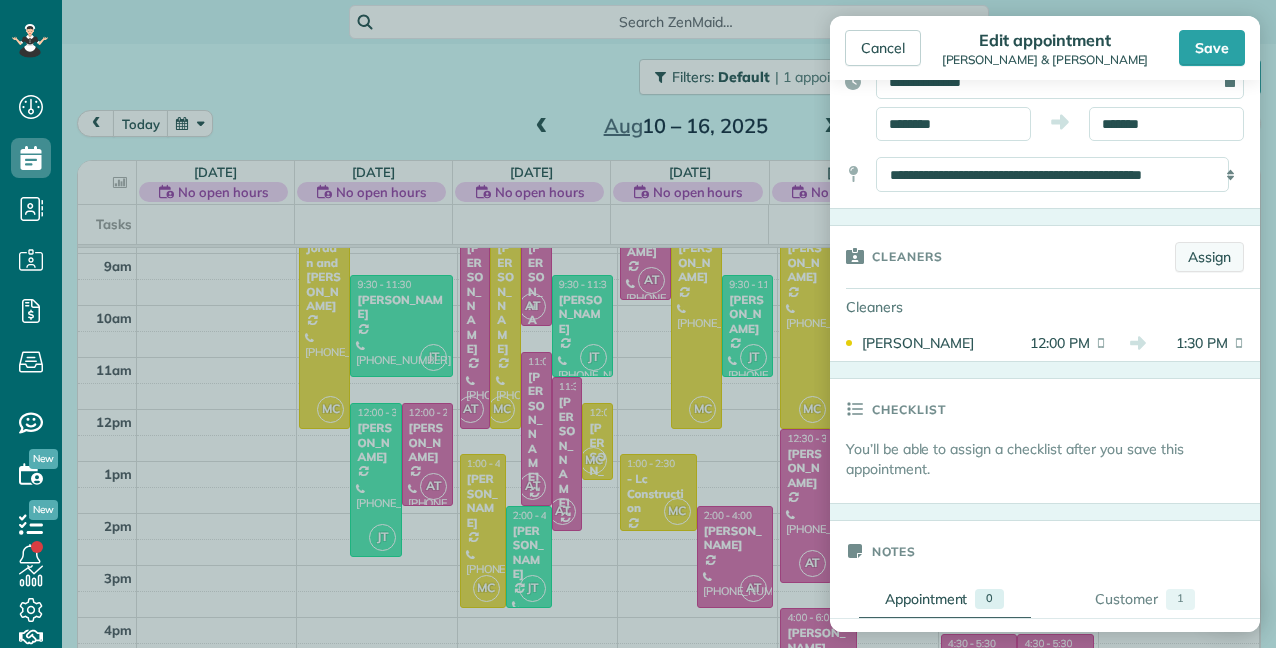 click on "Assign" at bounding box center [1209, 257] 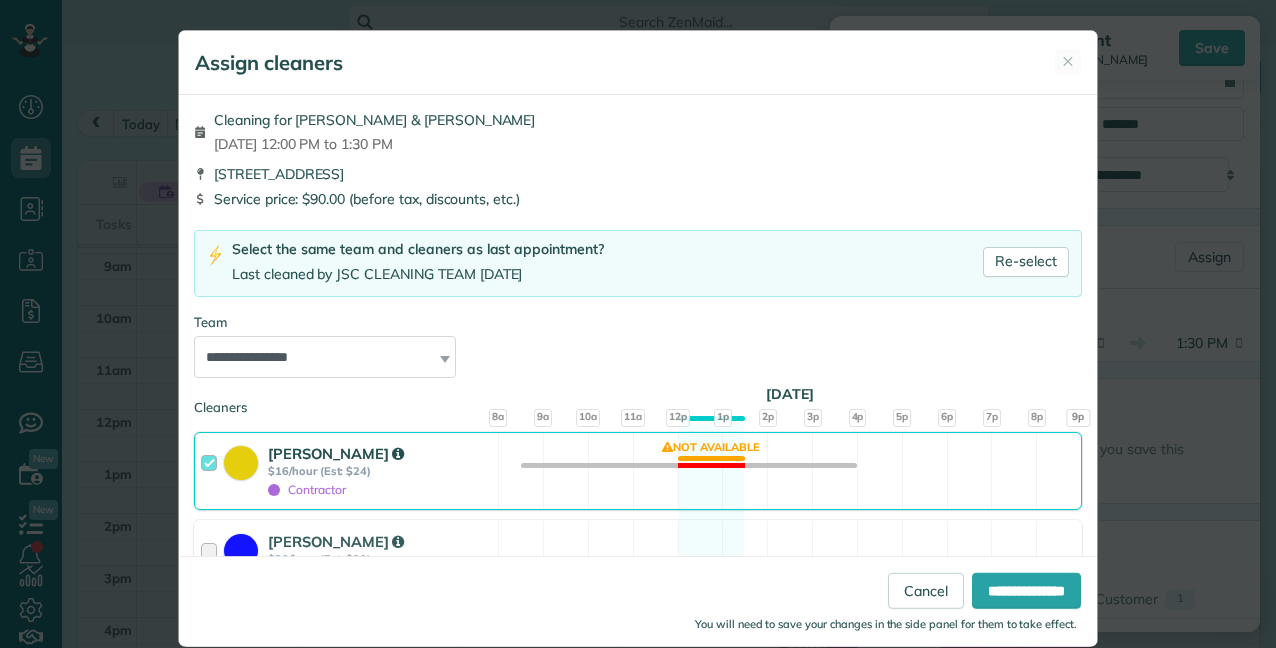 scroll, scrollTop: 300, scrollLeft: 0, axis: vertical 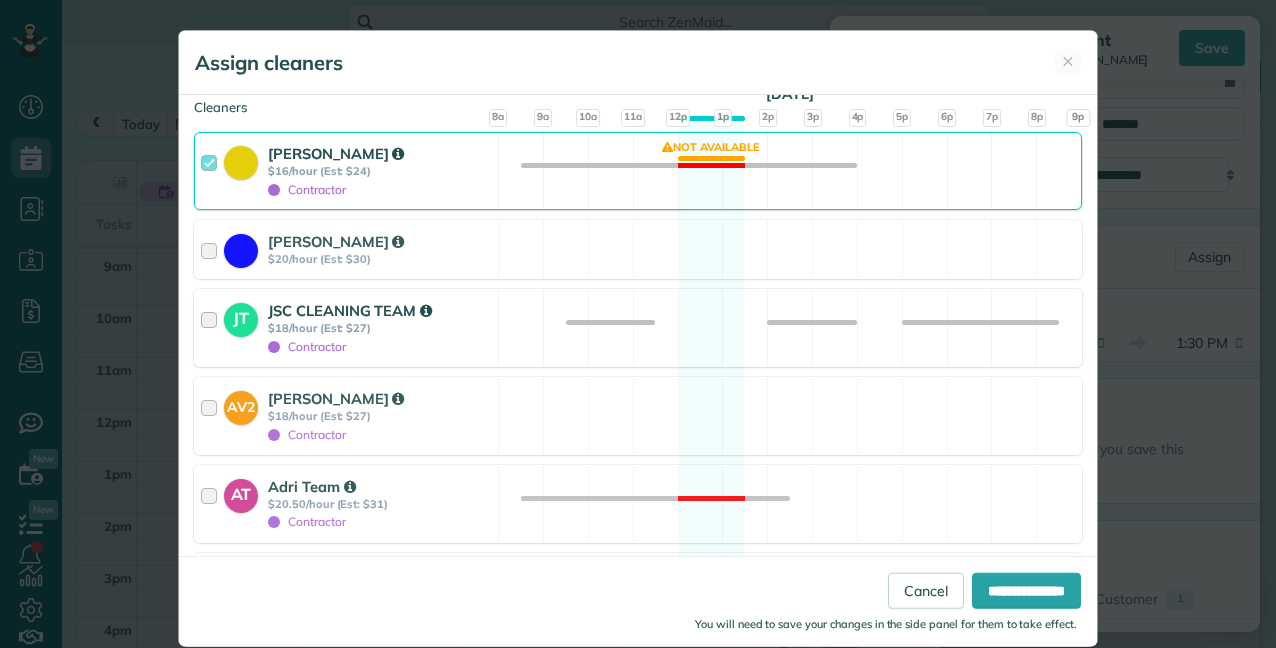 click on "JSC CLEANING TEAM" at bounding box center [380, 310] 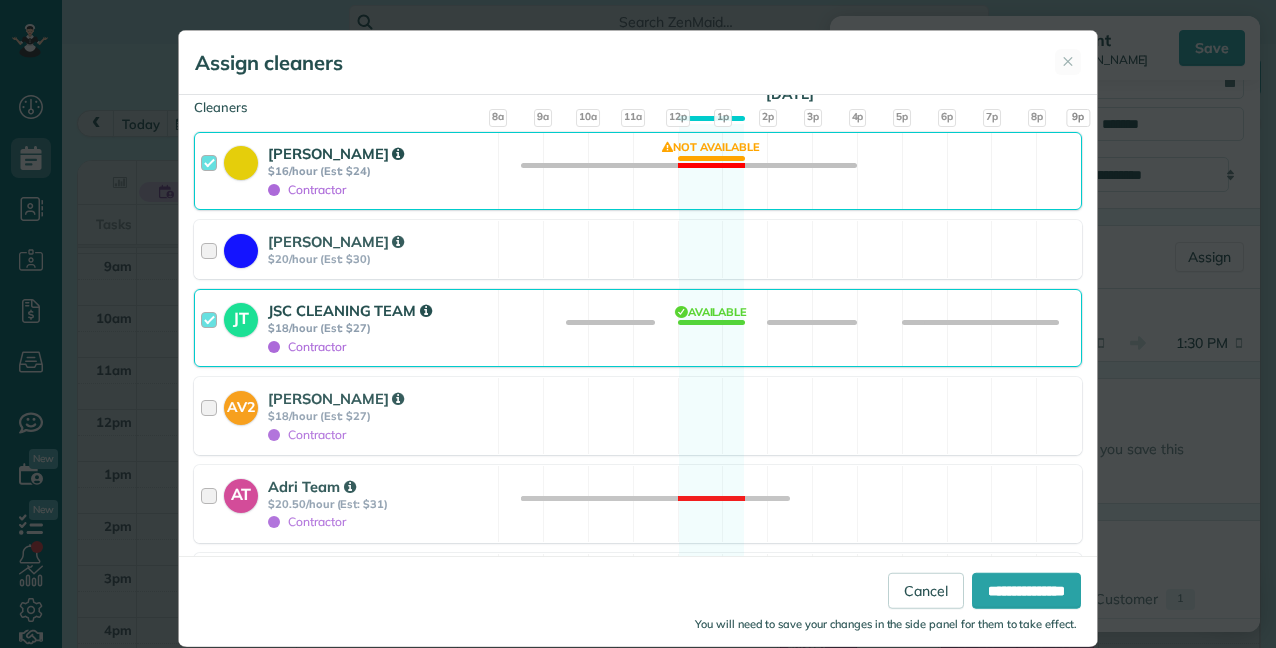 click on "$16/hour (Est: $24)" at bounding box center (380, 171) 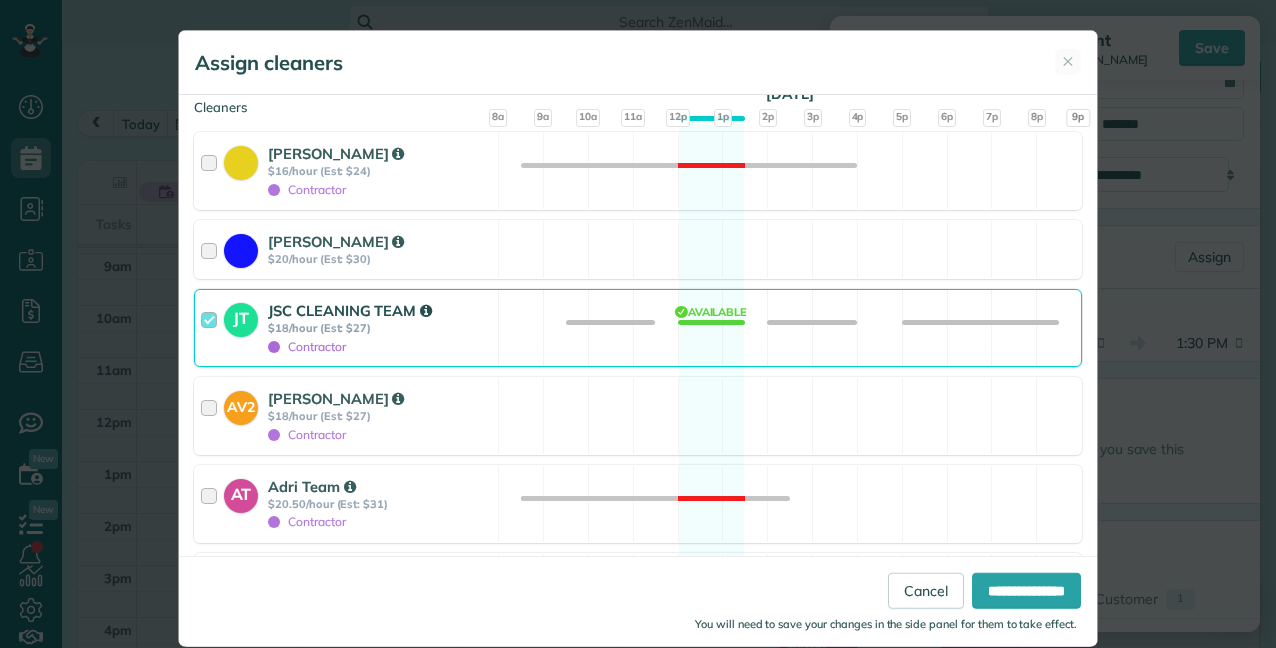 click on "**********" at bounding box center (638, 601) 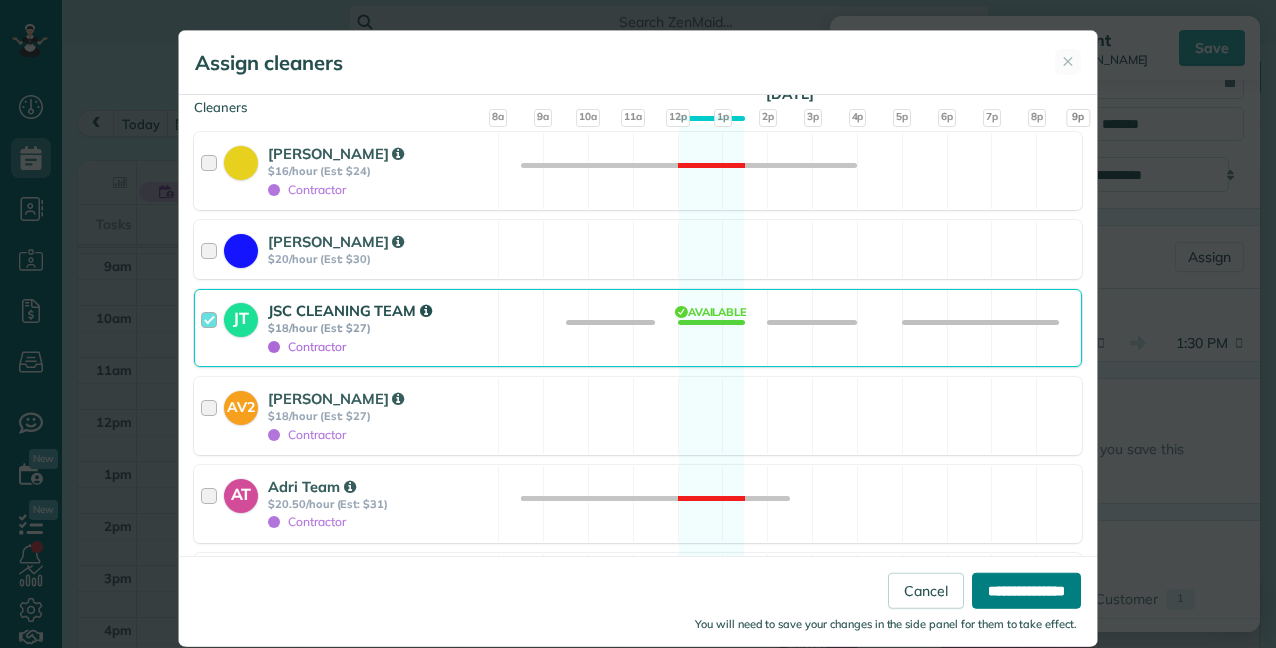click on "**********" at bounding box center [1026, 591] 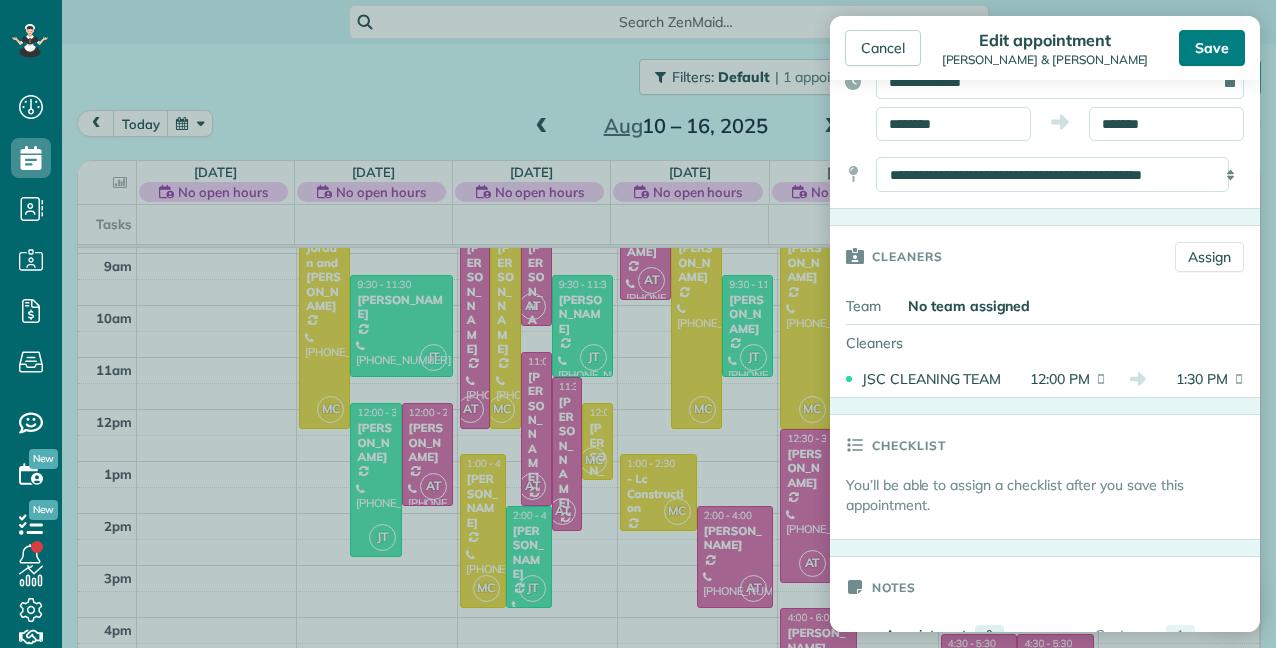 click on "Save" at bounding box center [1212, 48] 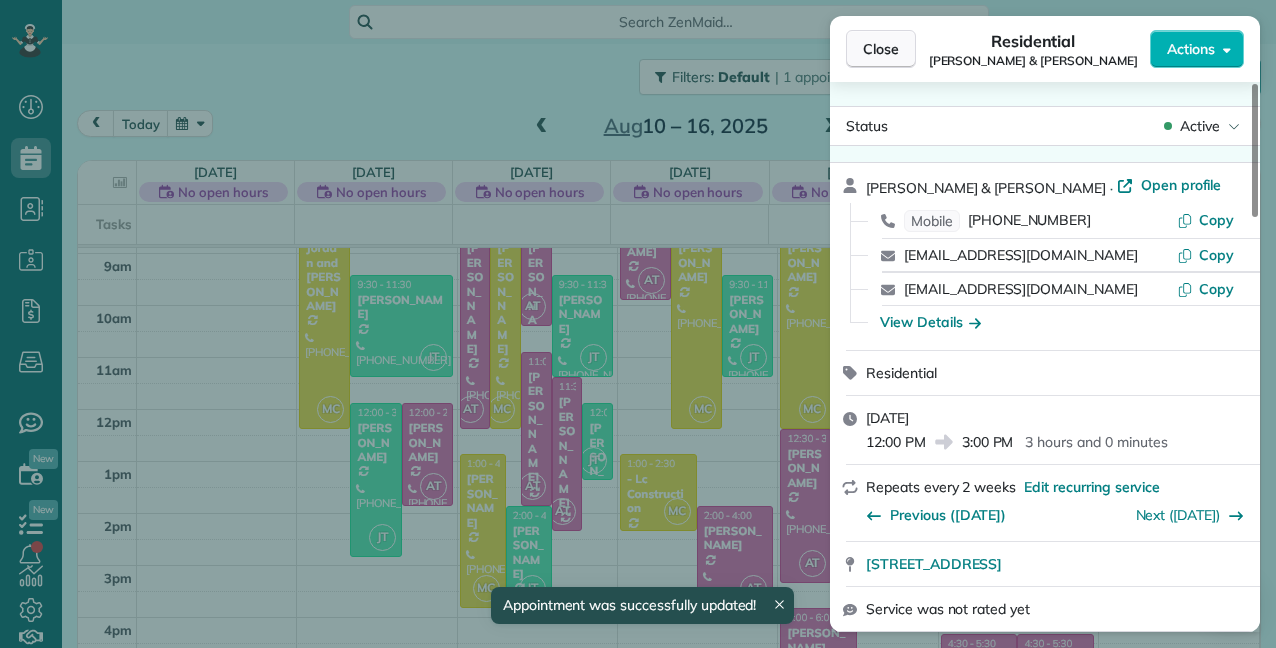 click on "Close" at bounding box center (881, 49) 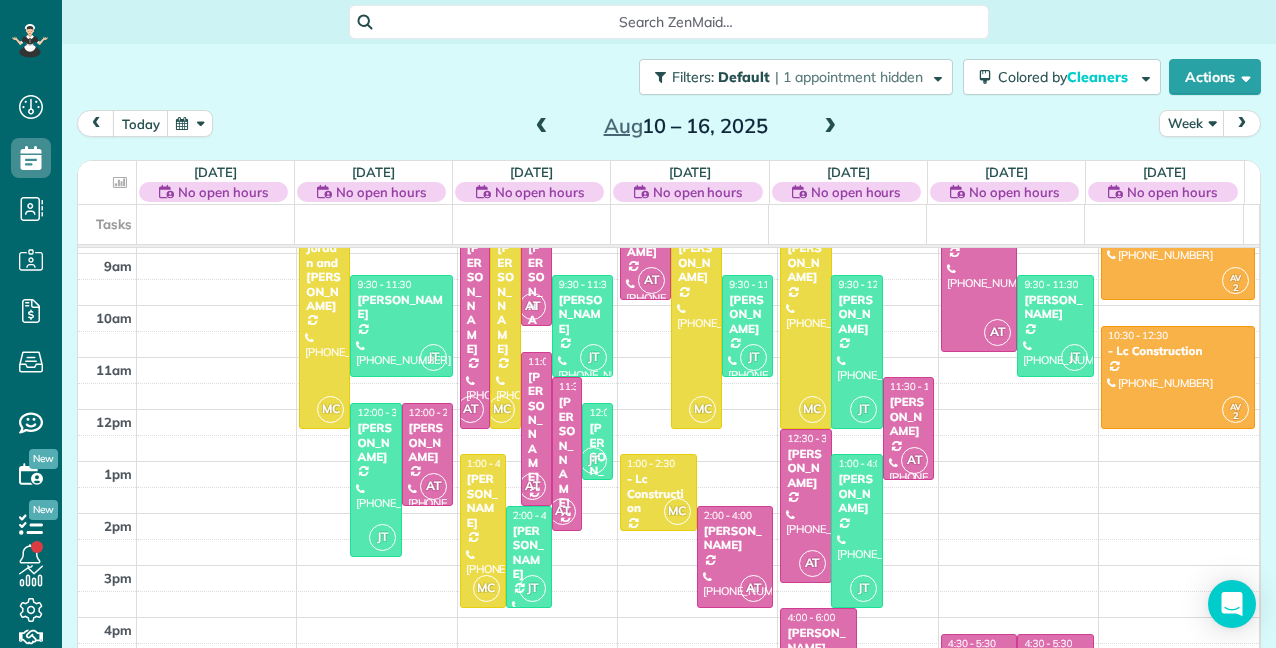 click at bounding box center [830, 127] 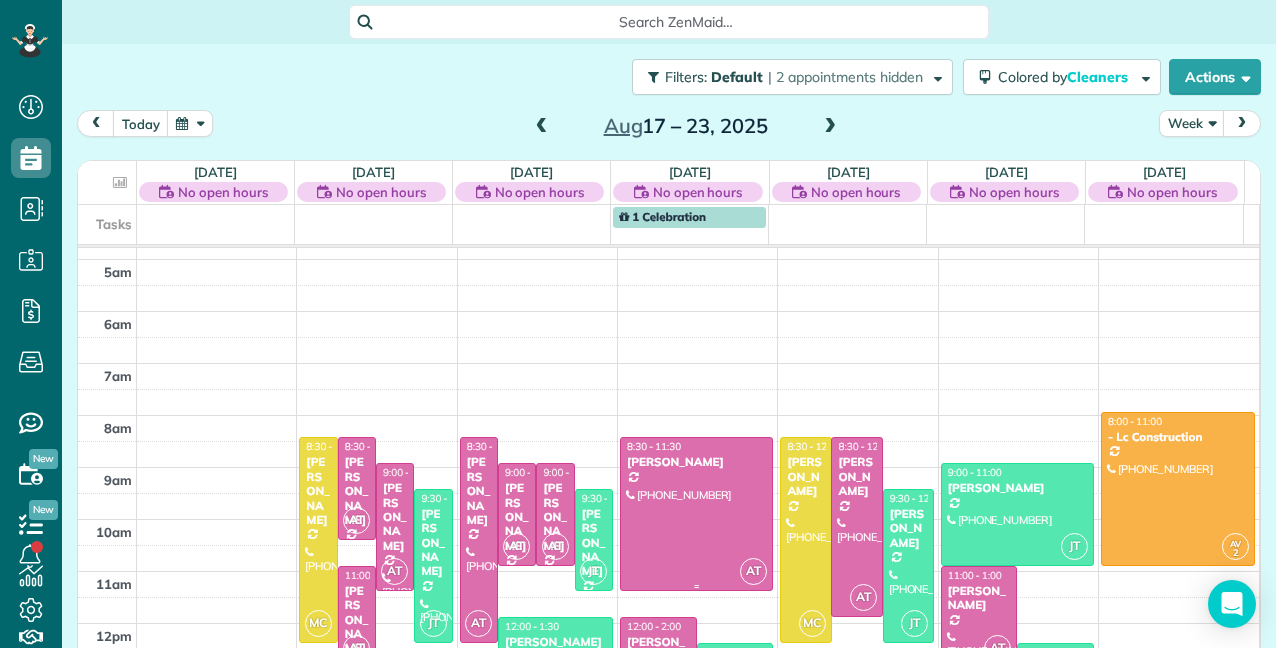 scroll, scrollTop: 344, scrollLeft: 0, axis: vertical 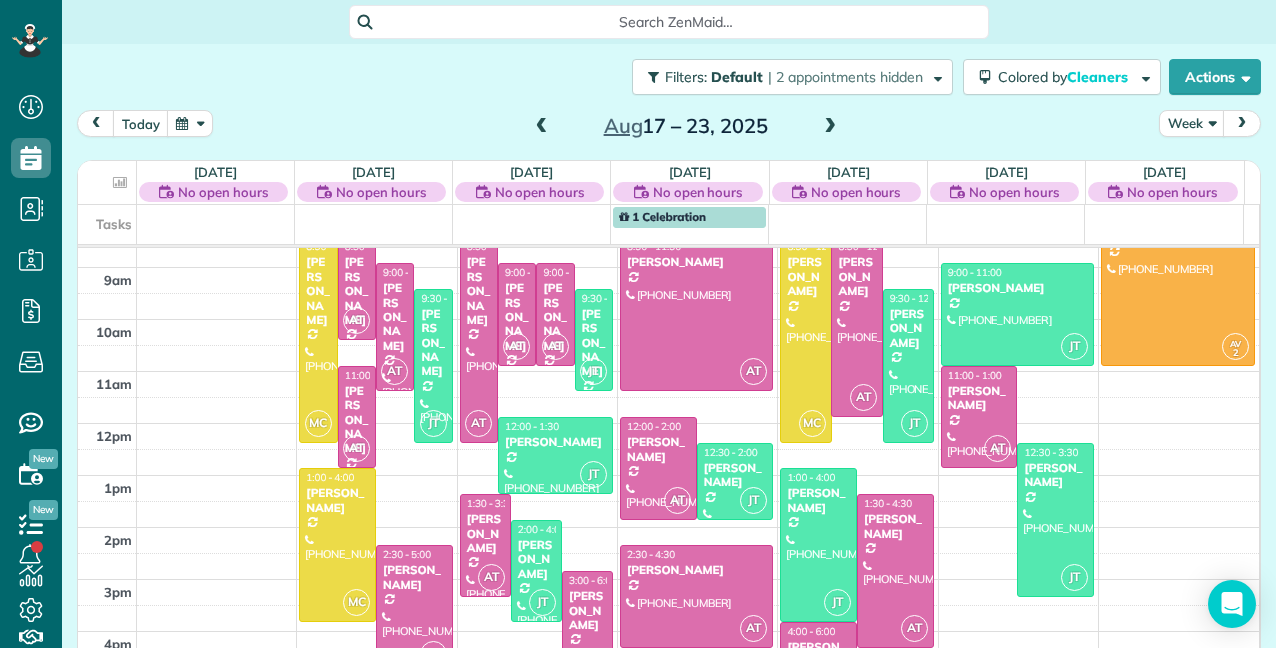click at bounding box center [542, 127] 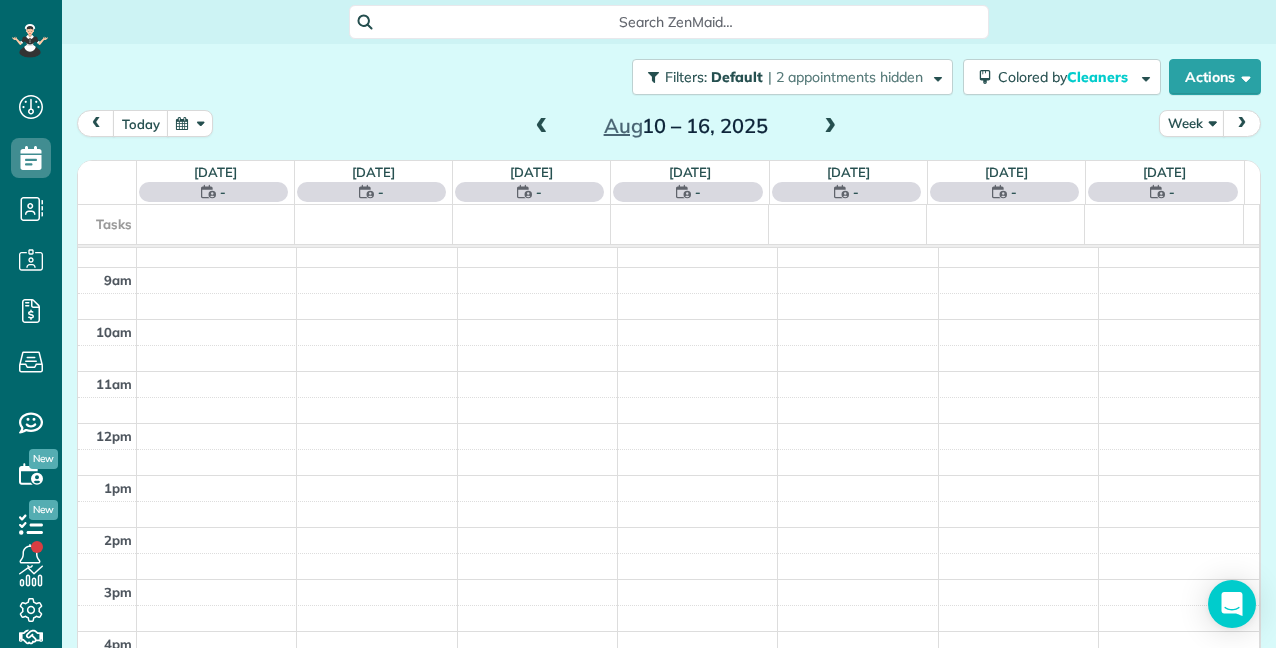 scroll, scrollTop: 258, scrollLeft: 0, axis: vertical 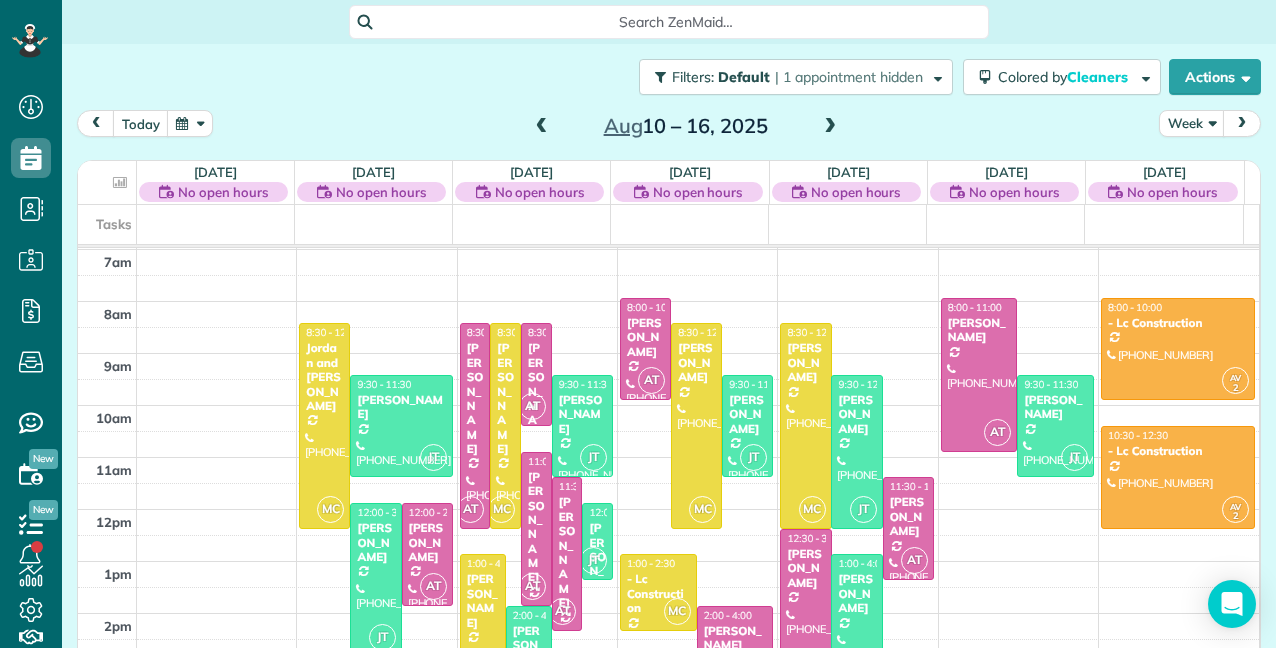click at bounding box center (542, 127) 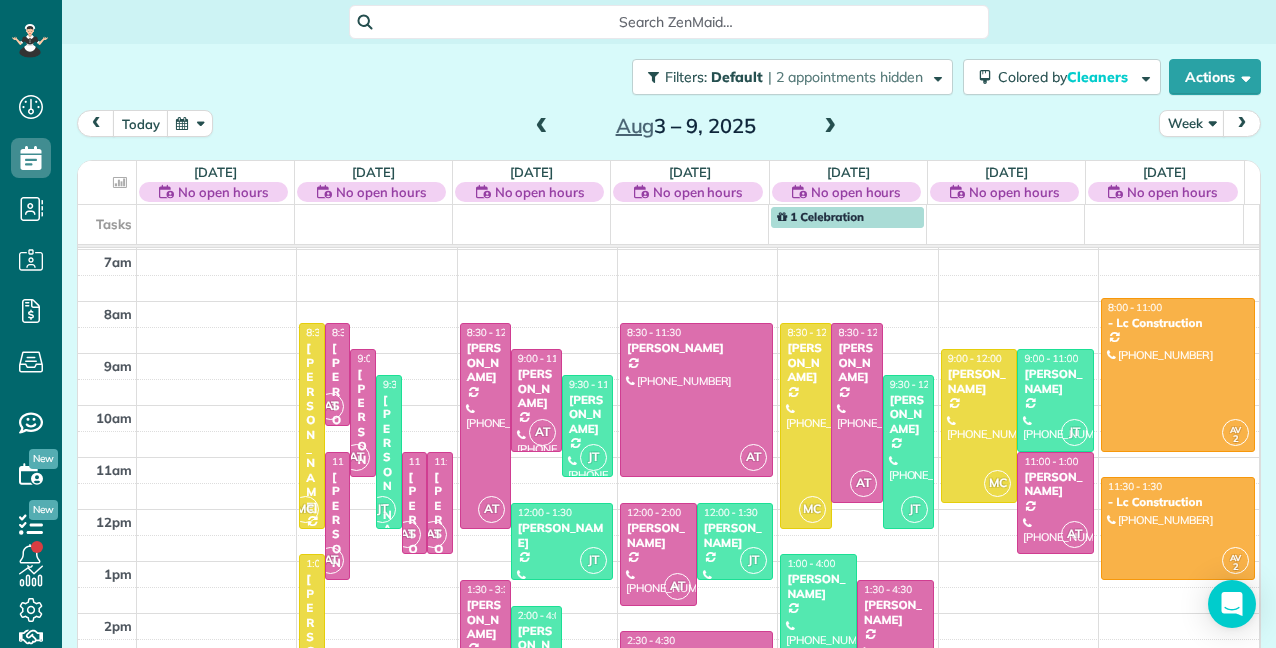 click at bounding box center [542, 127] 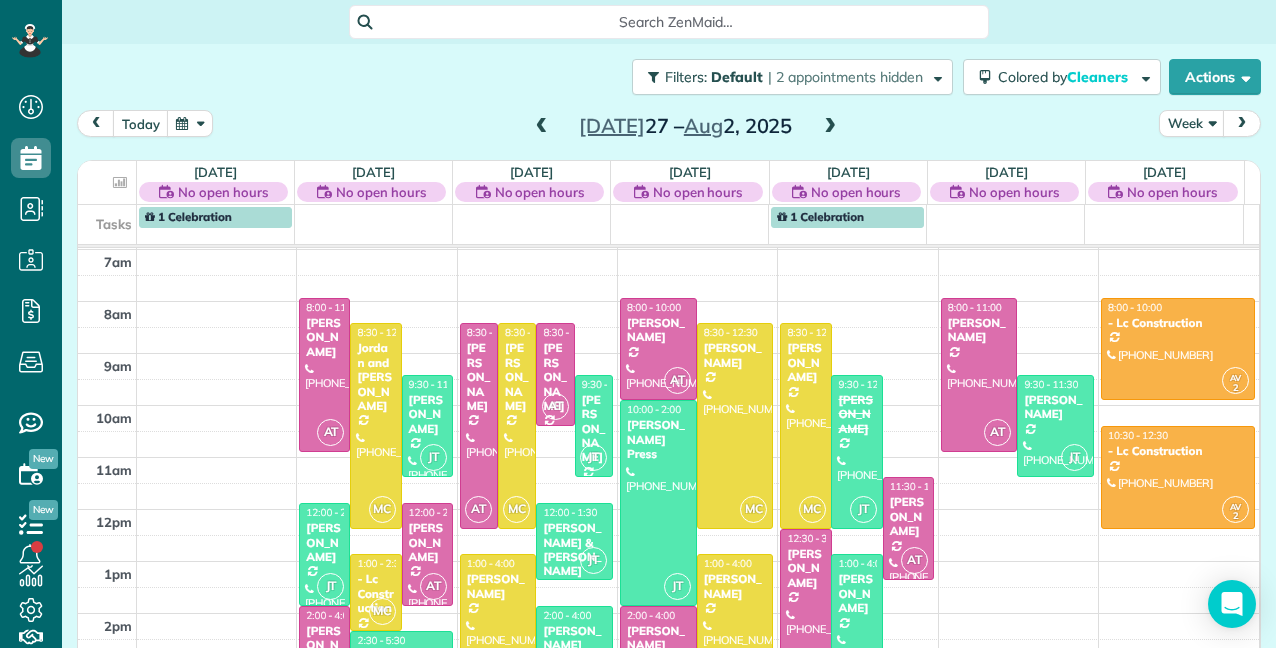 click at bounding box center (542, 127) 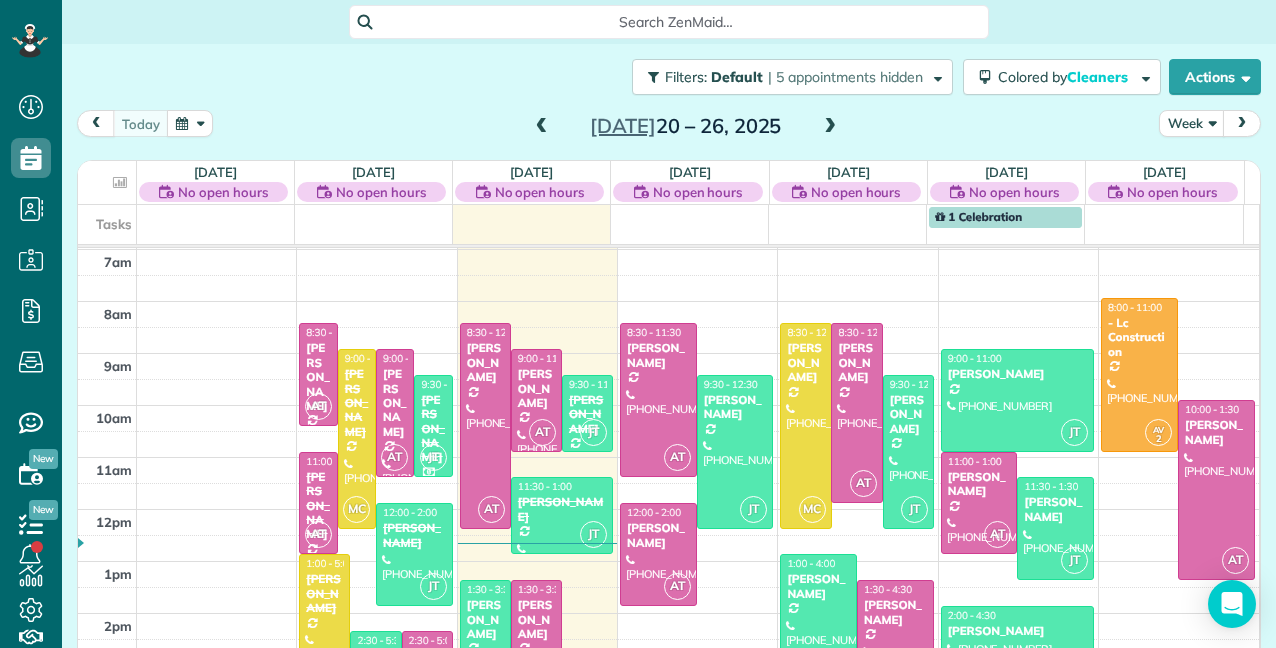 click at bounding box center (542, 127) 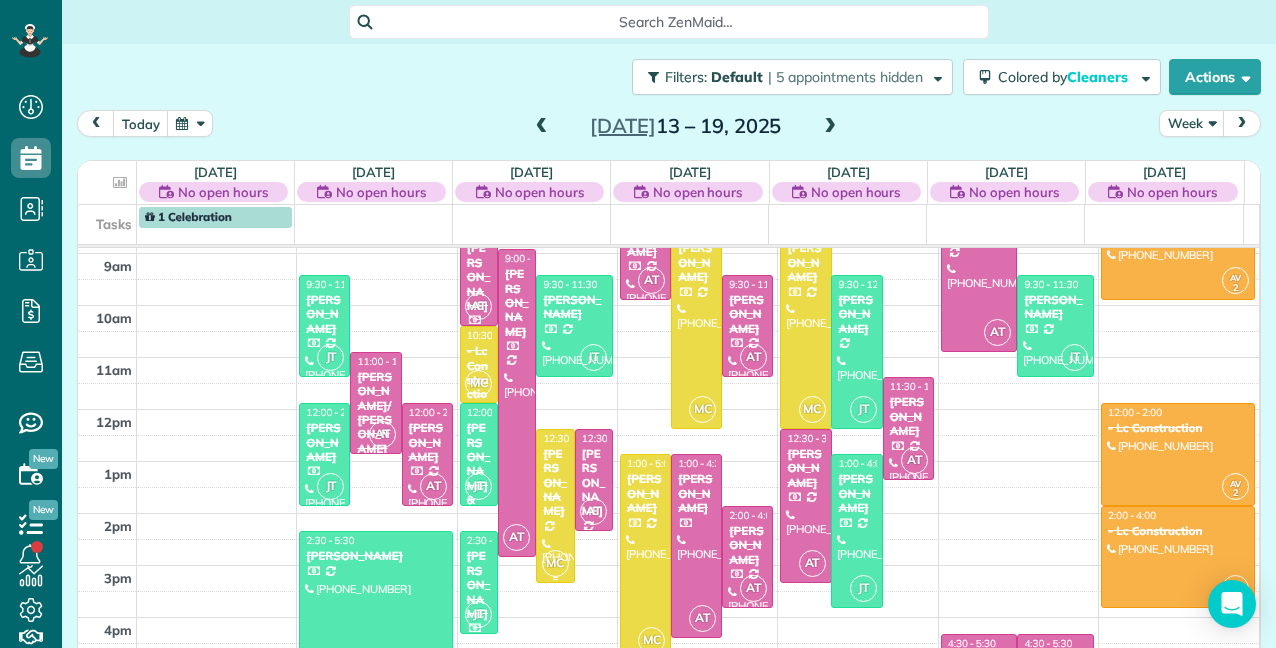 scroll, scrollTop: 258, scrollLeft: 0, axis: vertical 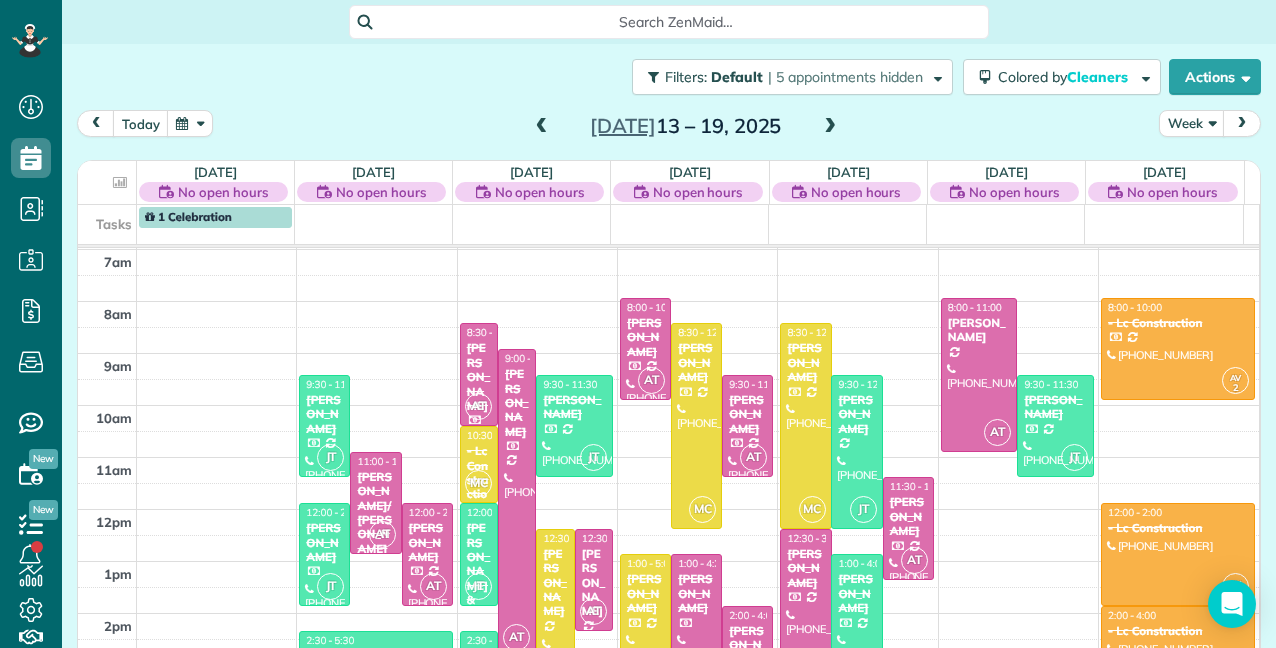 click at bounding box center (542, 127) 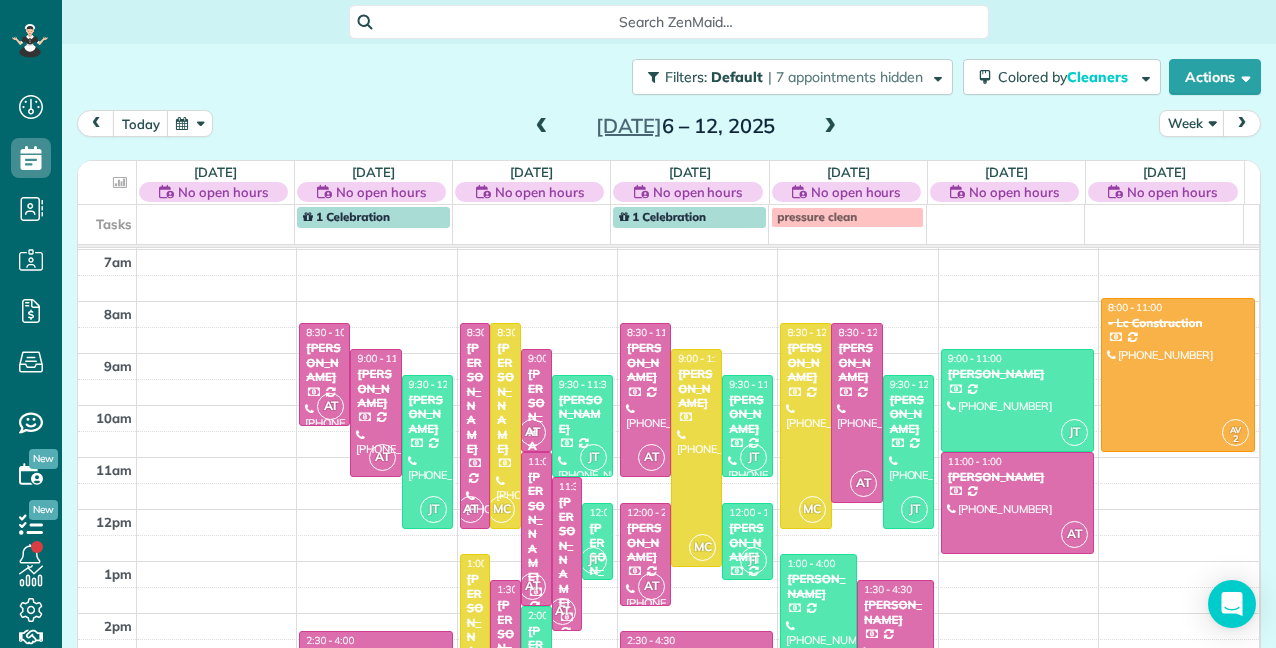 scroll, scrollTop: 26, scrollLeft: 0, axis: vertical 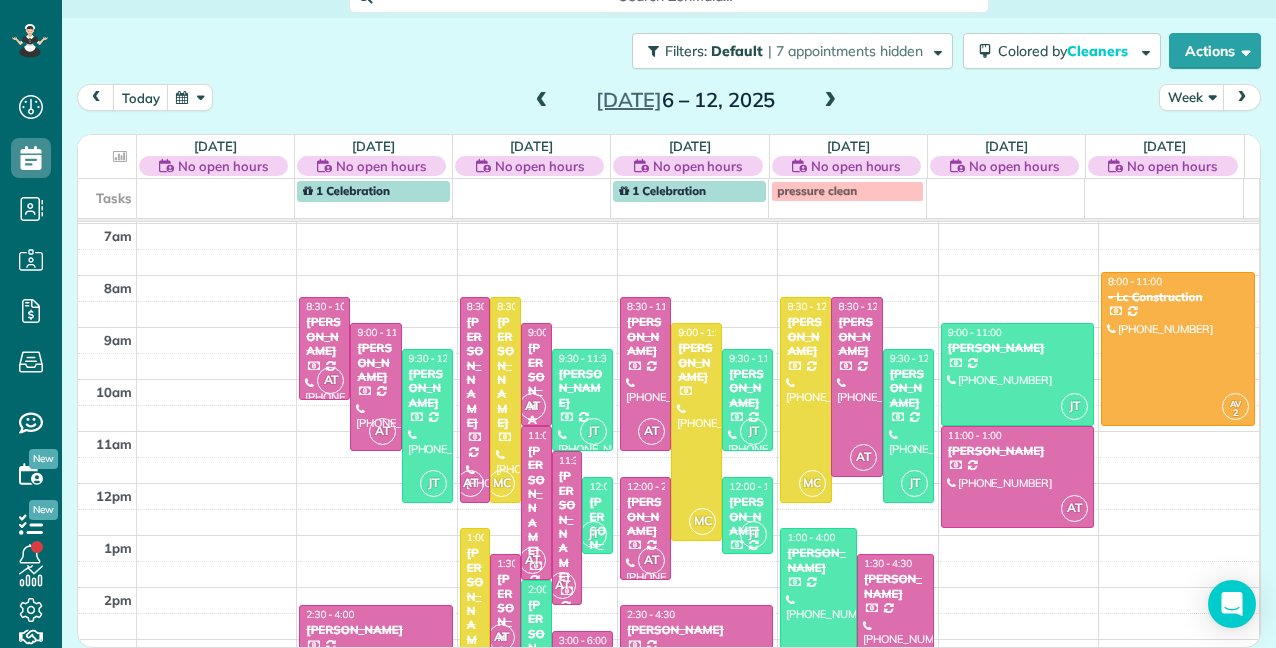 click on "1 Celebration" at bounding box center (346, 190) 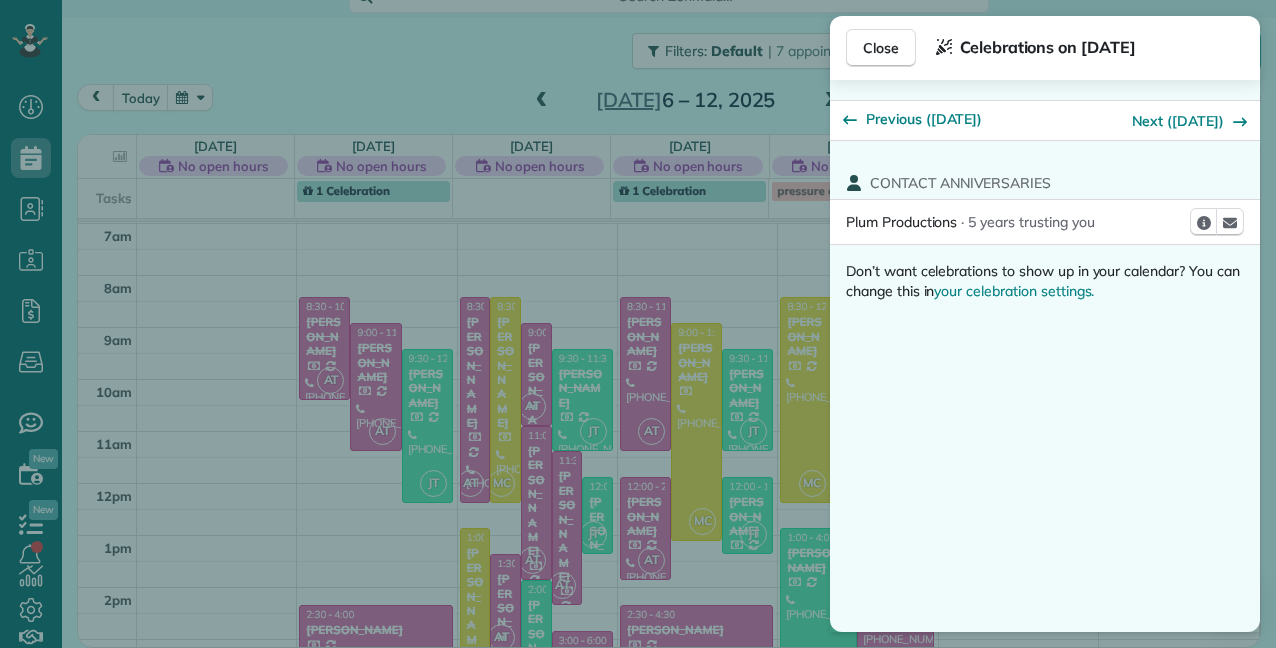 click on "Close   Celebrations on July 07 Previous (Jul 06) Next (Jul 08) Contact Anniversaries Plum Productions · 5 years trusting you View Profile Send Email Don’t want celebrations to show up in your calendar? You can change this in  your celebration settings." at bounding box center [638, 324] 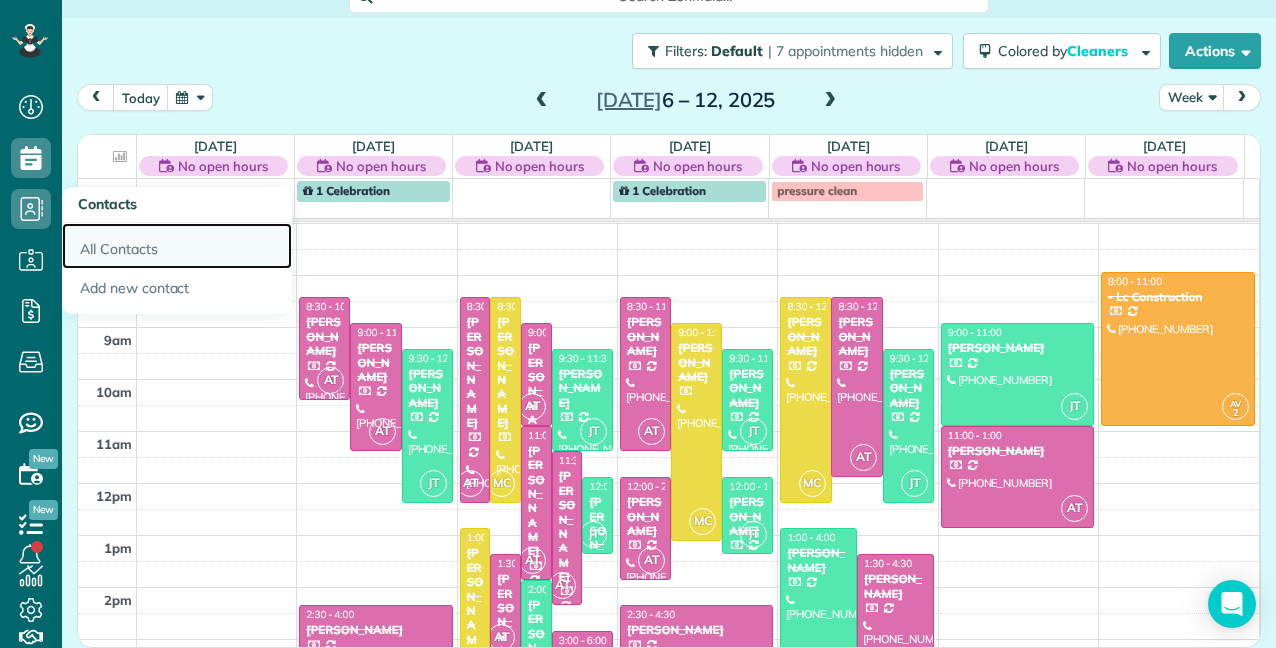 click on "All Contacts" at bounding box center [177, 246] 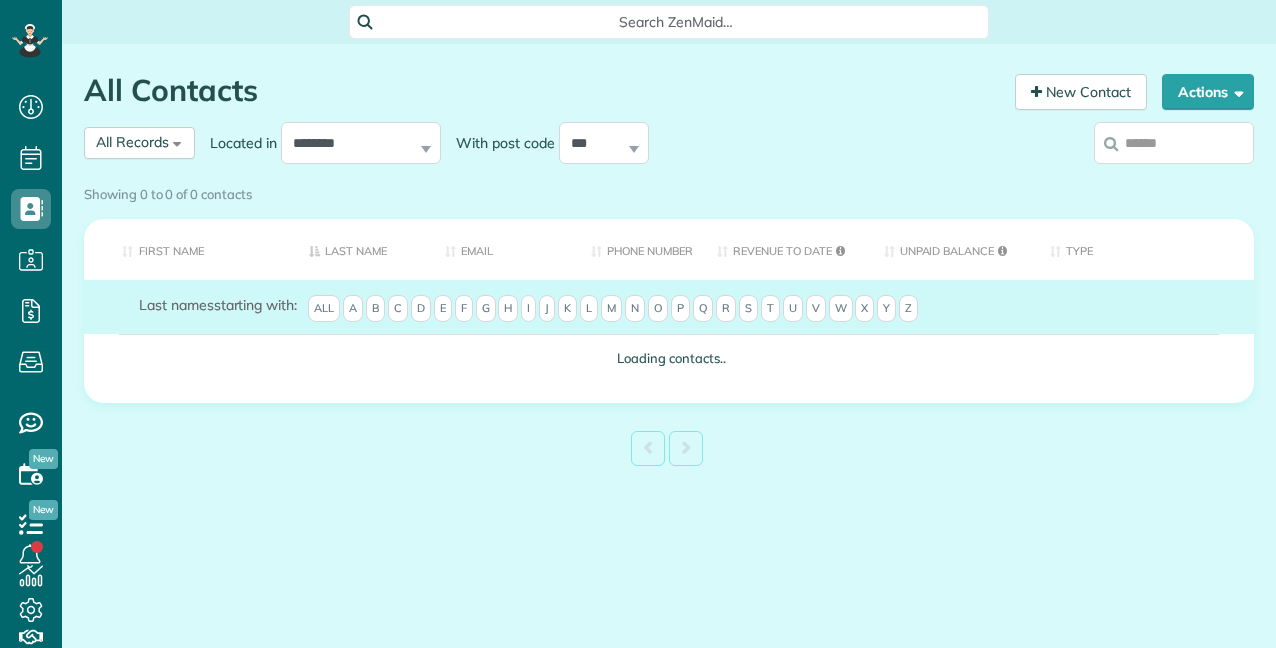scroll, scrollTop: 0, scrollLeft: 0, axis: both 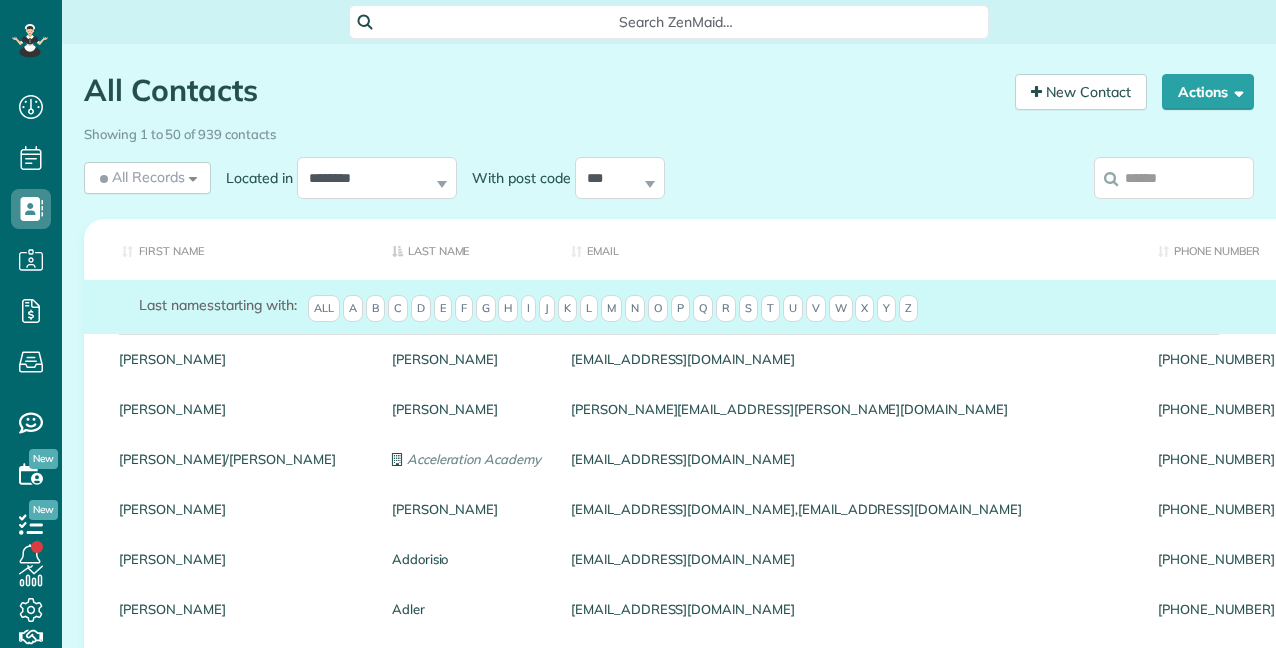 click on "S" at bounding box center [748, 309] 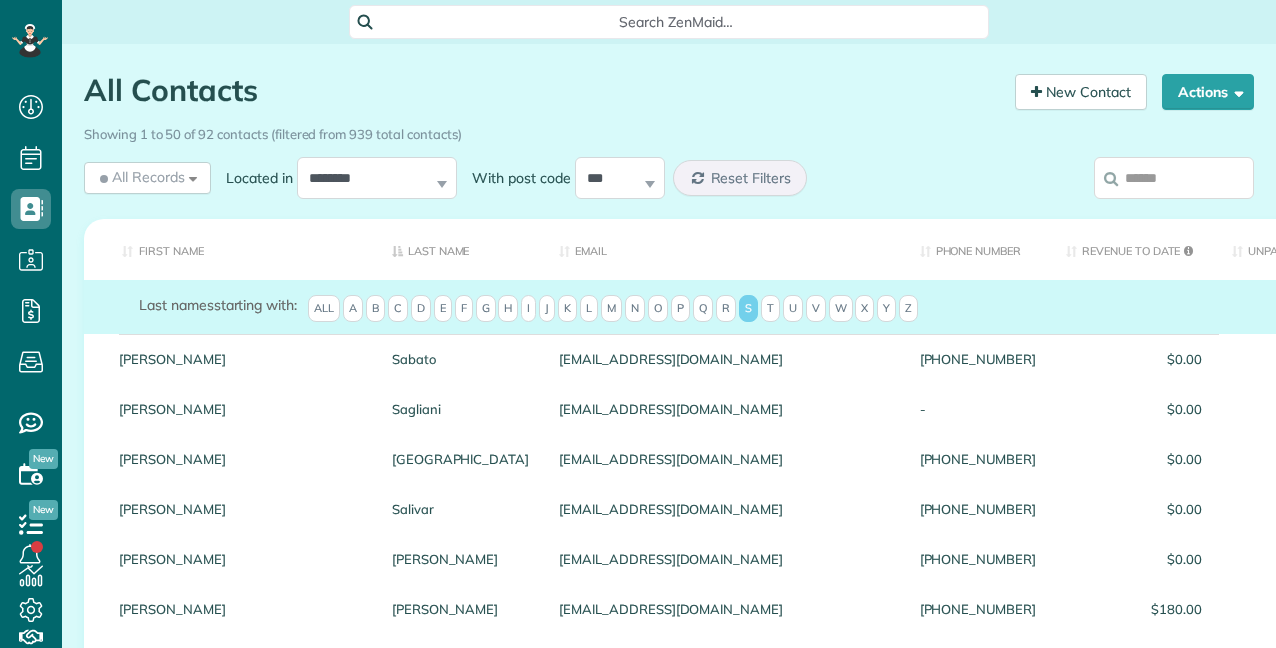 click on "P" at bounding box center [680, 309] 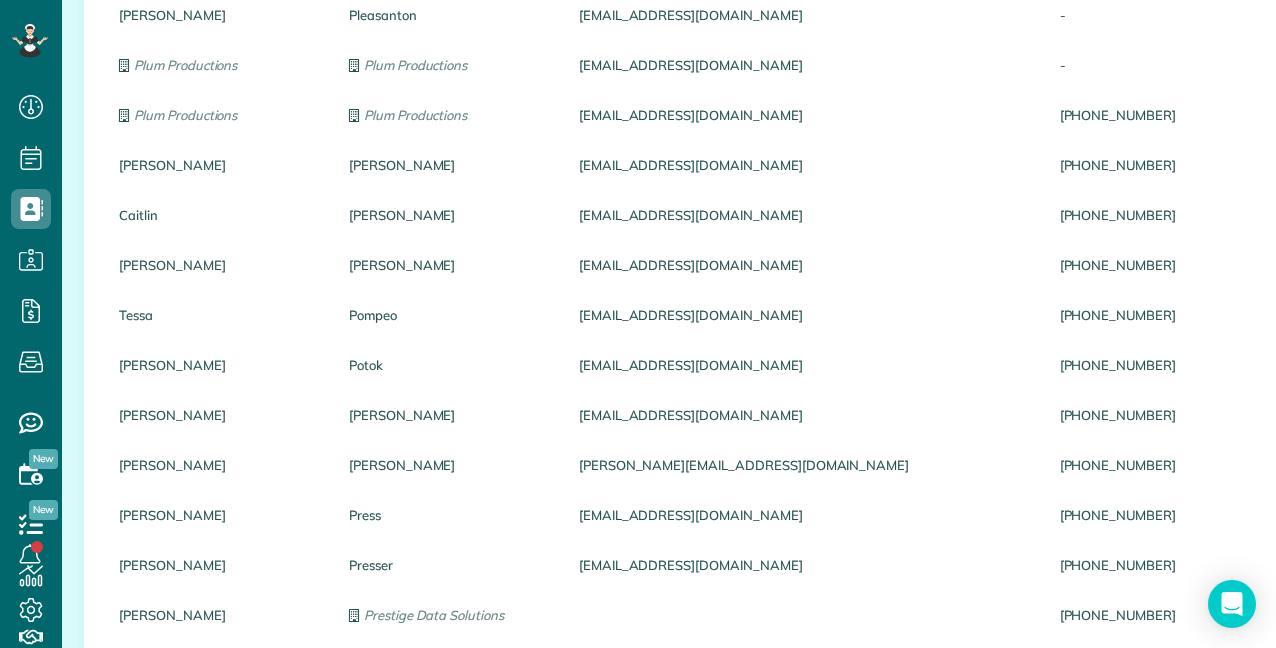 scroll, scrollTop: 1800, scrollLeft: 0, axis: vertical 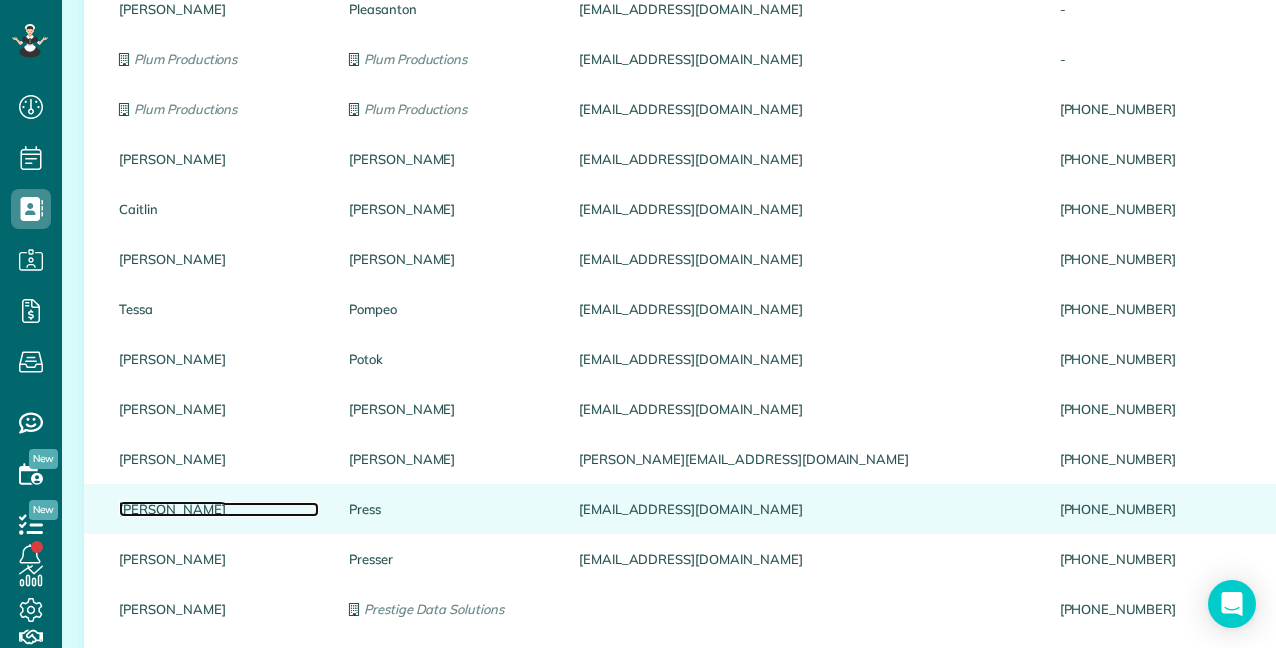 click on "[PERSON_NAME]" at bounding box center (219, 509) 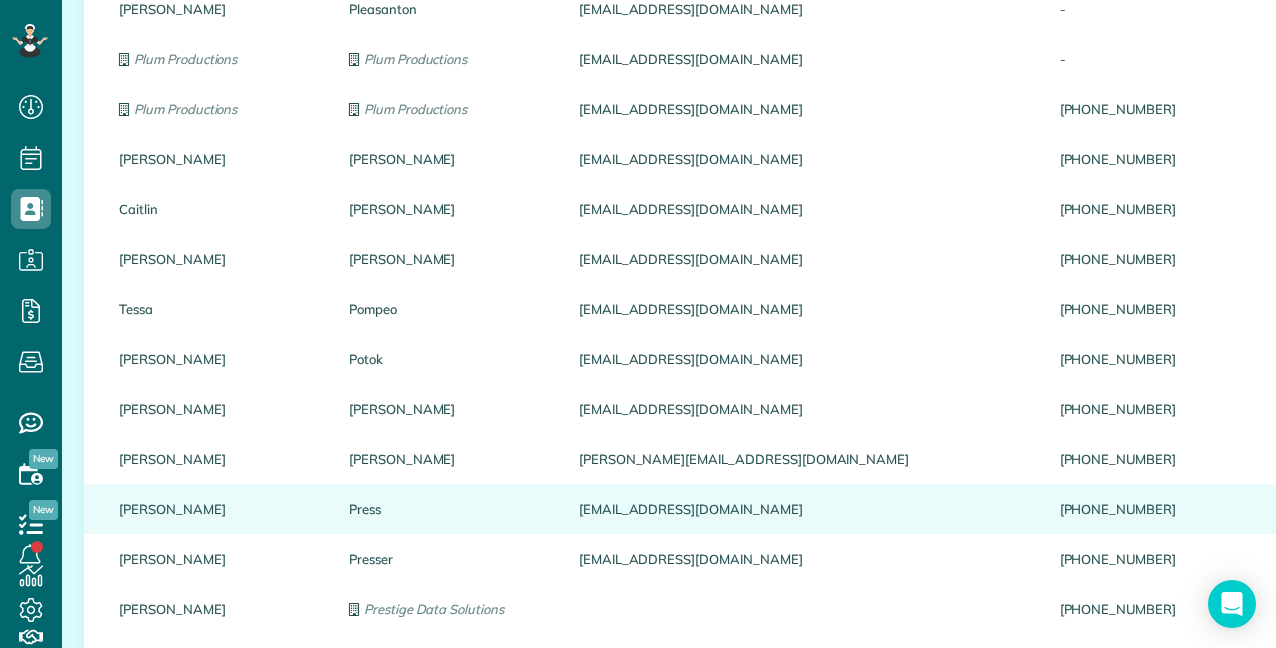 scroll, scrollTop: 0, scrollLeft: 0, axis: both 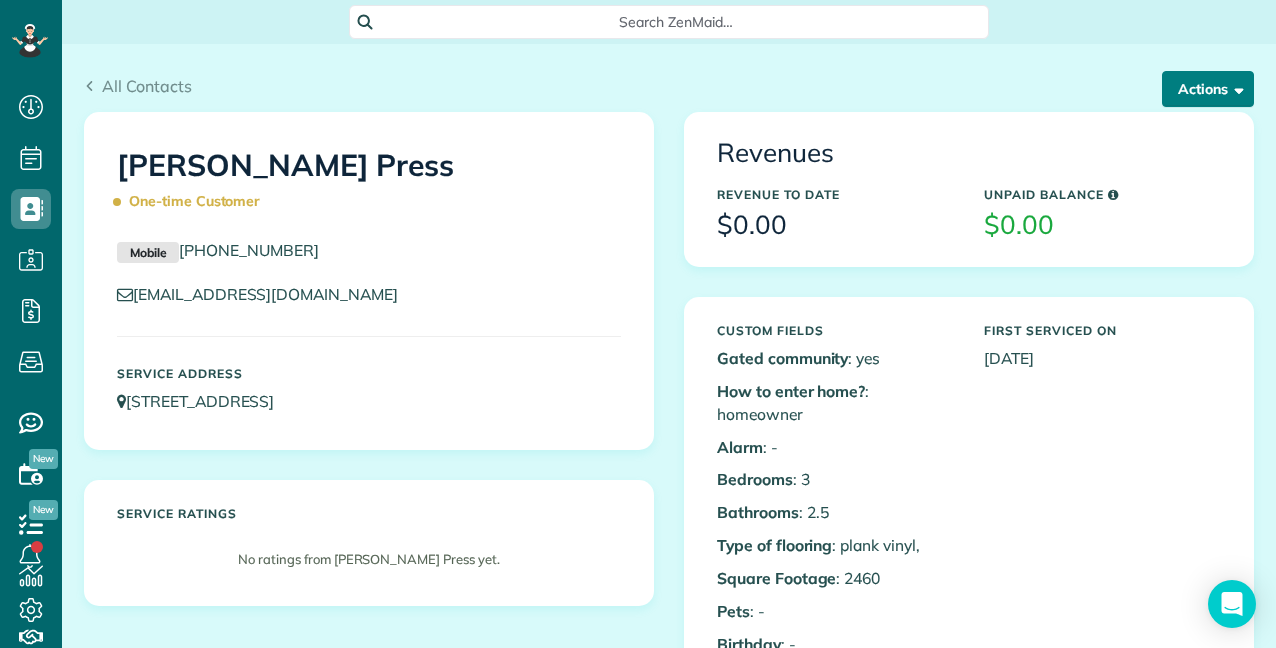 click on "Actions" at bounding box center (1208, 89) 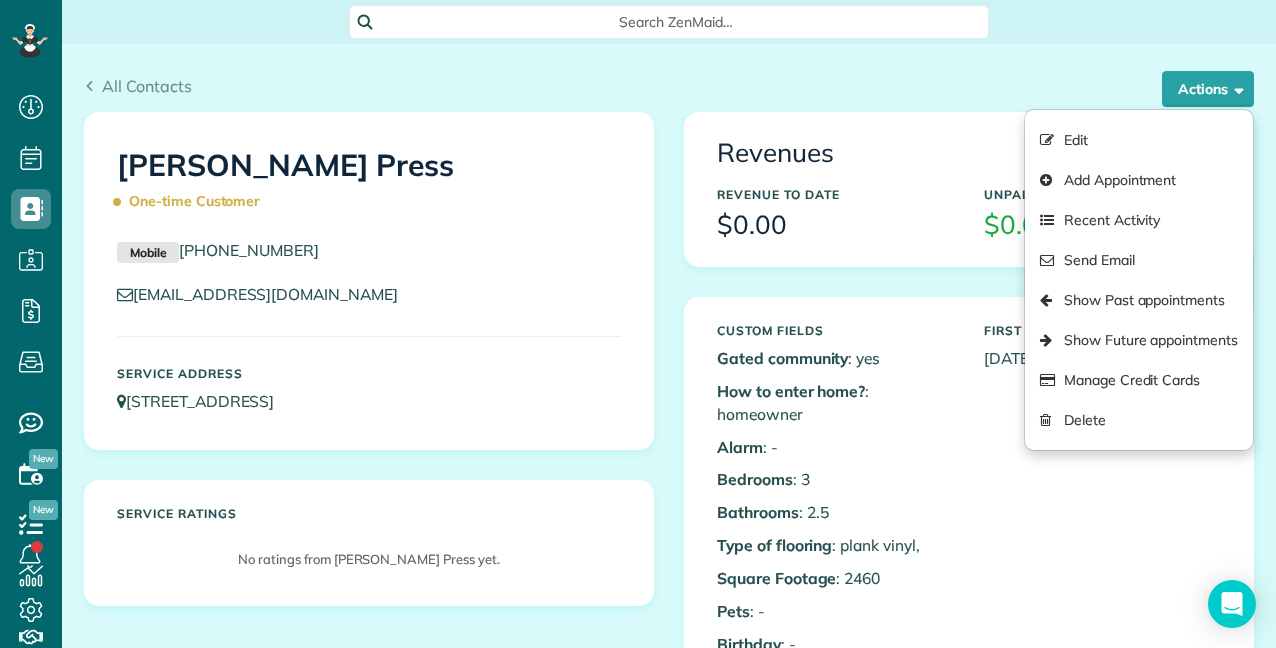 click on "All Contacts" at bounding box center (669, 86) 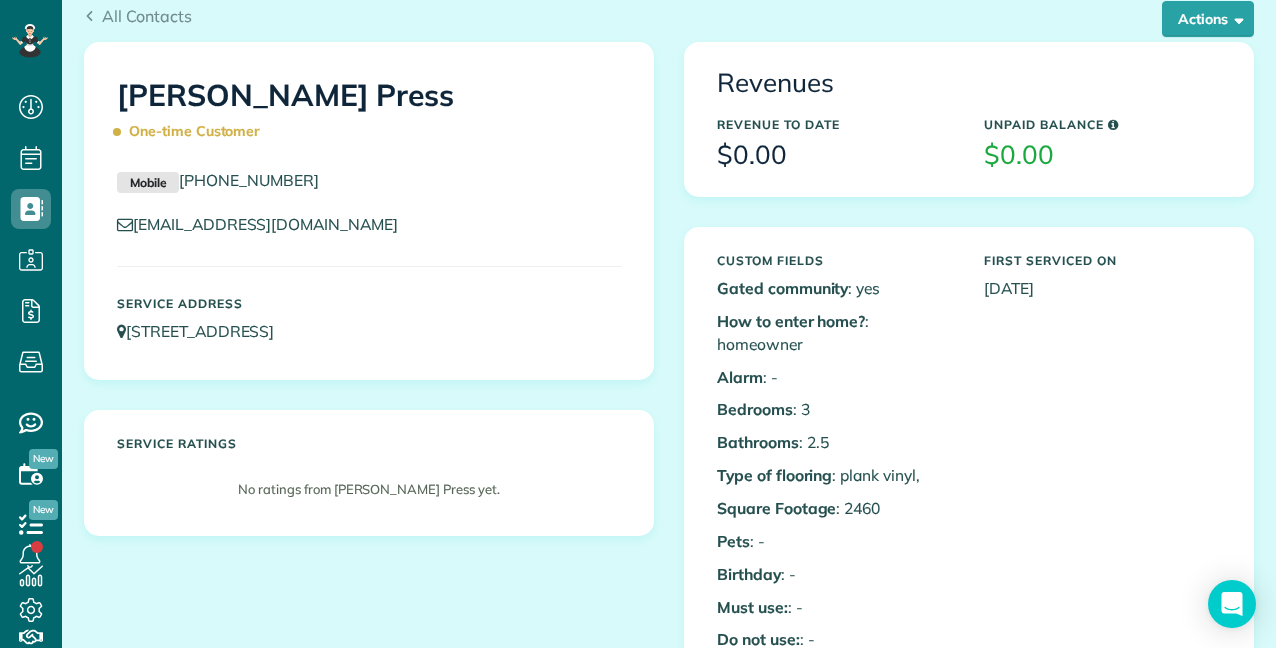 scroll, scrollTop: 0, scrollLeft: 0, axis: both 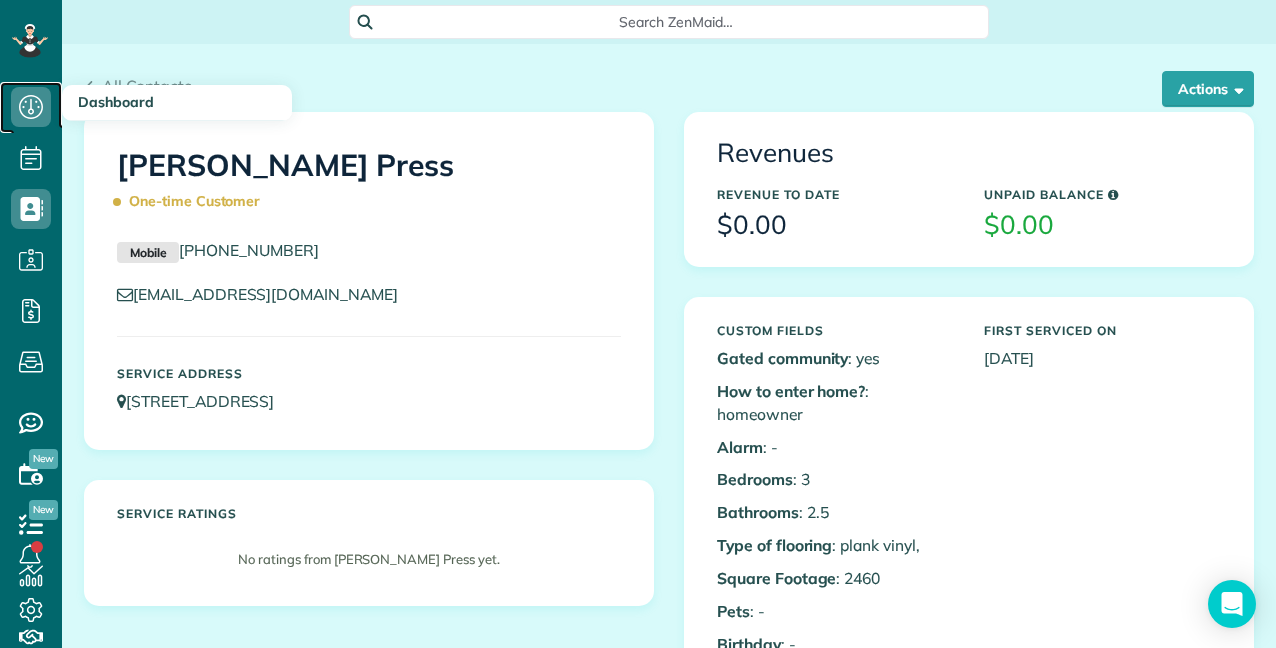 click 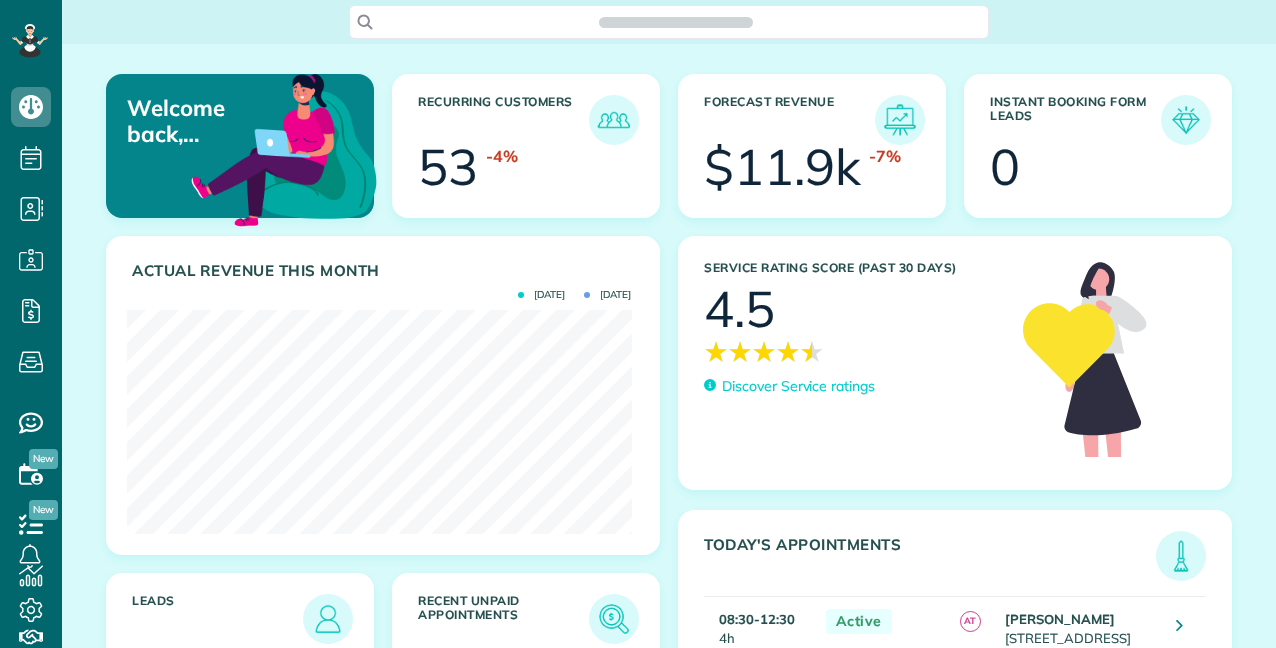 scroll, scrollTop: 0, scrollLeft: 0, axis: both 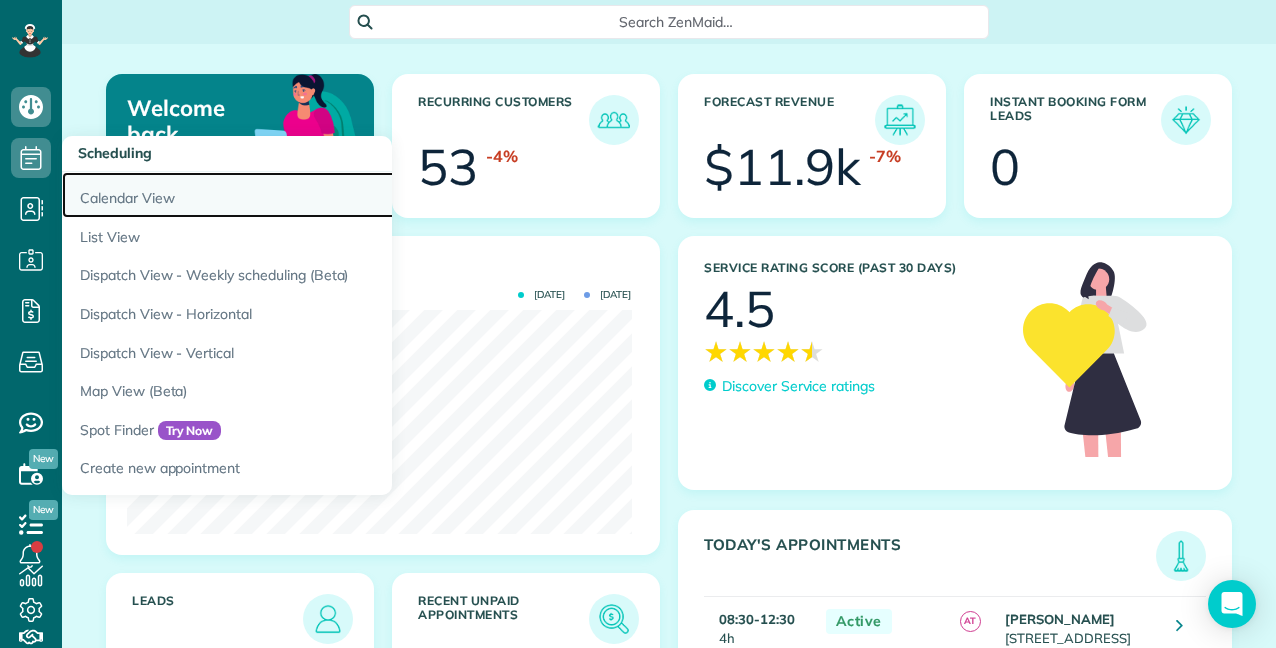 click on "Calendar View" at bounding box center [312, 195] 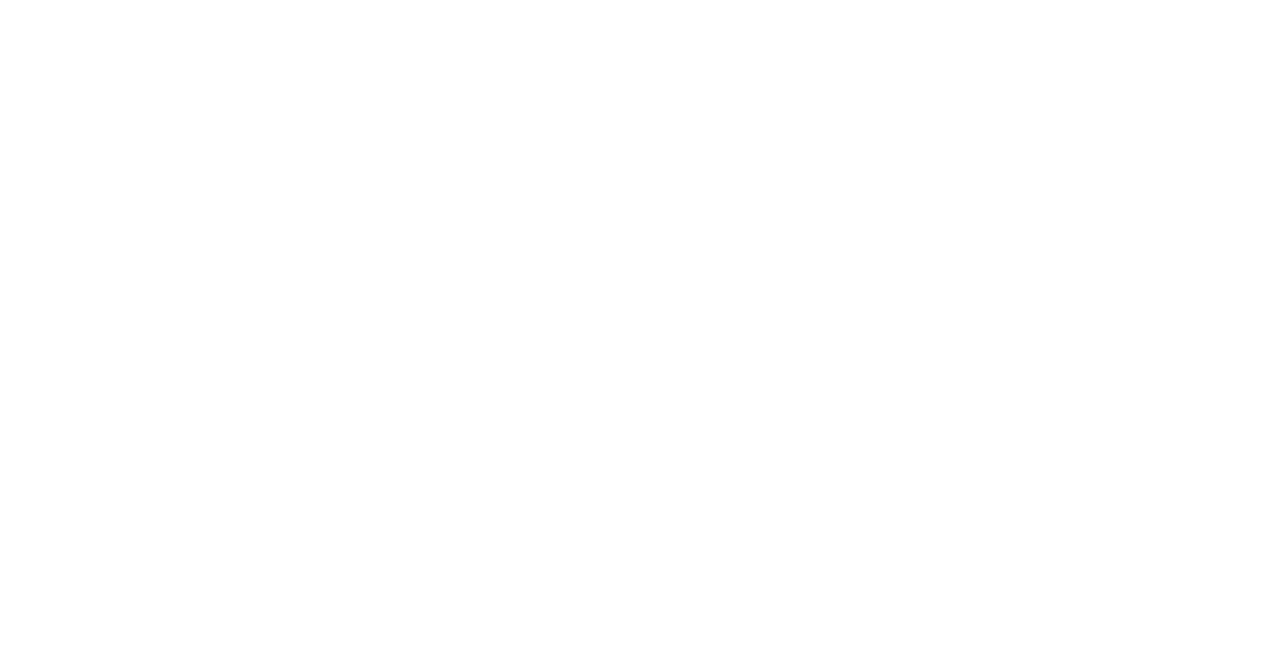 scroll, scrollTop: 0, scrollLeft: 0, axis: both 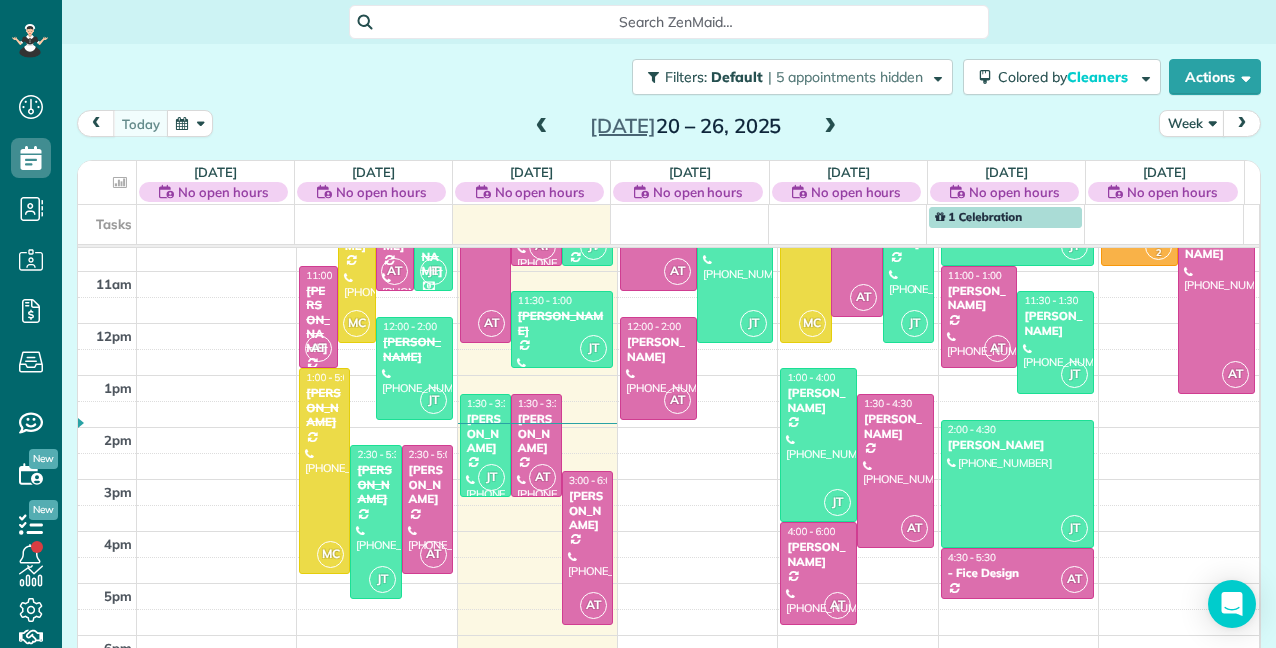 click at bounding box center [830, 127] 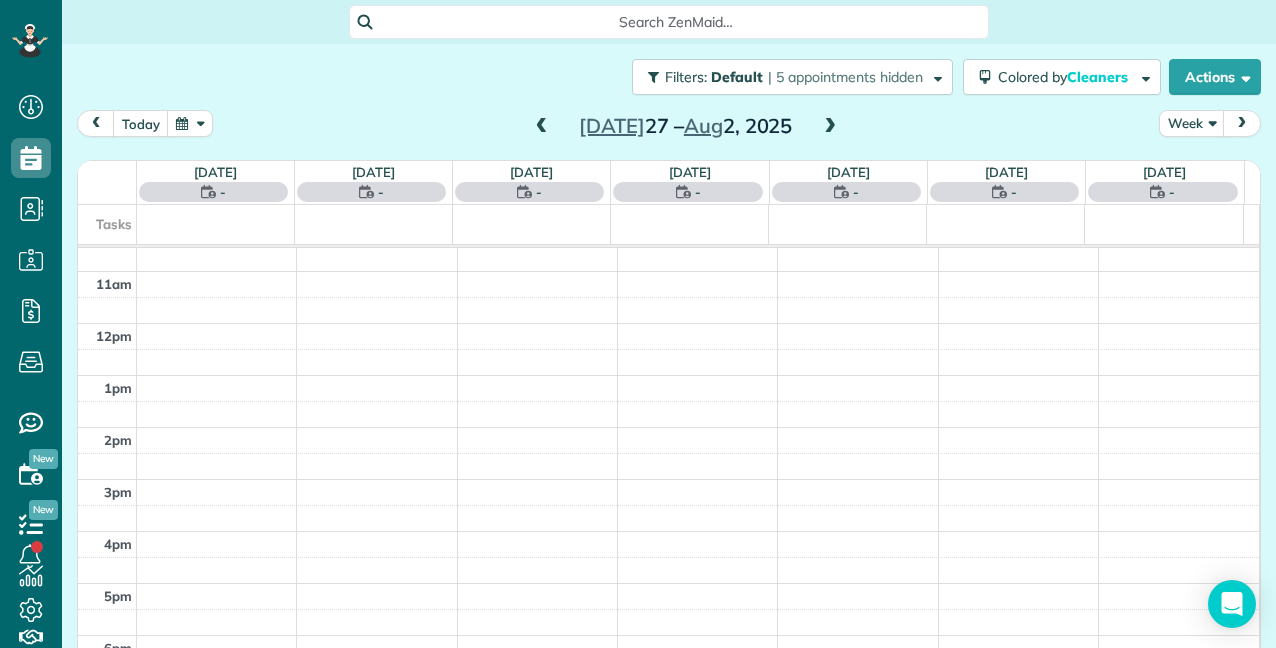 scroll, scrollTop: 258, scrollLeft: 0, axis: vertical 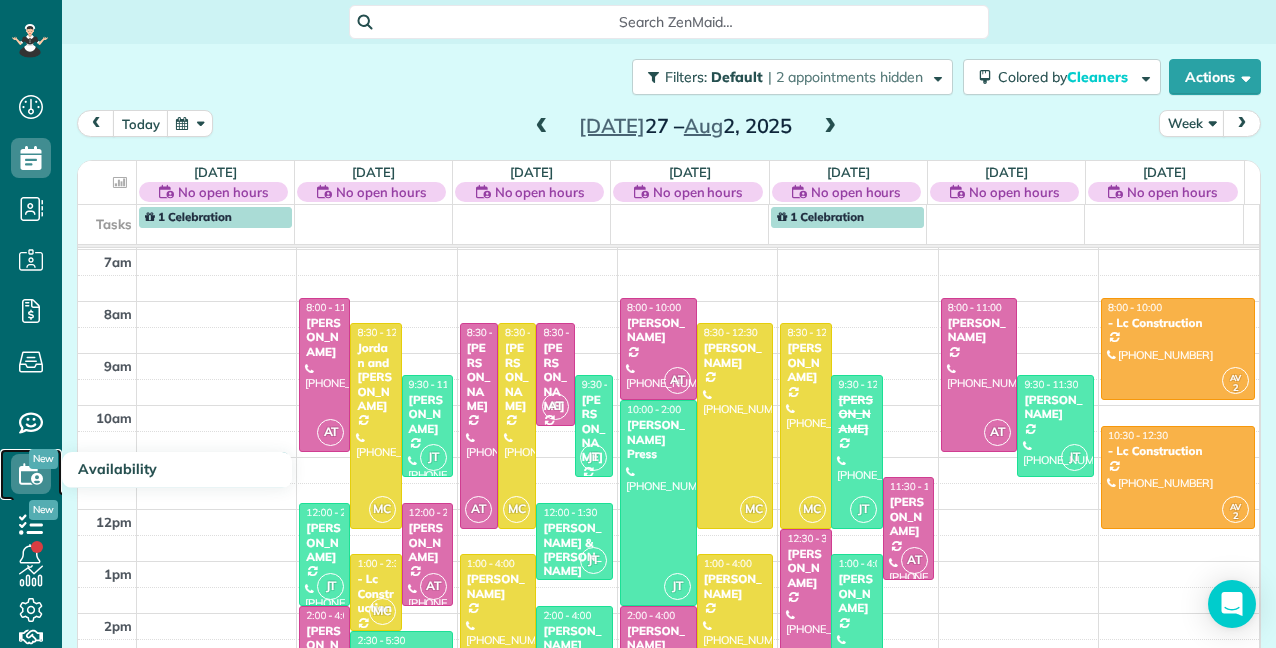 click 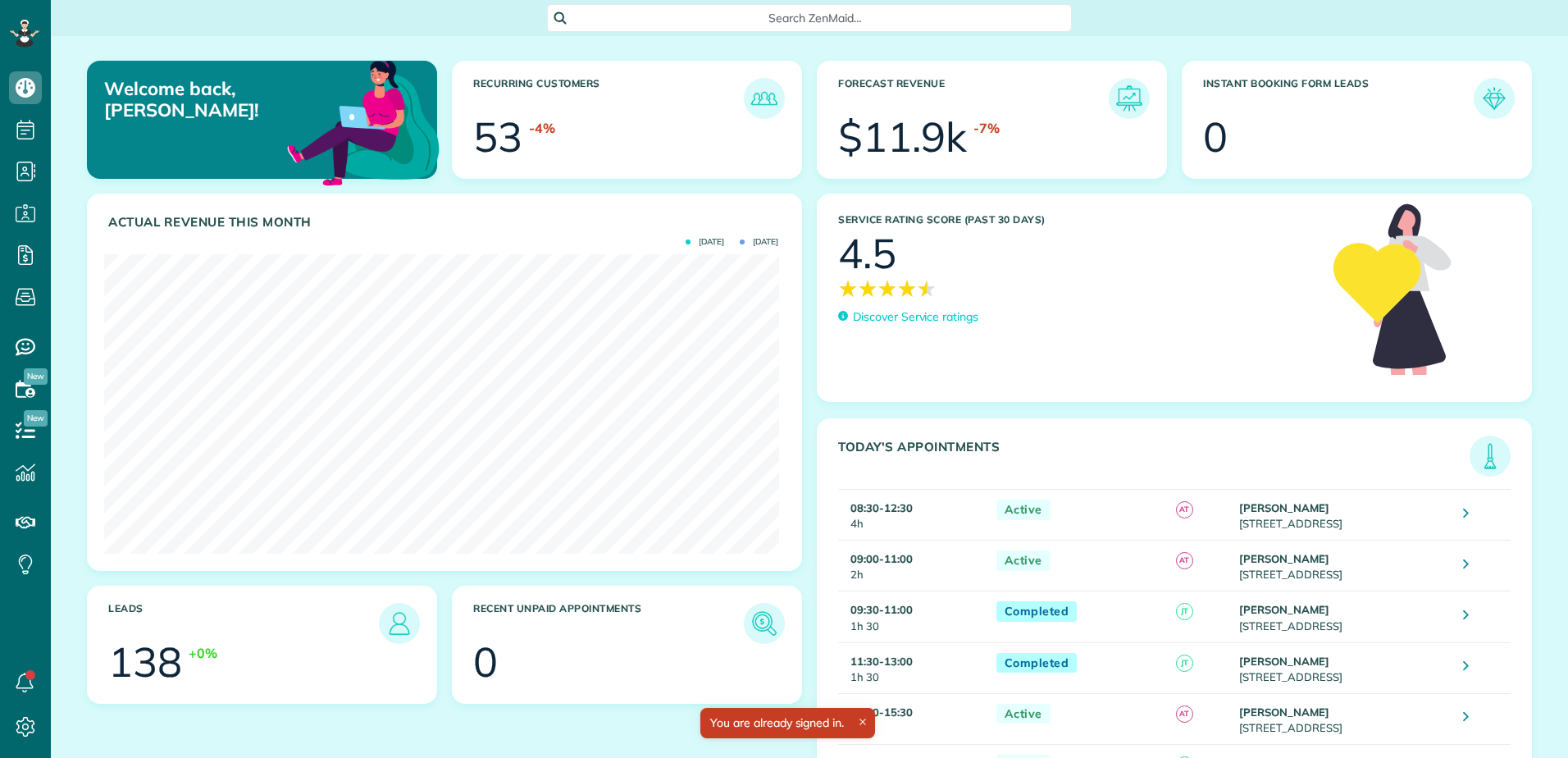 scroll, scrollTop: 0, scrollLeft: 0, axis: both 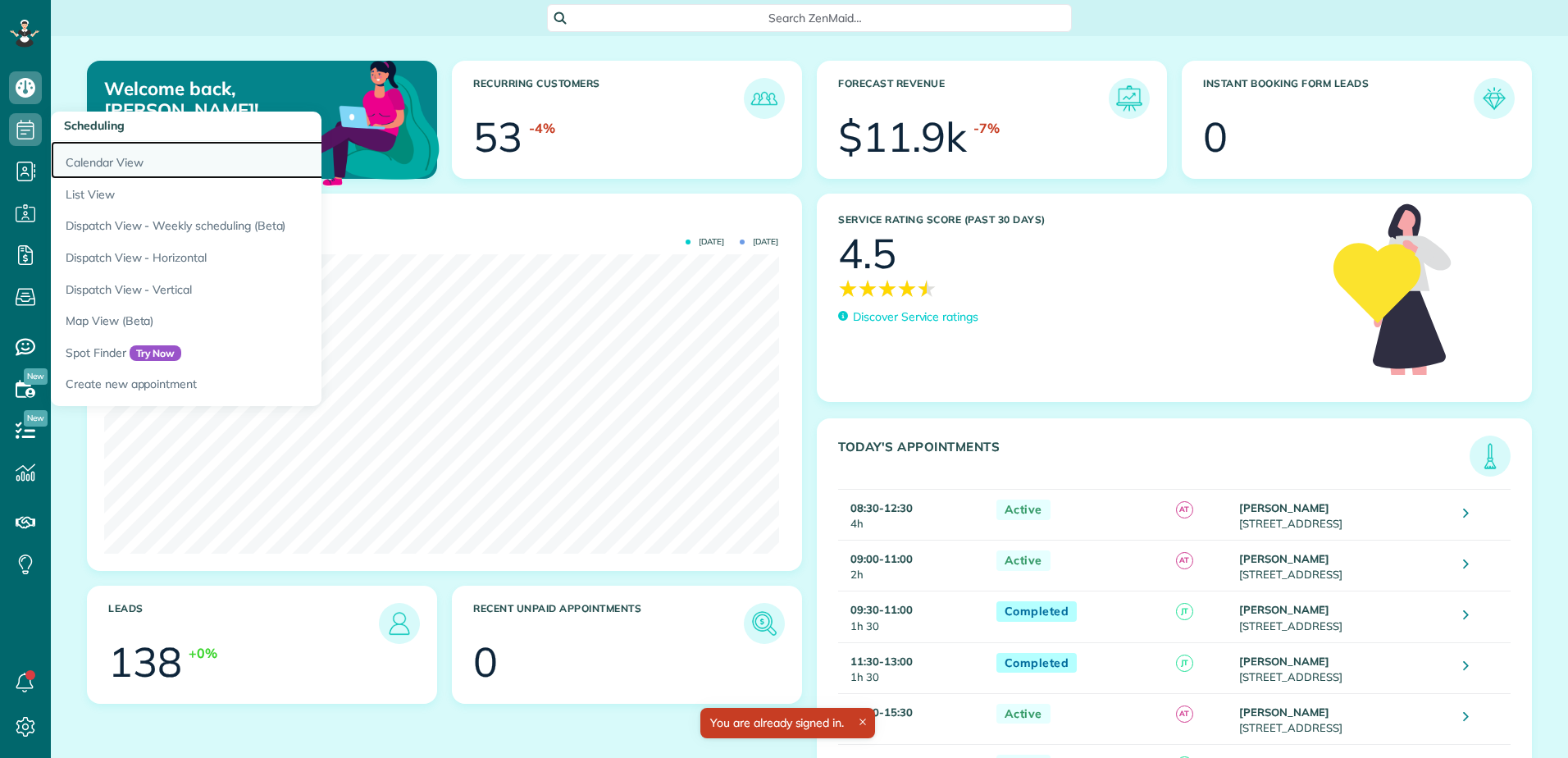 click on "Calendar View" at bounding box center (256, 160) 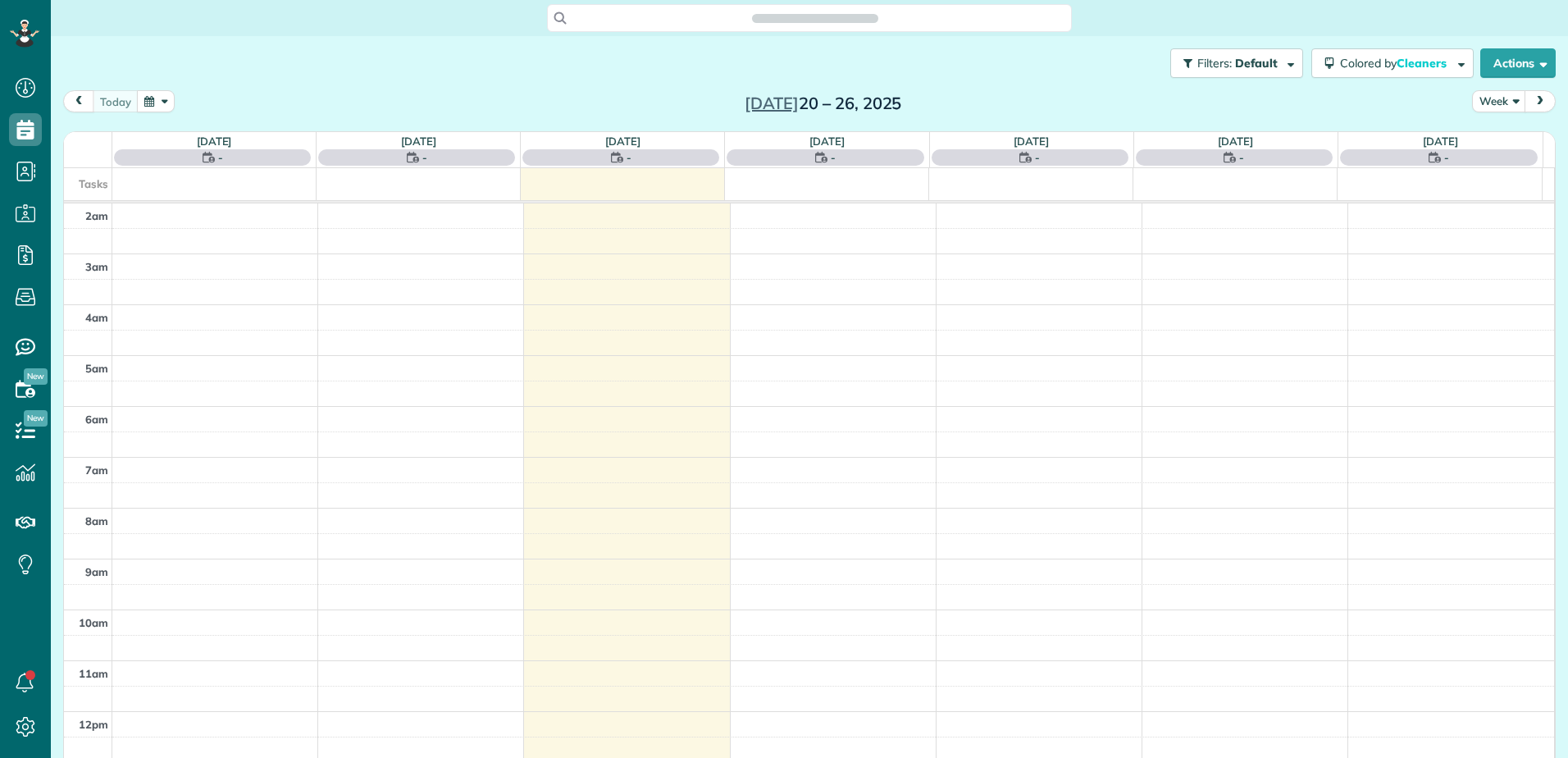 scroll, scrollTop: 0, scrollLeft: 0, axis: both 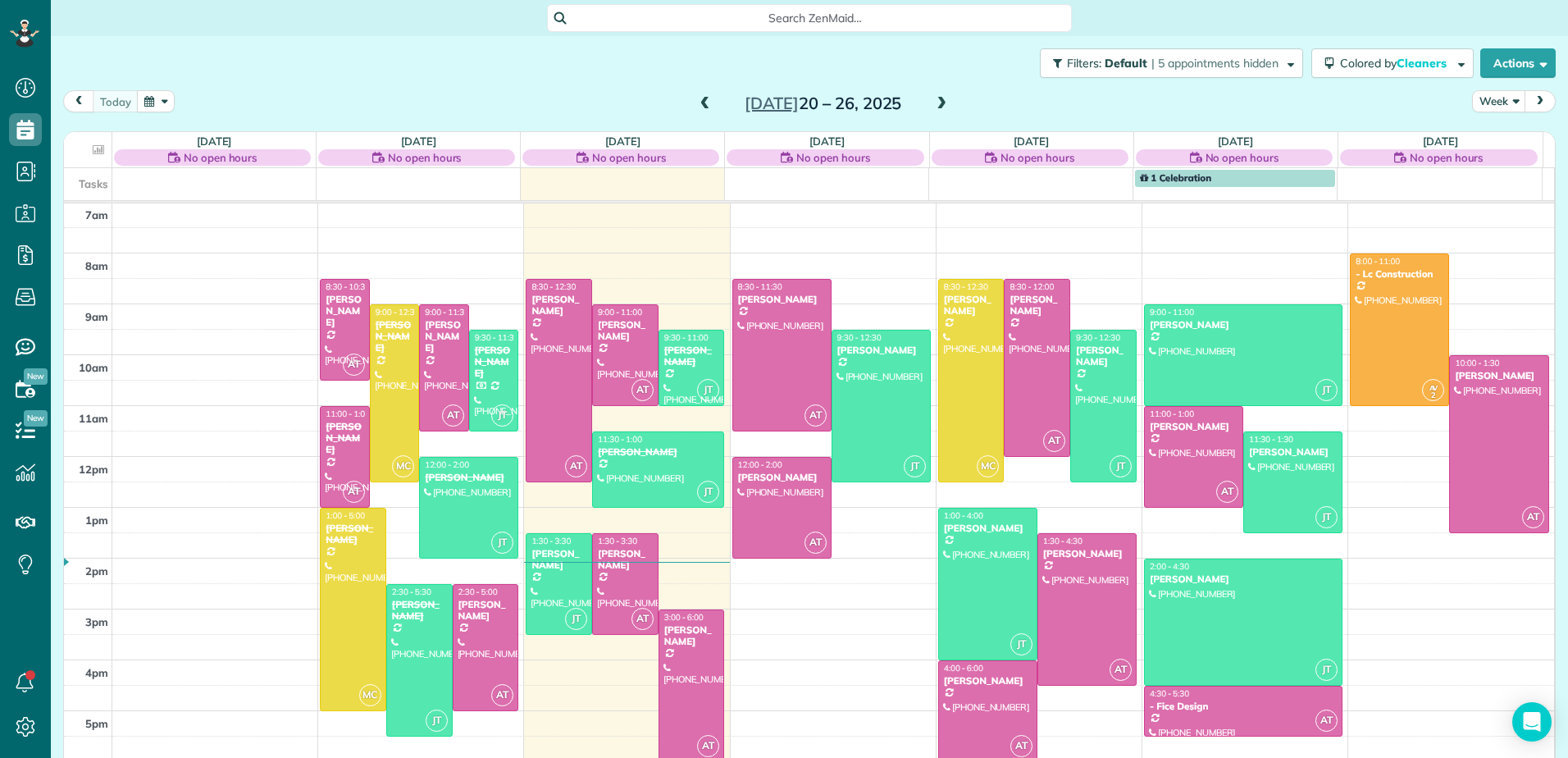 click at bounding box center (941, 104) 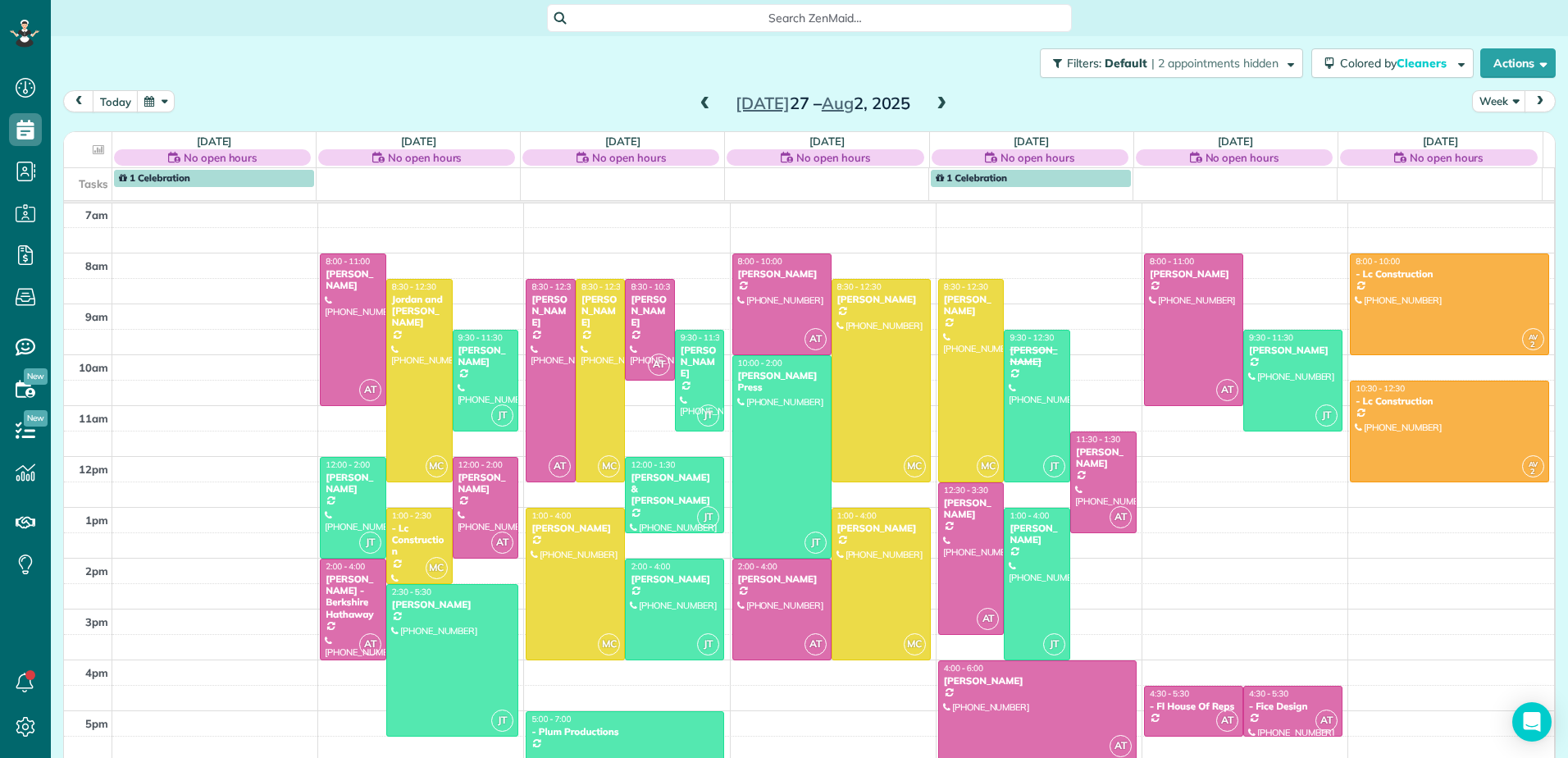 click at bounding box center [941, 104] 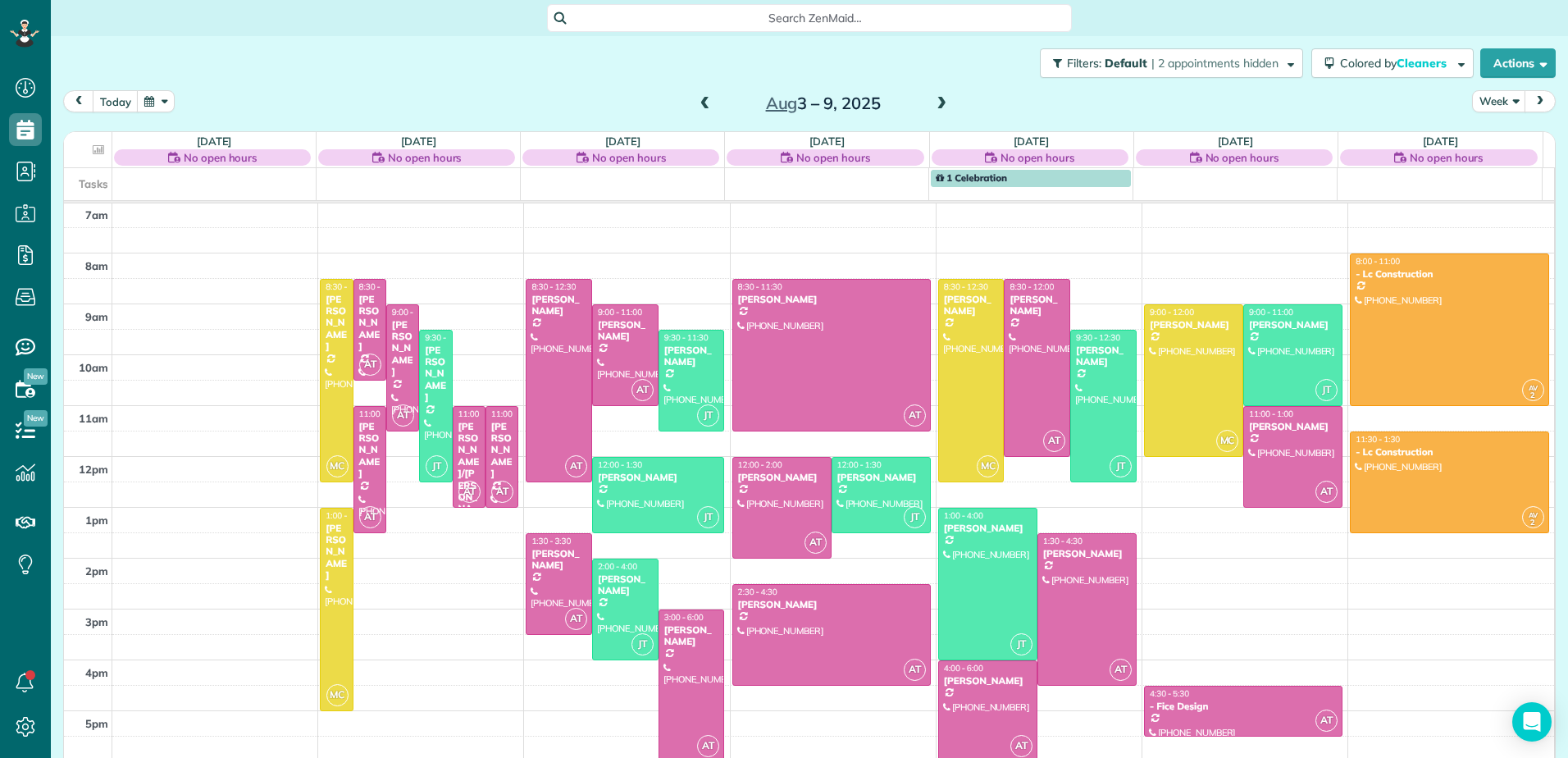 click at bounding box center (941, 104) 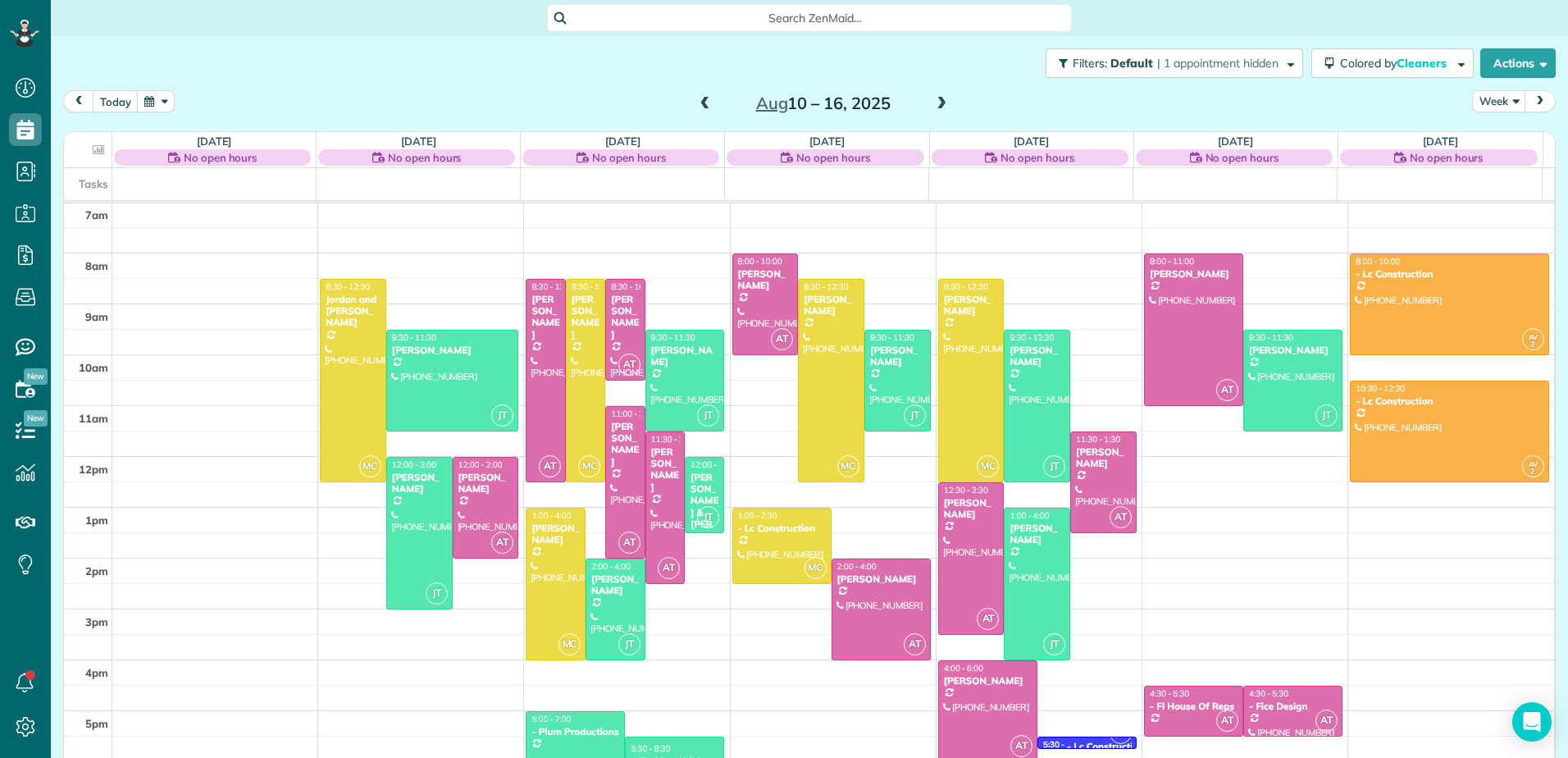 click at bounding box center [941, 104] 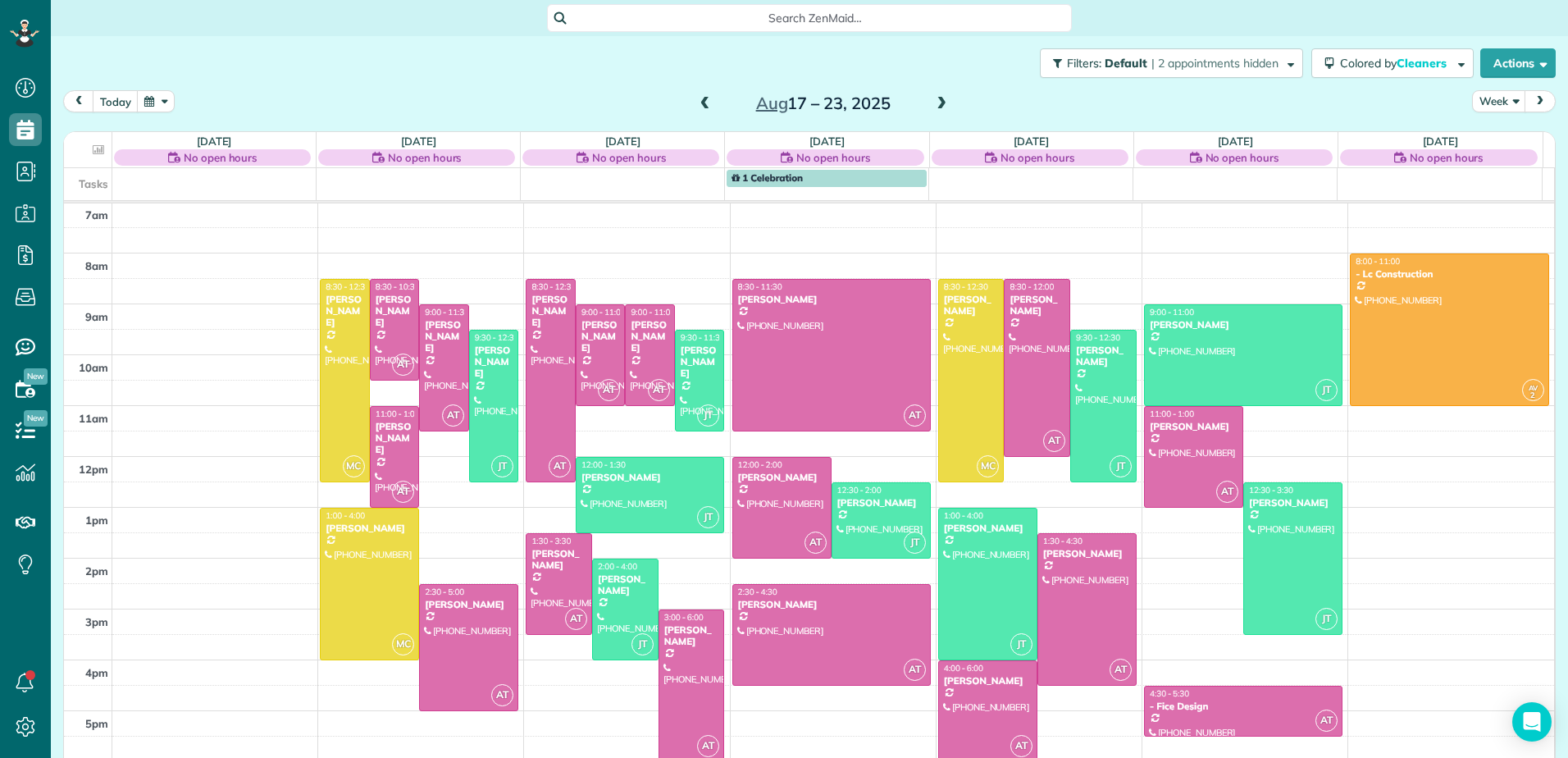click on "JT 12:30 - 2:00 Jennifer Krause (484) 725-4822 1468 Ryan Lane Royal Palm Beach, FL 33411" at bounding box center (881, 520) 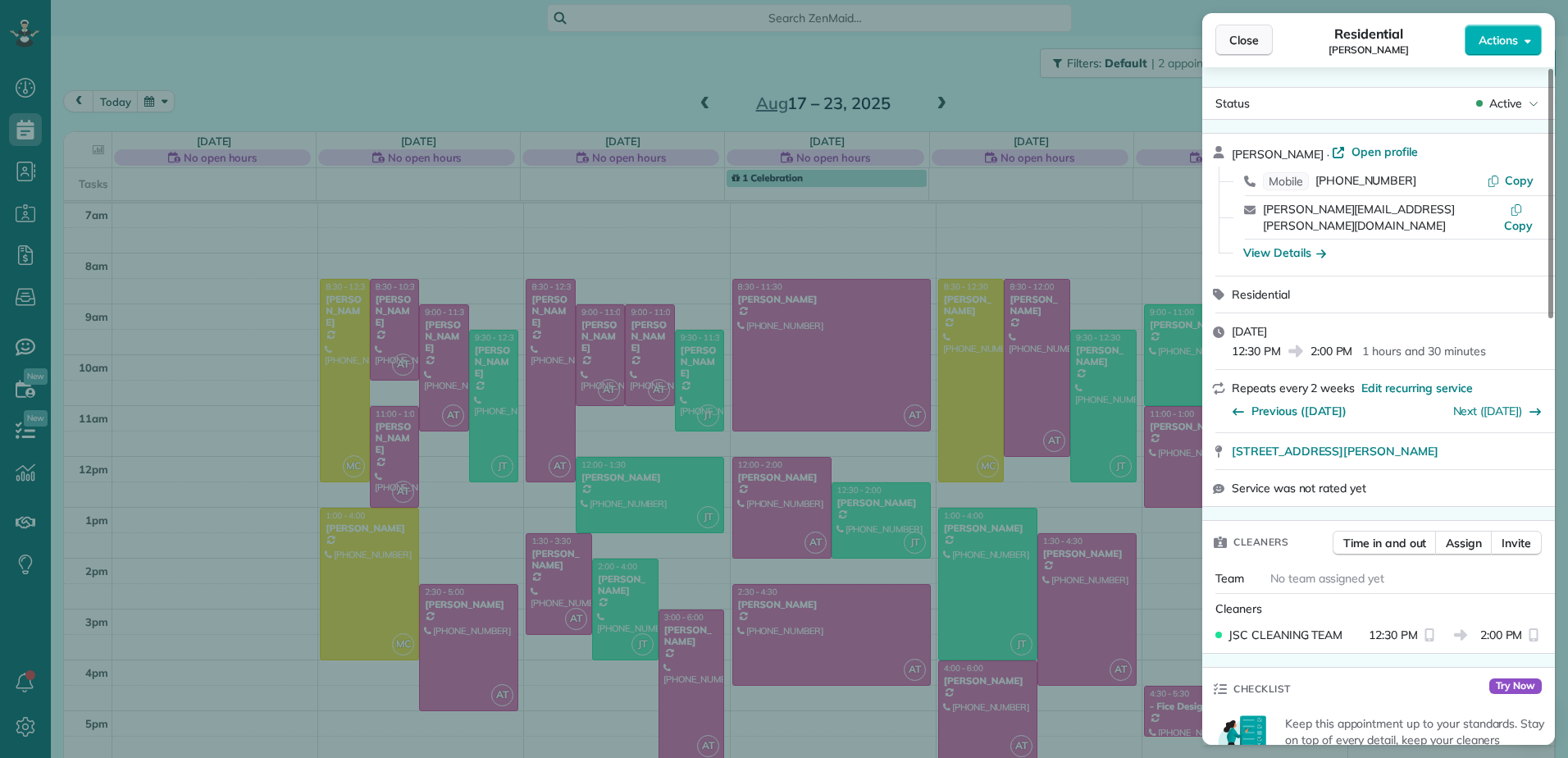 click on "Close" at bounding box center [1244, 40] 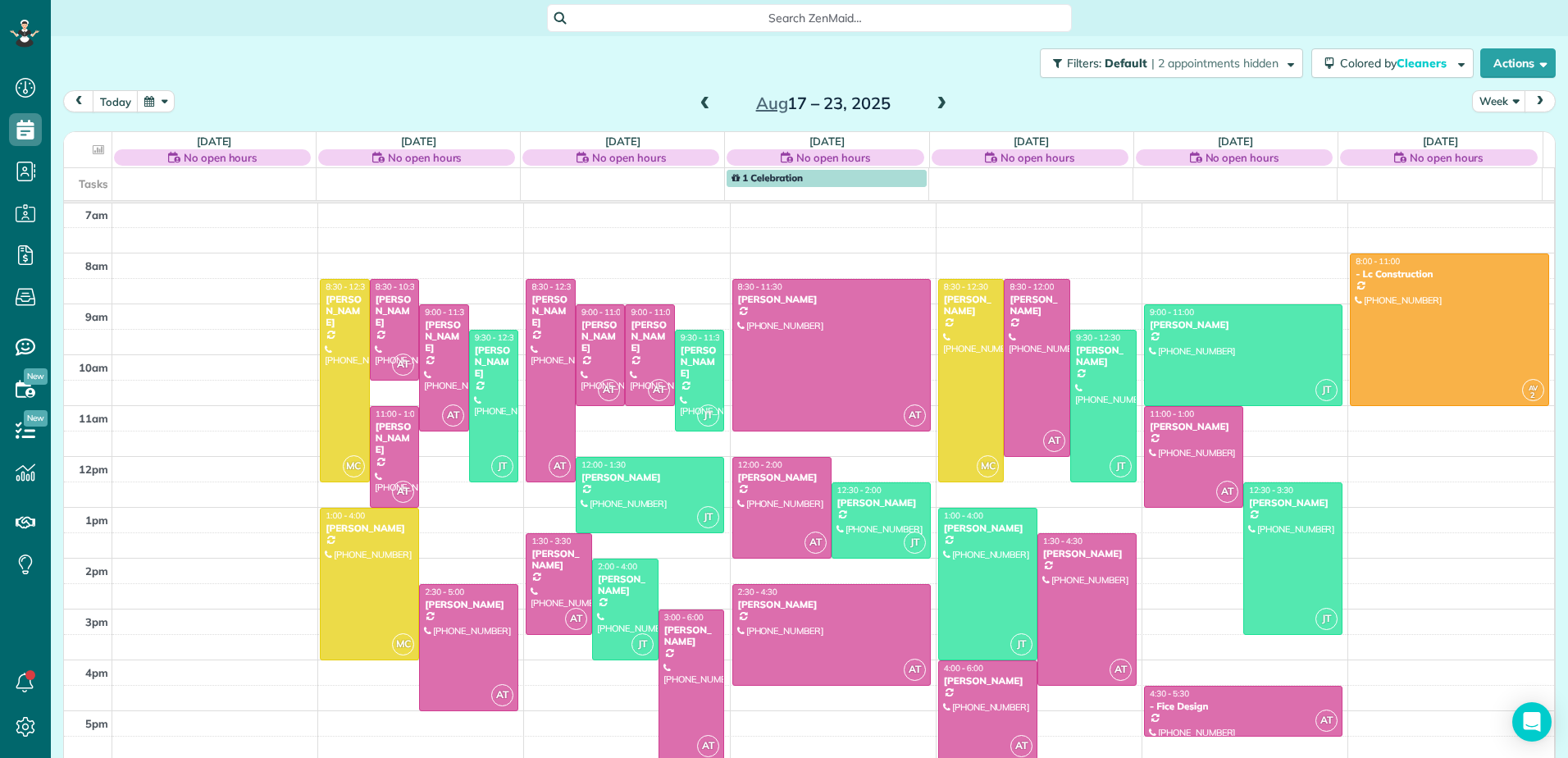 click at bounding box center [705, 104] 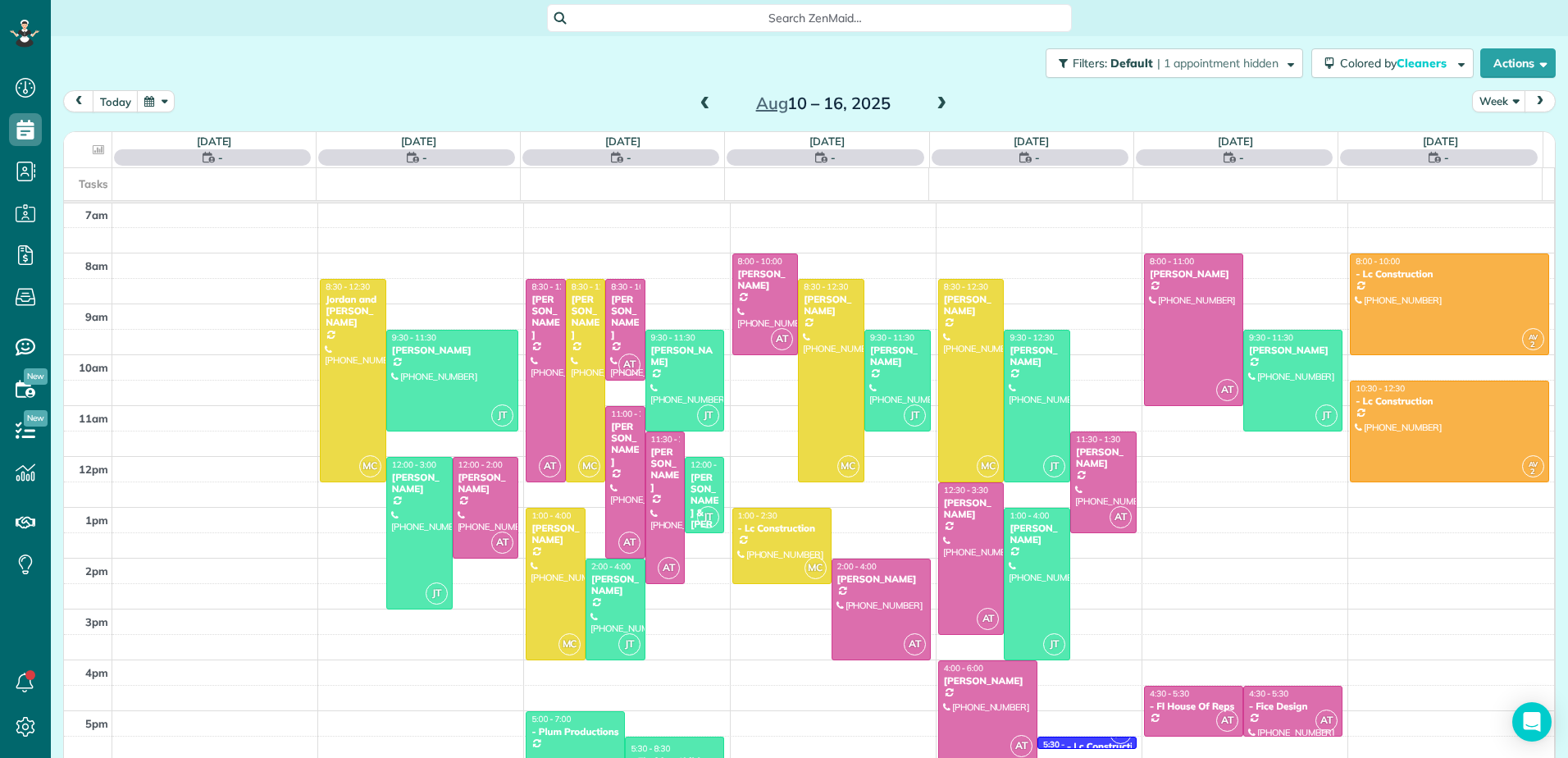 click at bounding box center [705, 104] 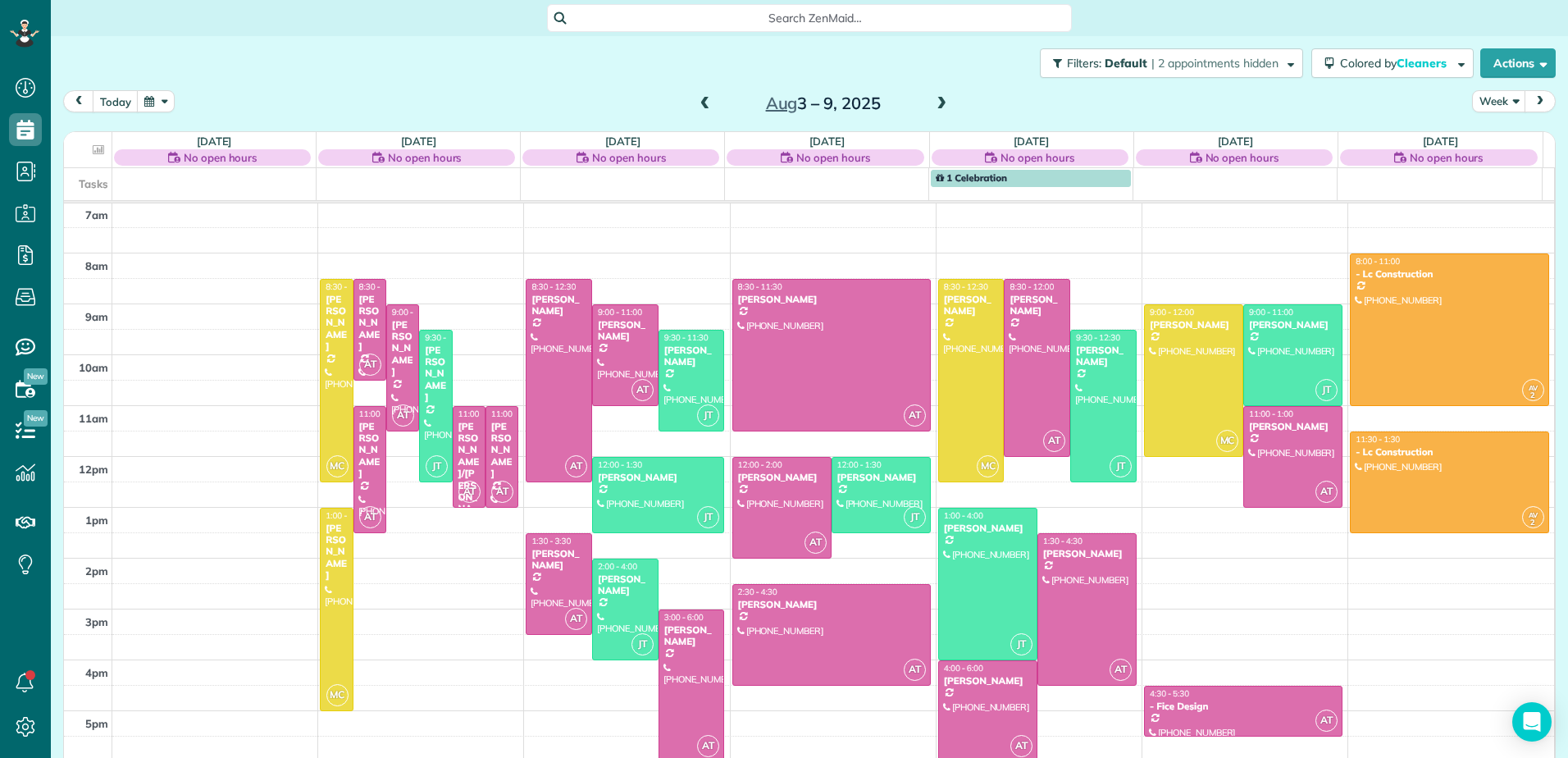 click at bounding box center [941, 104] 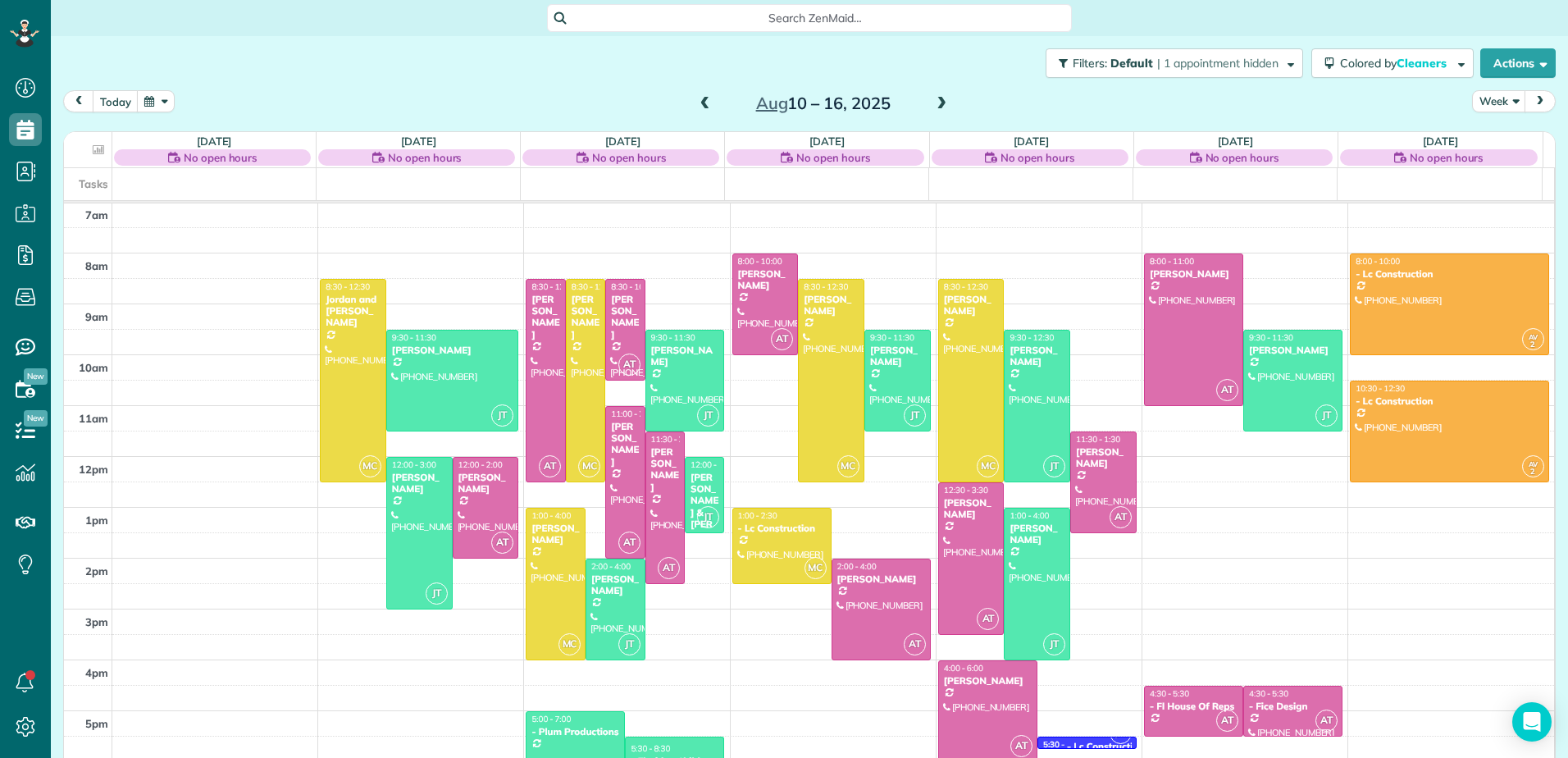 click at bounding box center (941, 104) 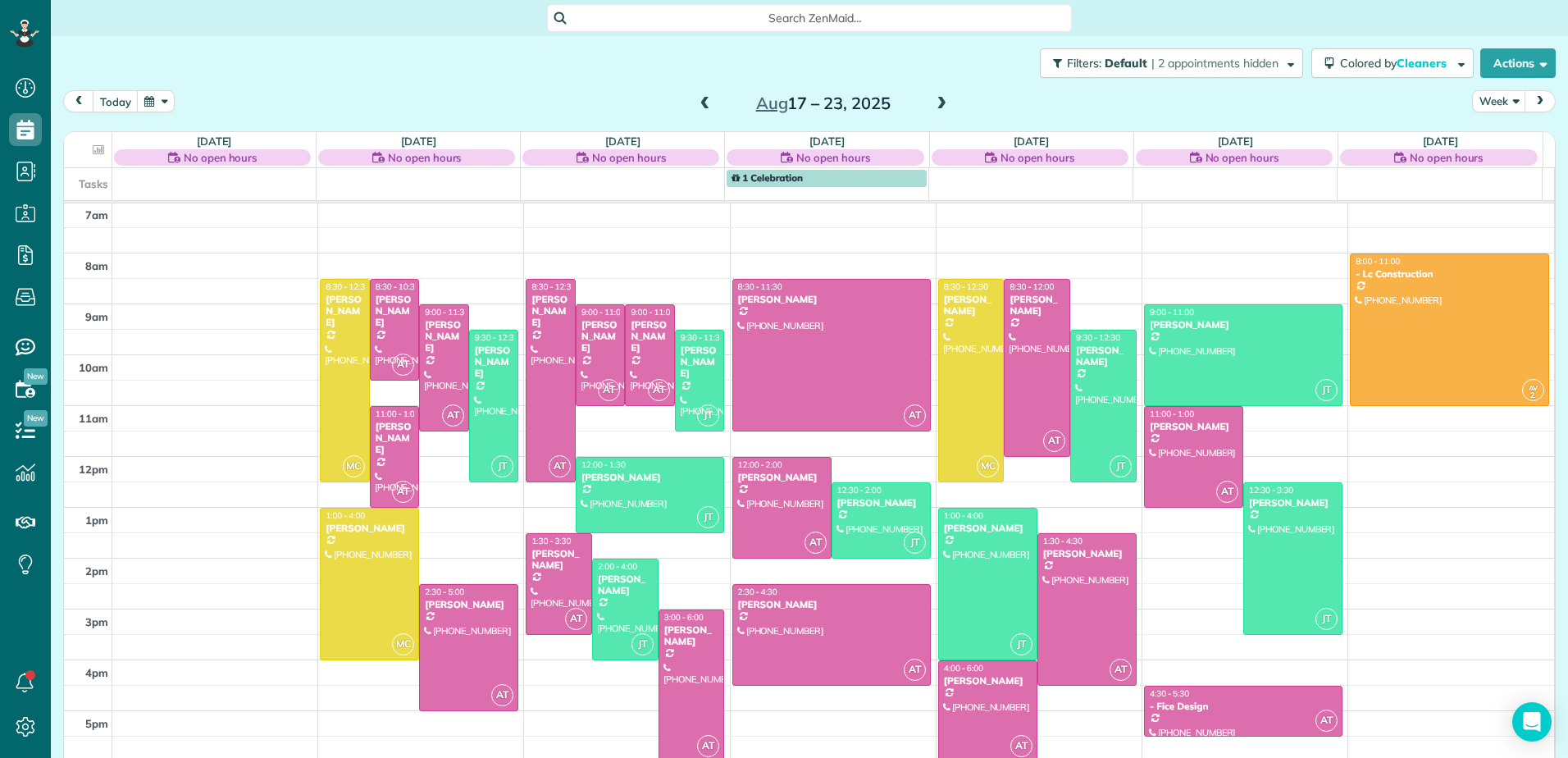 click at bounding box center (705, 104) 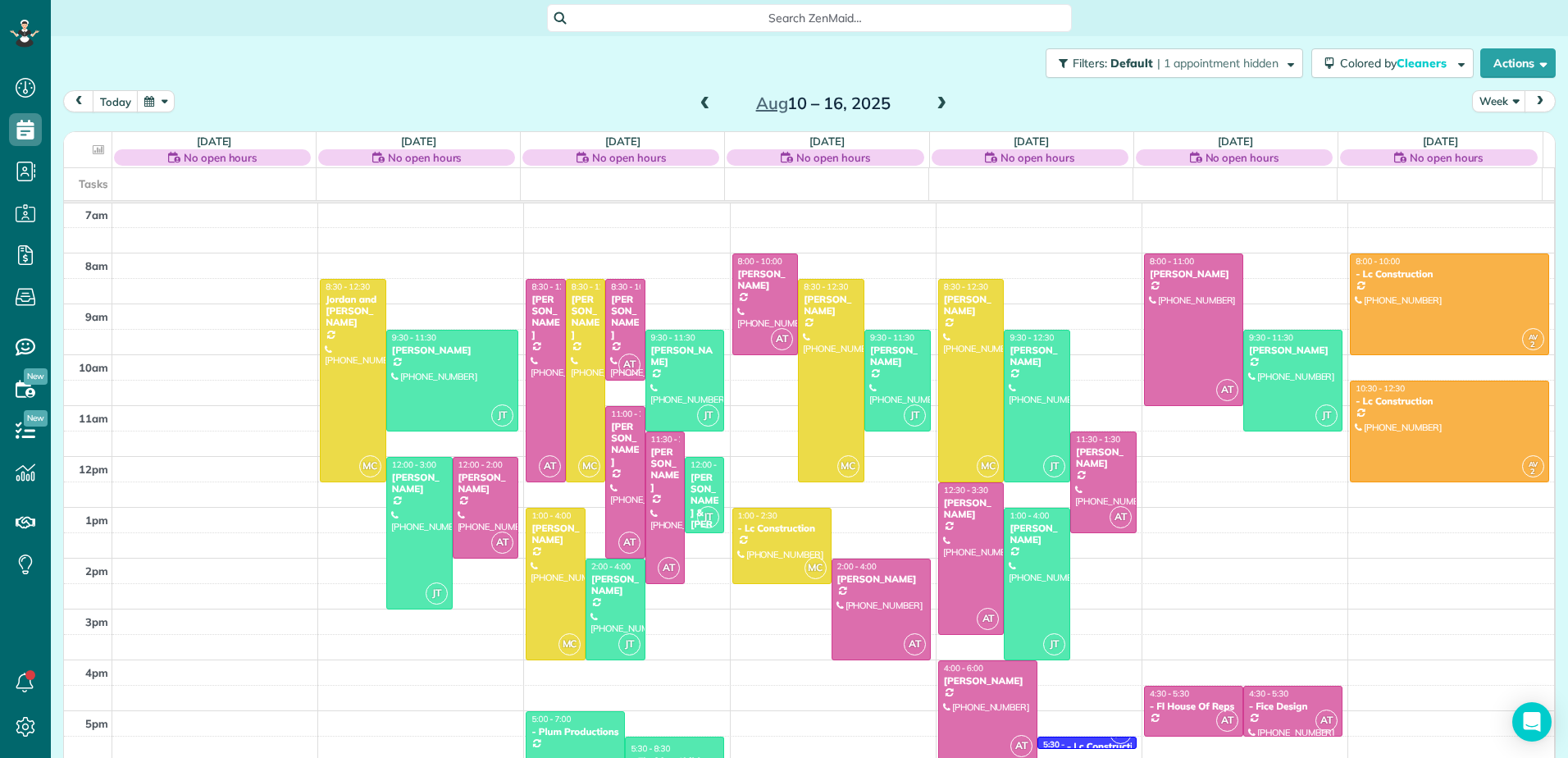 click at bounding box center (705, 104) 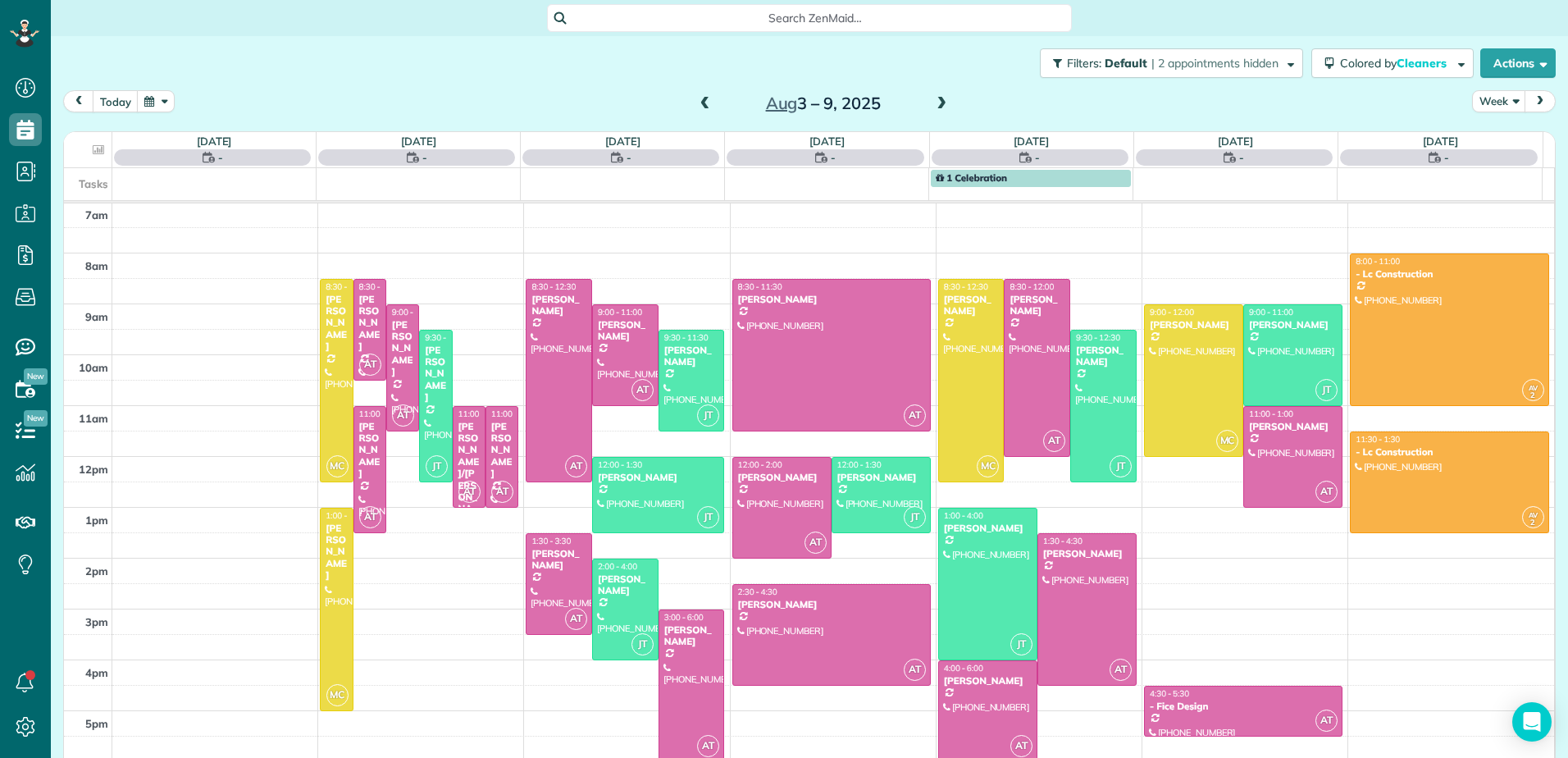 click at bounding box center (705, 104) 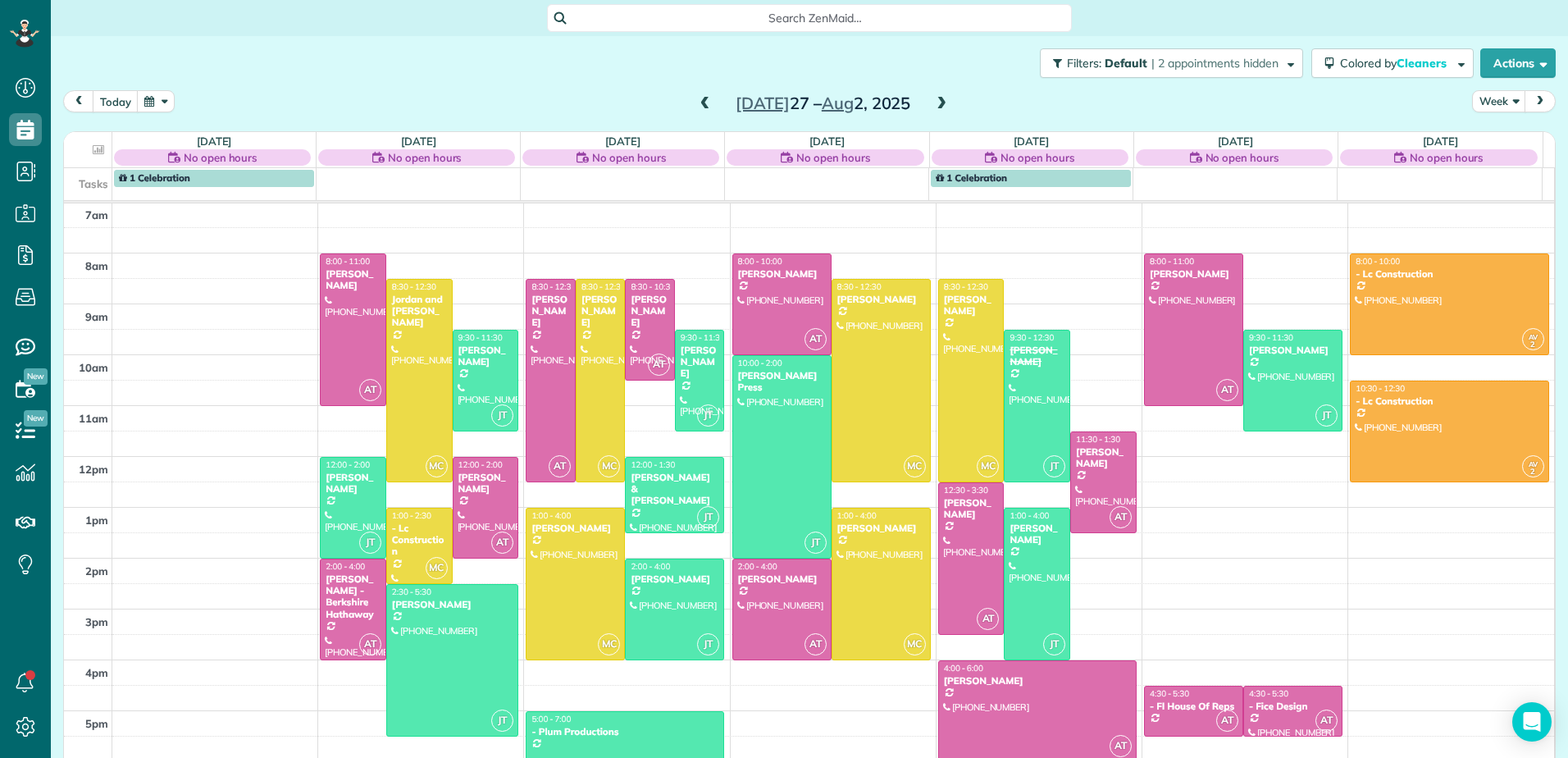 click at bounding box center (705, 104) 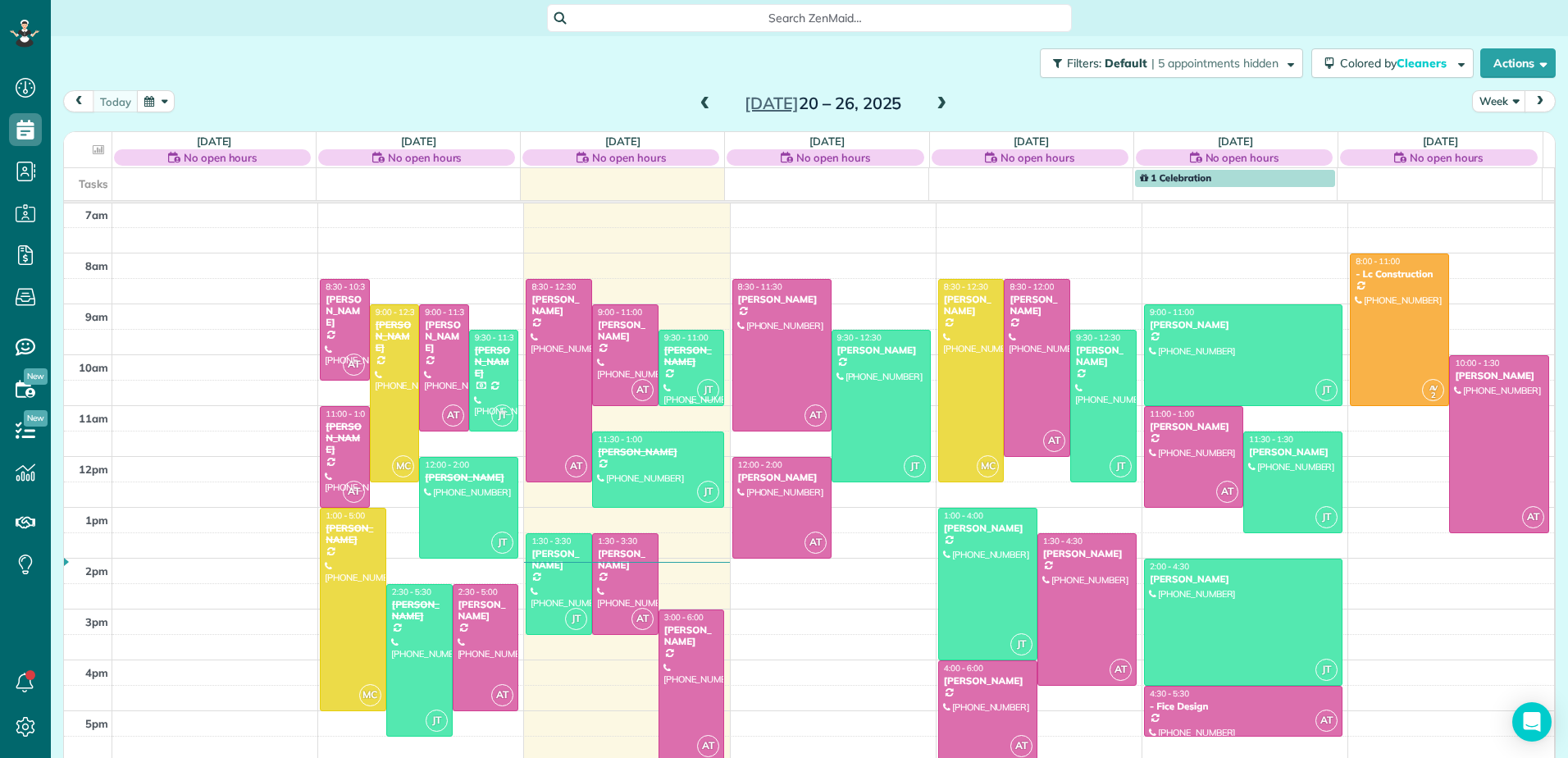click at bounding box center (691, 368) 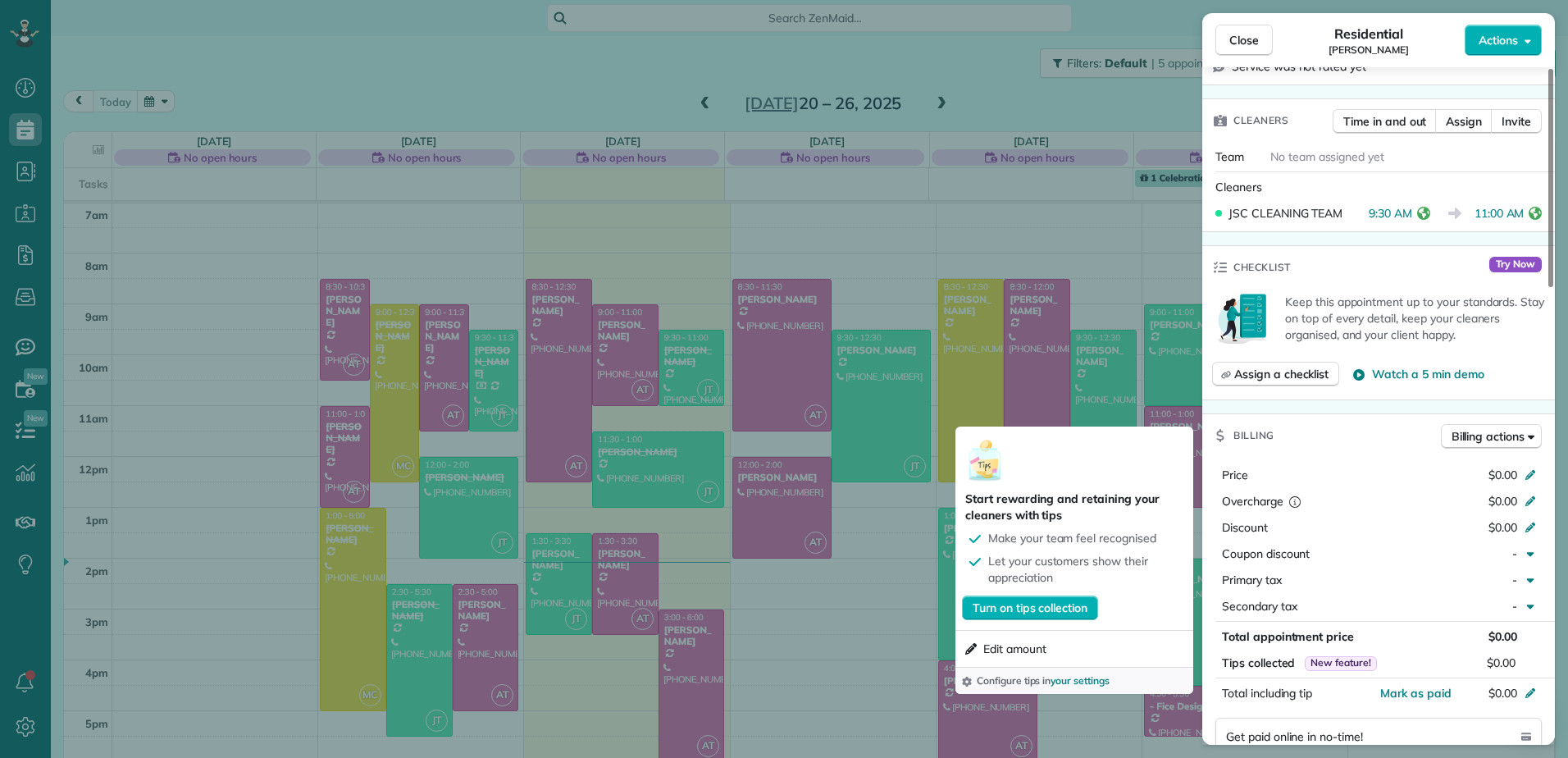 scroll, scrollTop: 410, scrollLeft: 0, axis: vertical 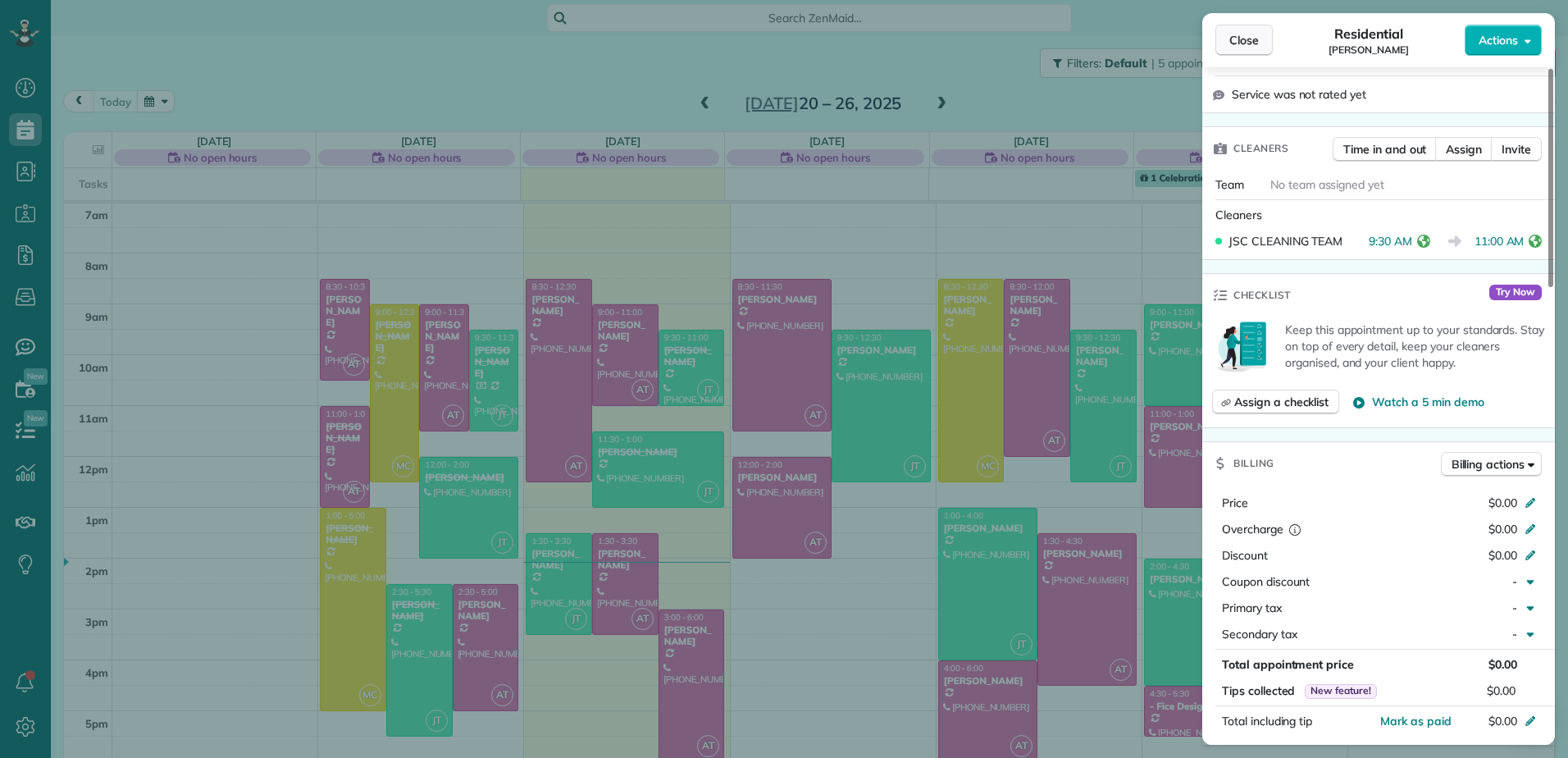 click on "Close" at bounding box center [1244, 40] 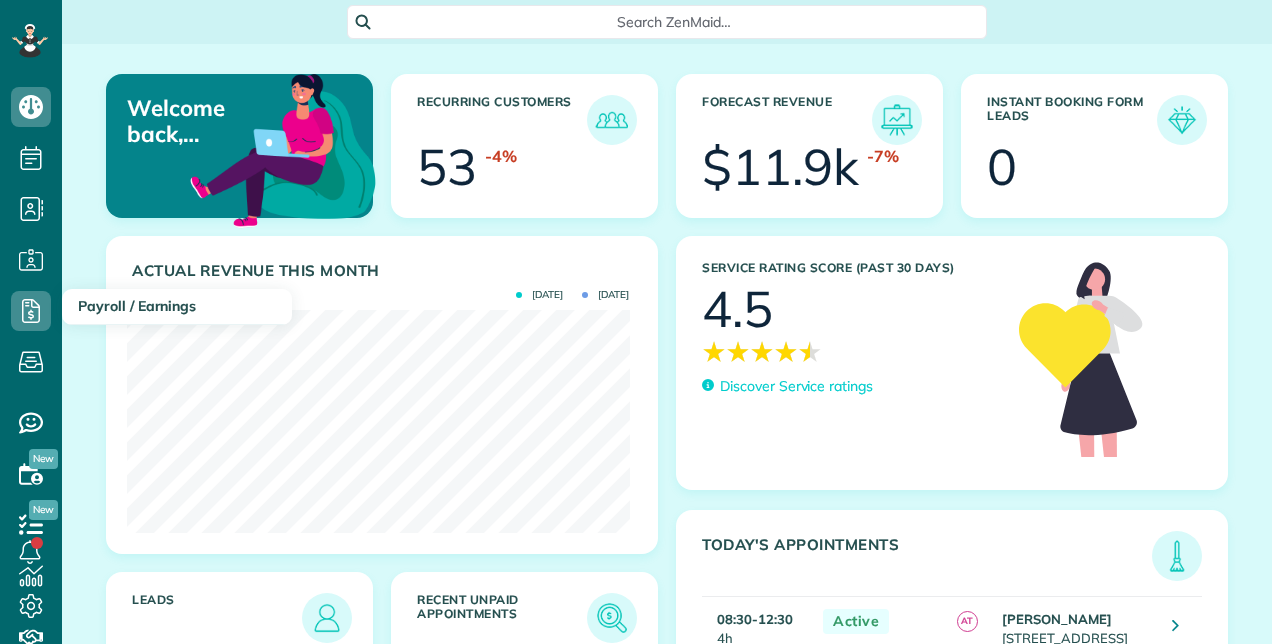scroll, scrollTop: 0, scrollLeft: 0, axis: both 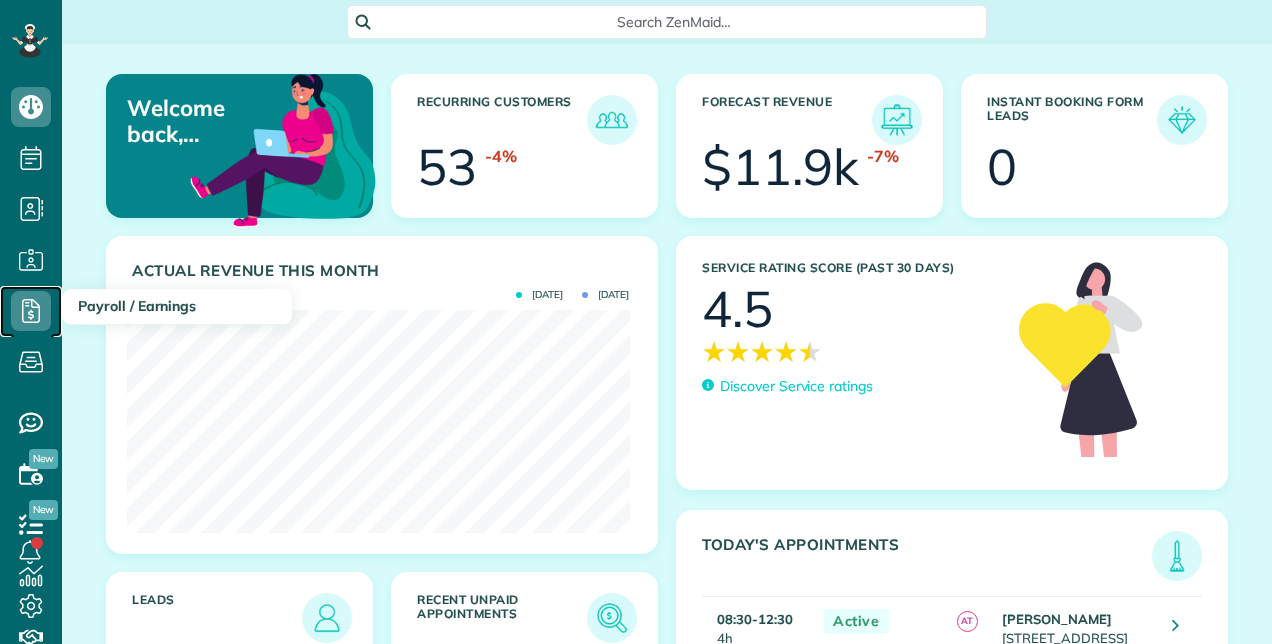 click 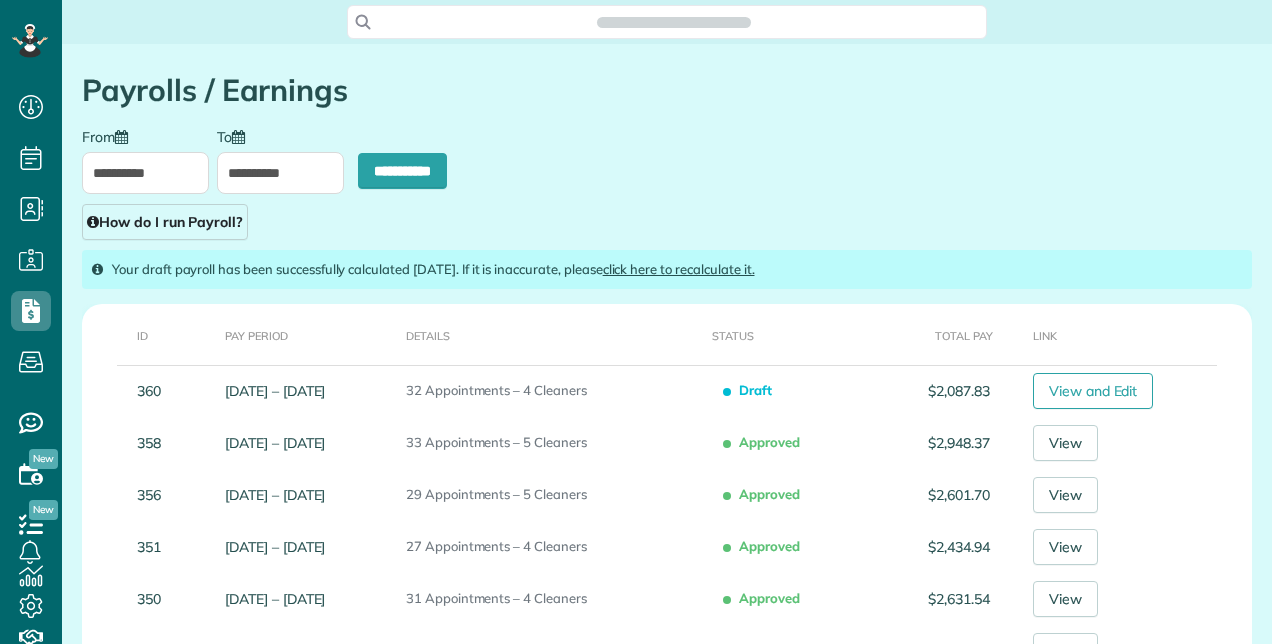 scroll, scrollTop: 0, scrollLeft: 0, axis: both 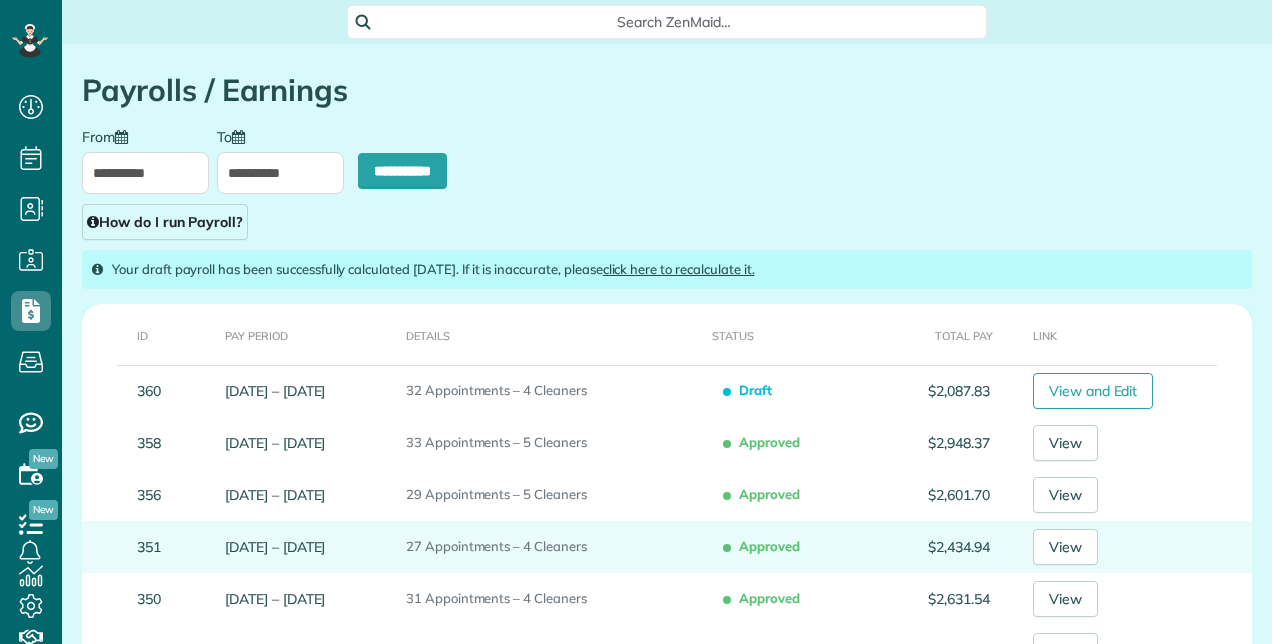type on "**********" 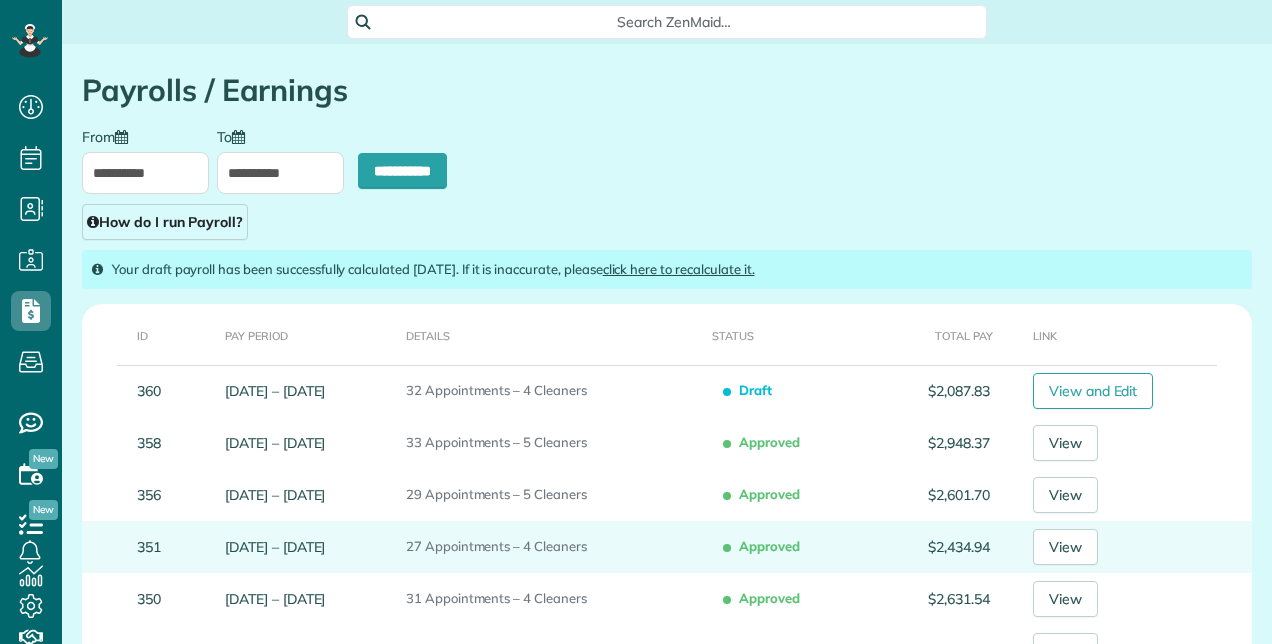 type on "**********" 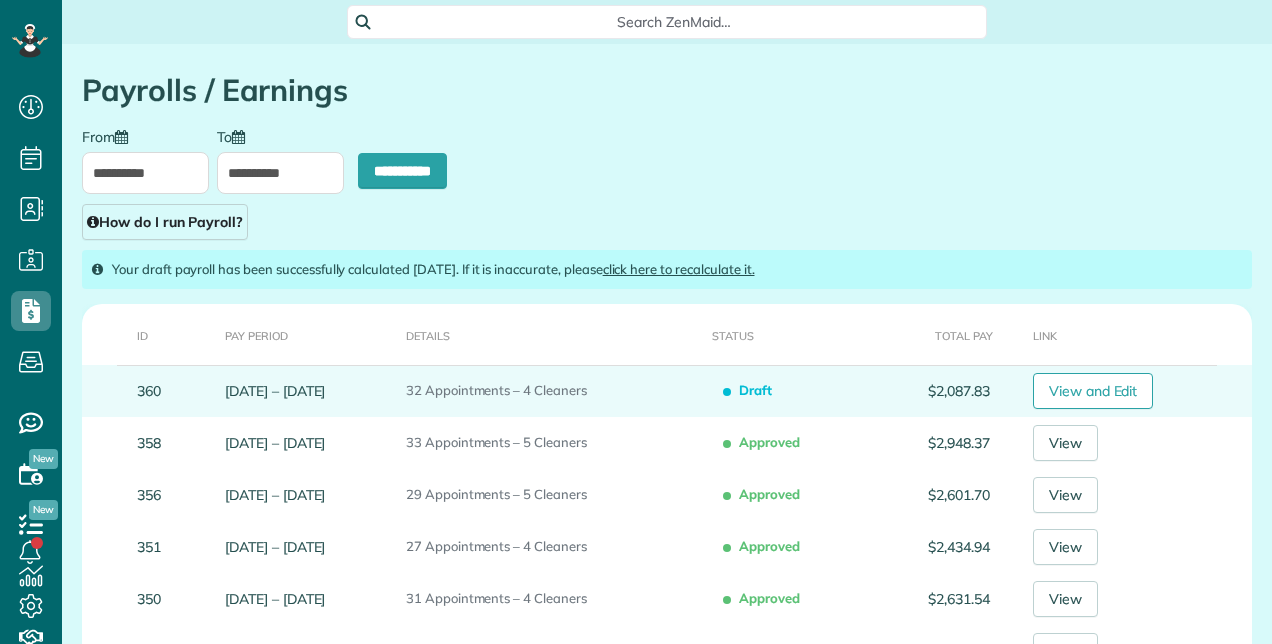 click on "View and Edit" at bounding box center (1125, 391) 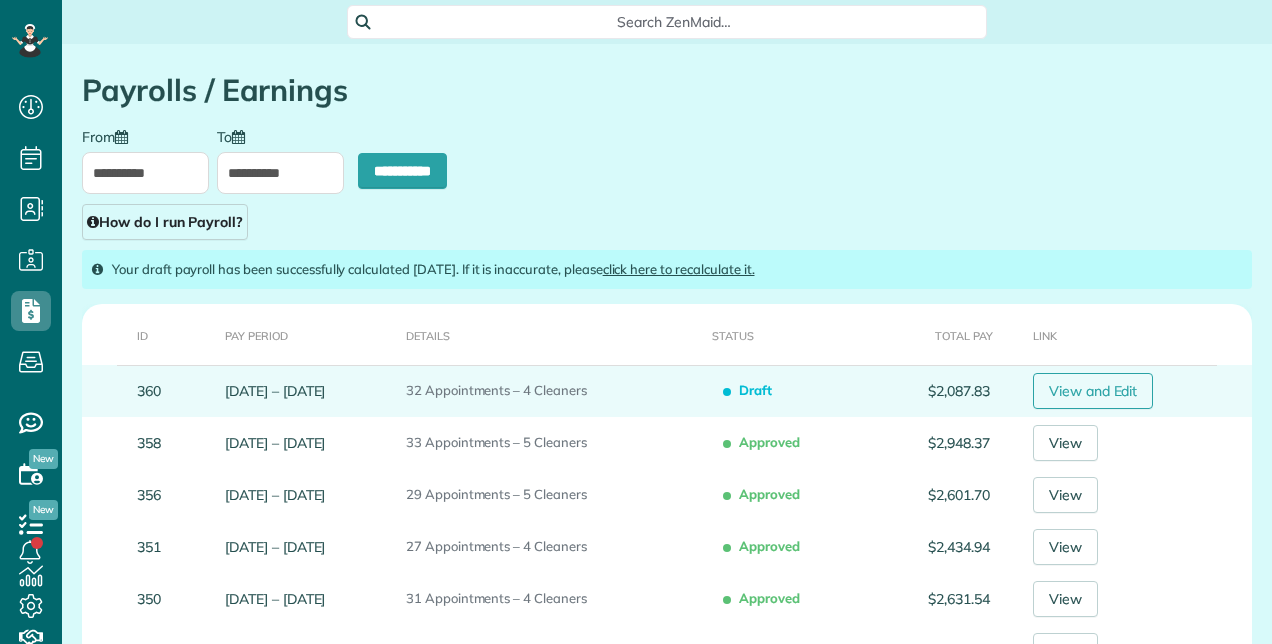 click on "View and Edit" at bounding box center [1093, 391] 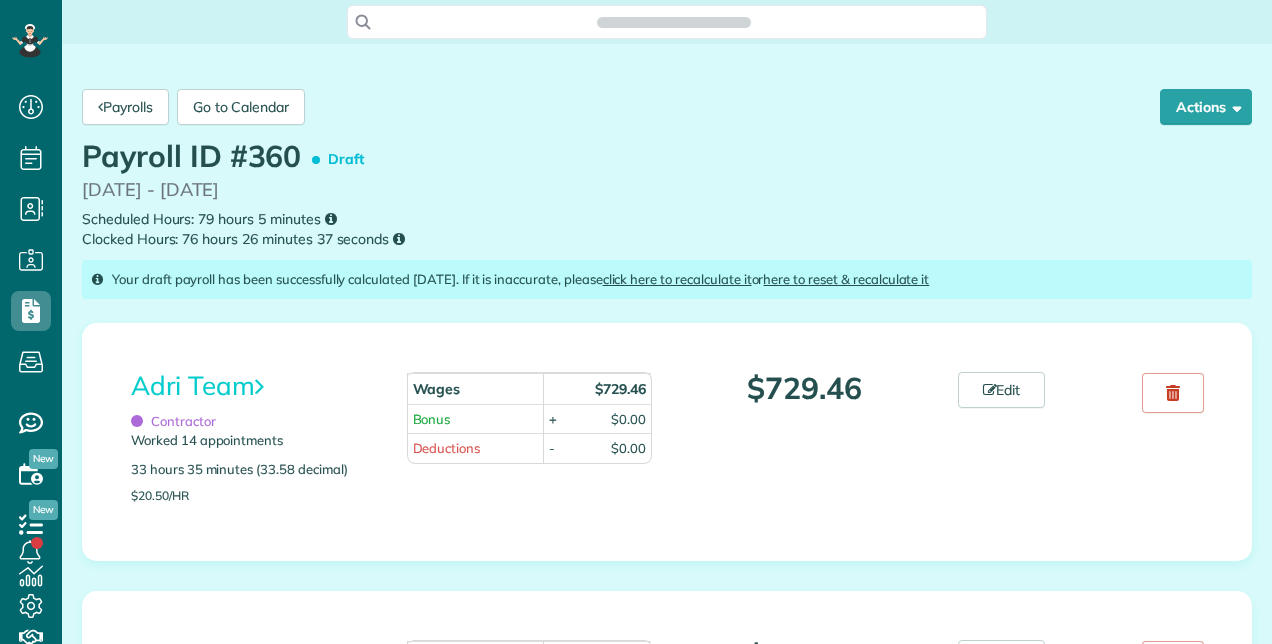 scroll, scrollTop: 0, scrollLeft: 0, axis: both 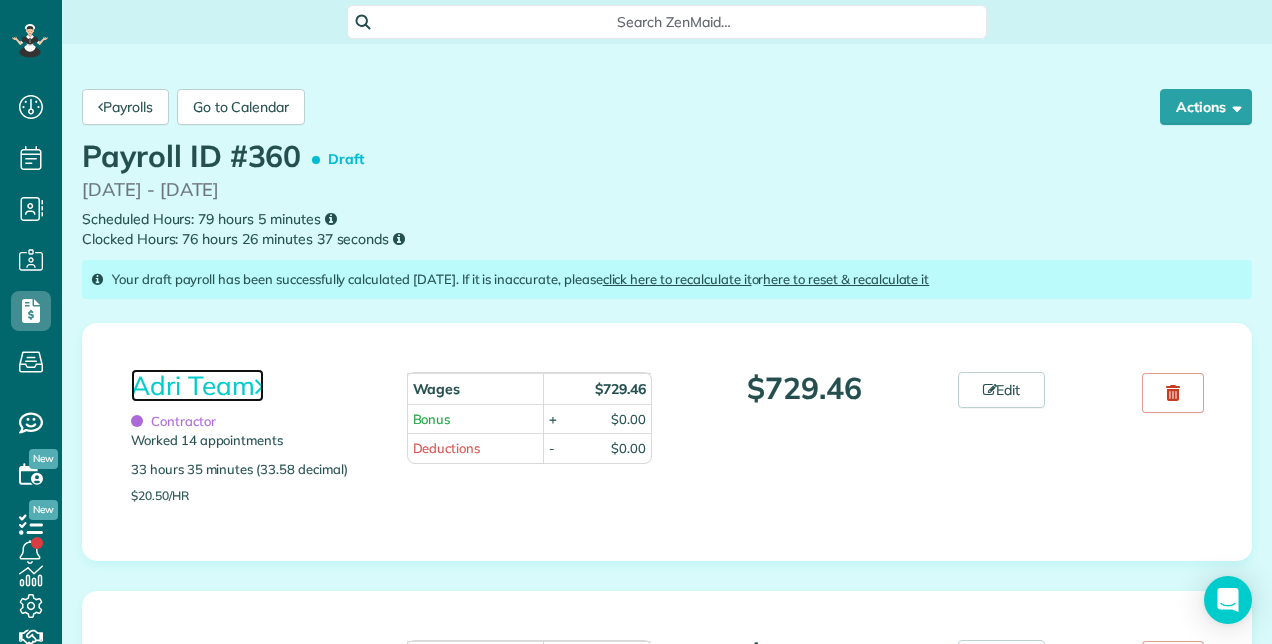 click on "Adri Team" at bounding box center [197, 385] 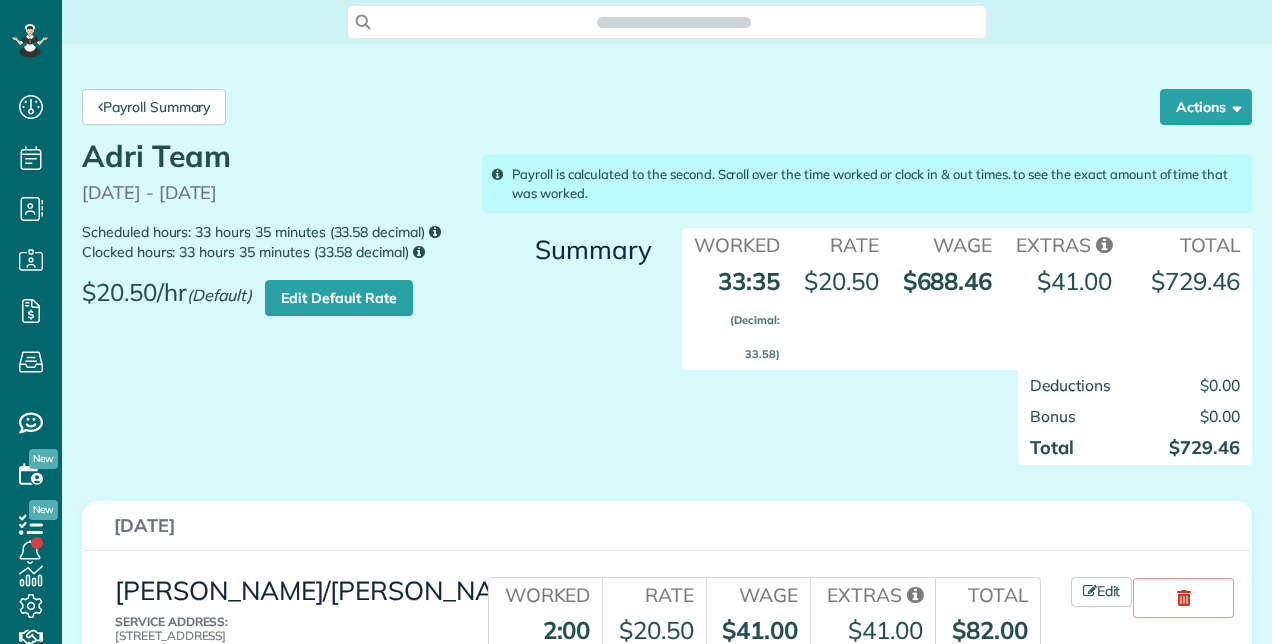 scroll, scrollTop: 0, scrollLeft: 0, axis: both 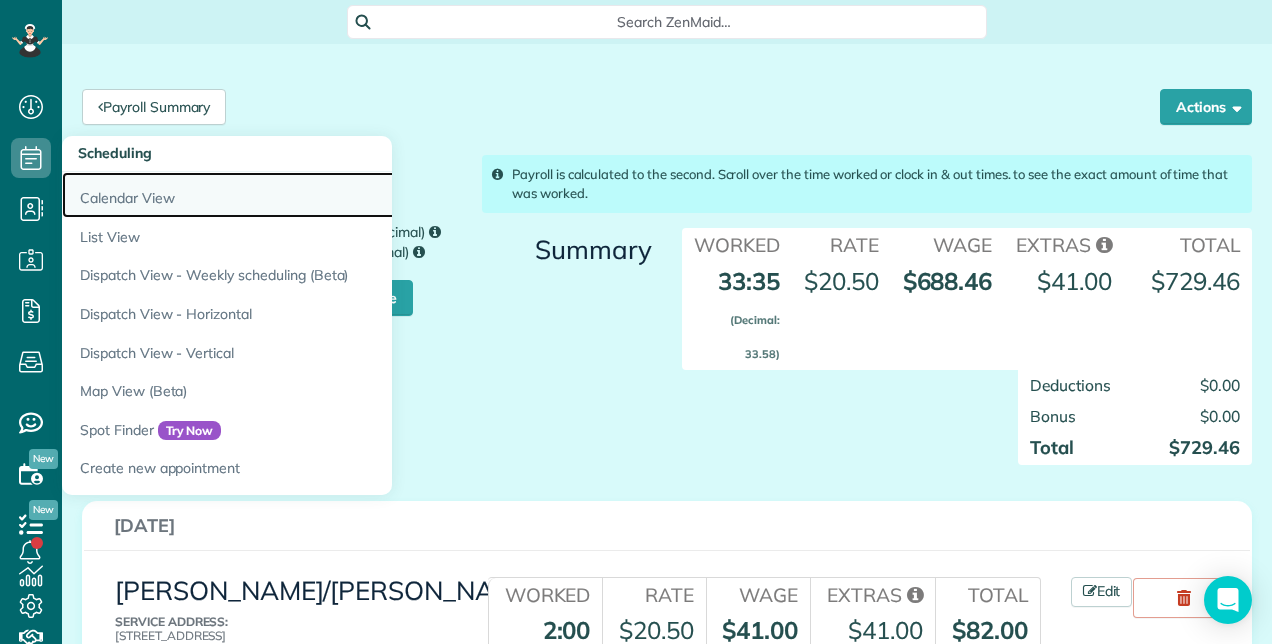 click on "Calendar View" at bounding box center [312, 195] 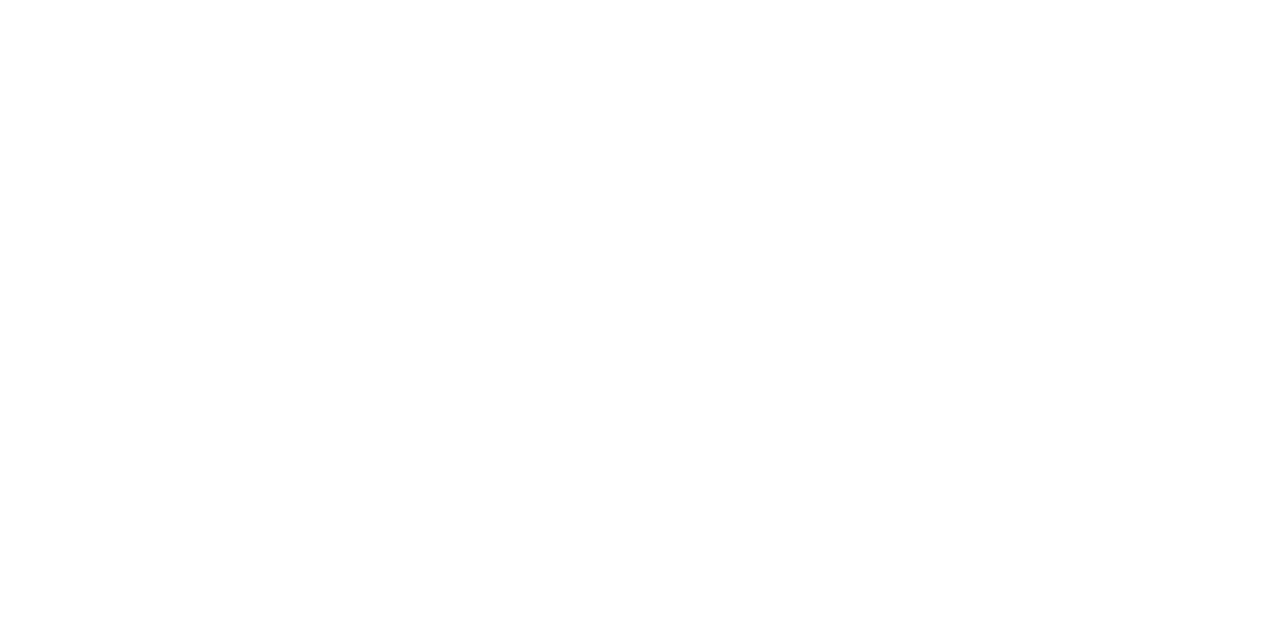 scroll, scrollTop: 0, scrollLeft: 0, axis: both 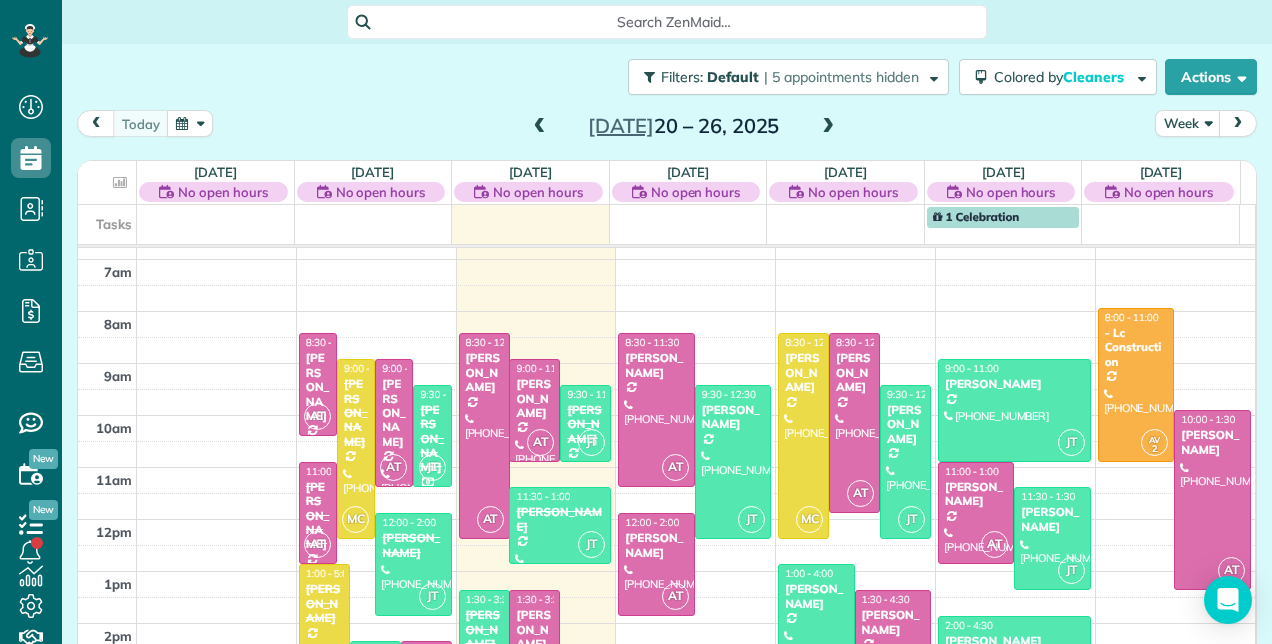 click at bounding box center (828, 127) 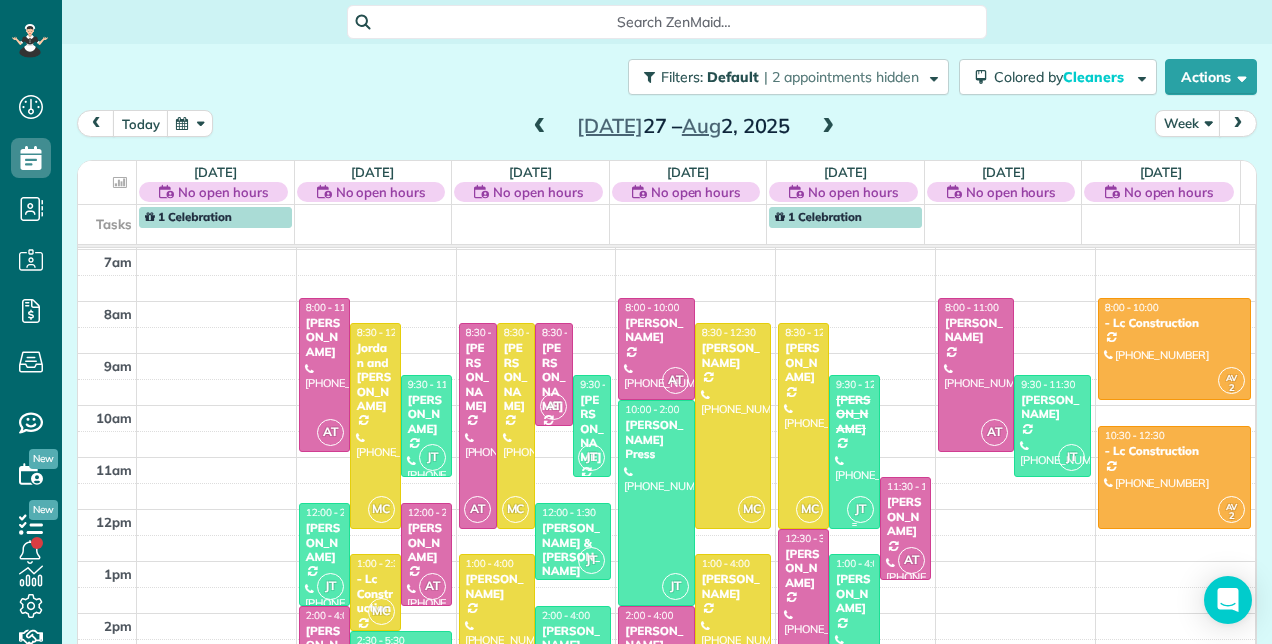 scroll, scrollTop: 358, scrollLeft: 0, axis: vertical 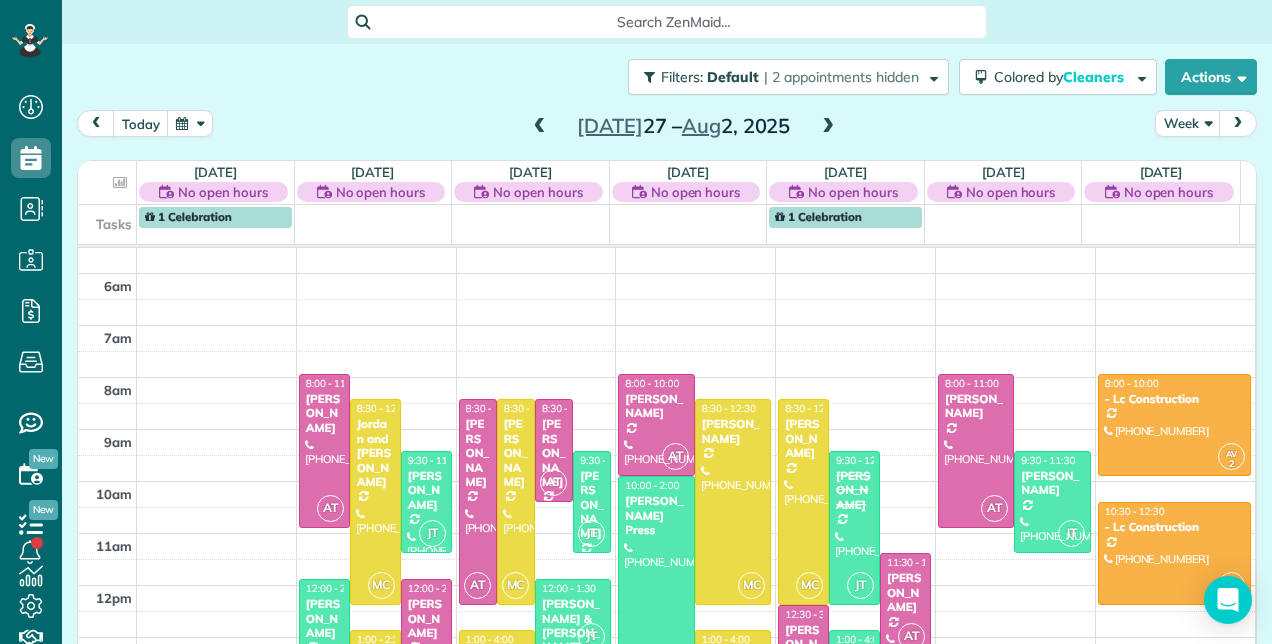 click at bounding box center (540, 127) 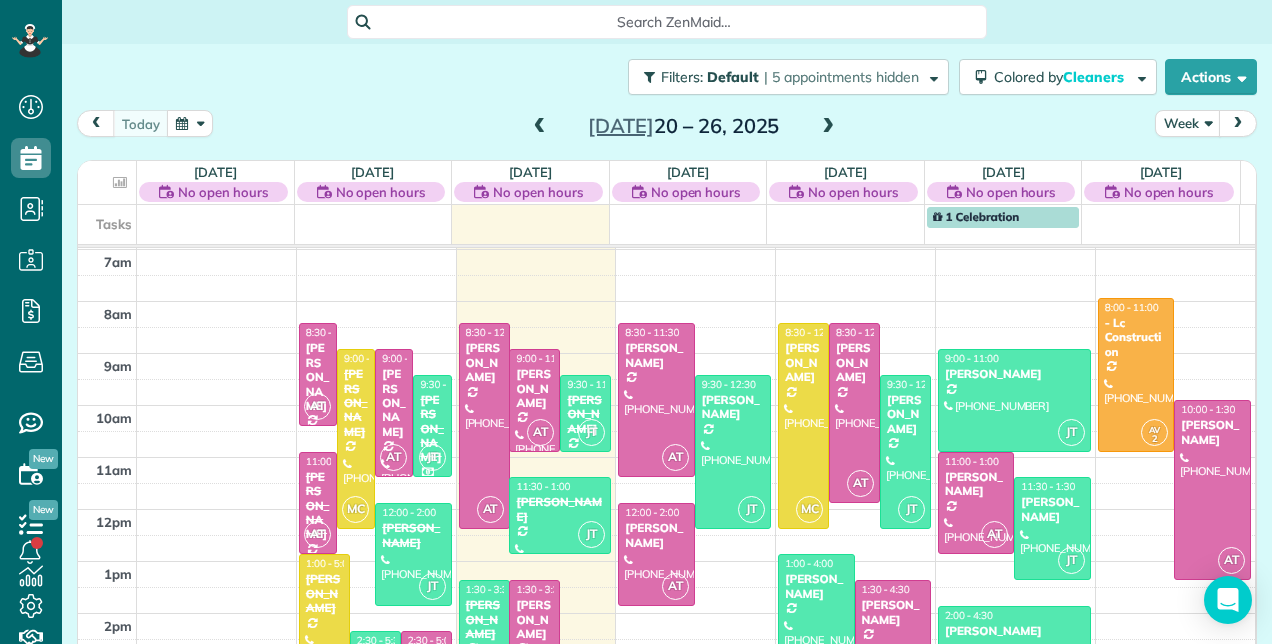 click at bounding box center [828, 127] 